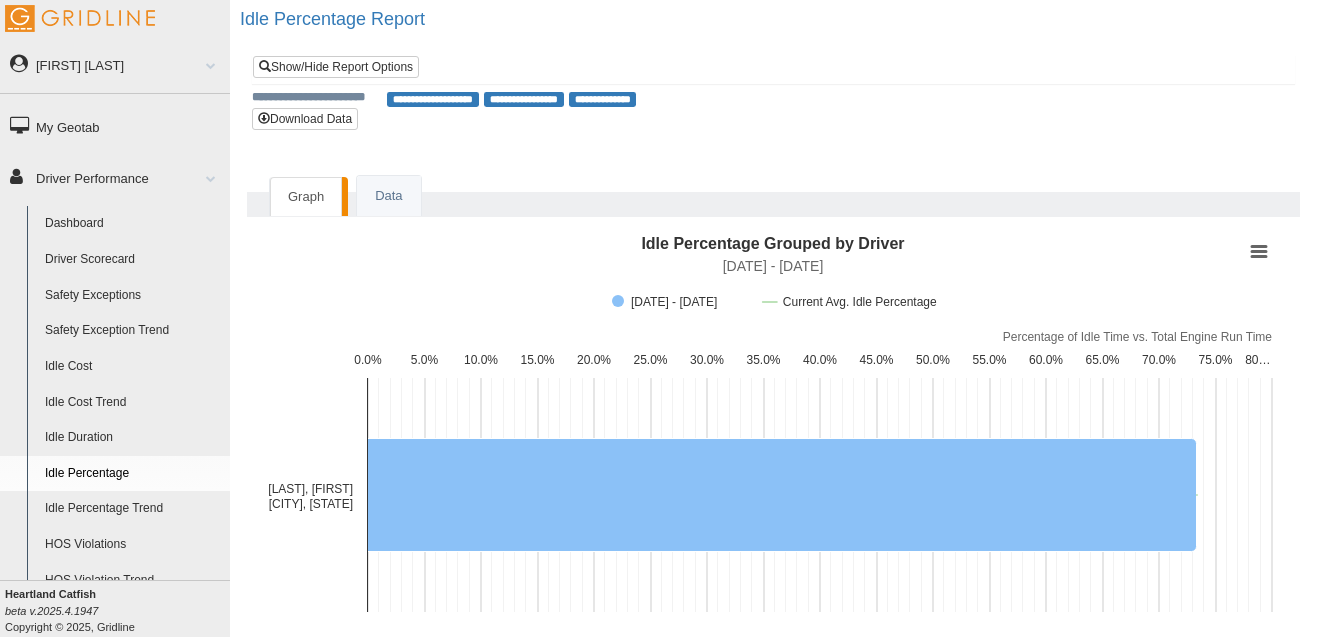 scroll, scrollTop: 0, scrollLeft: 0, axis: both 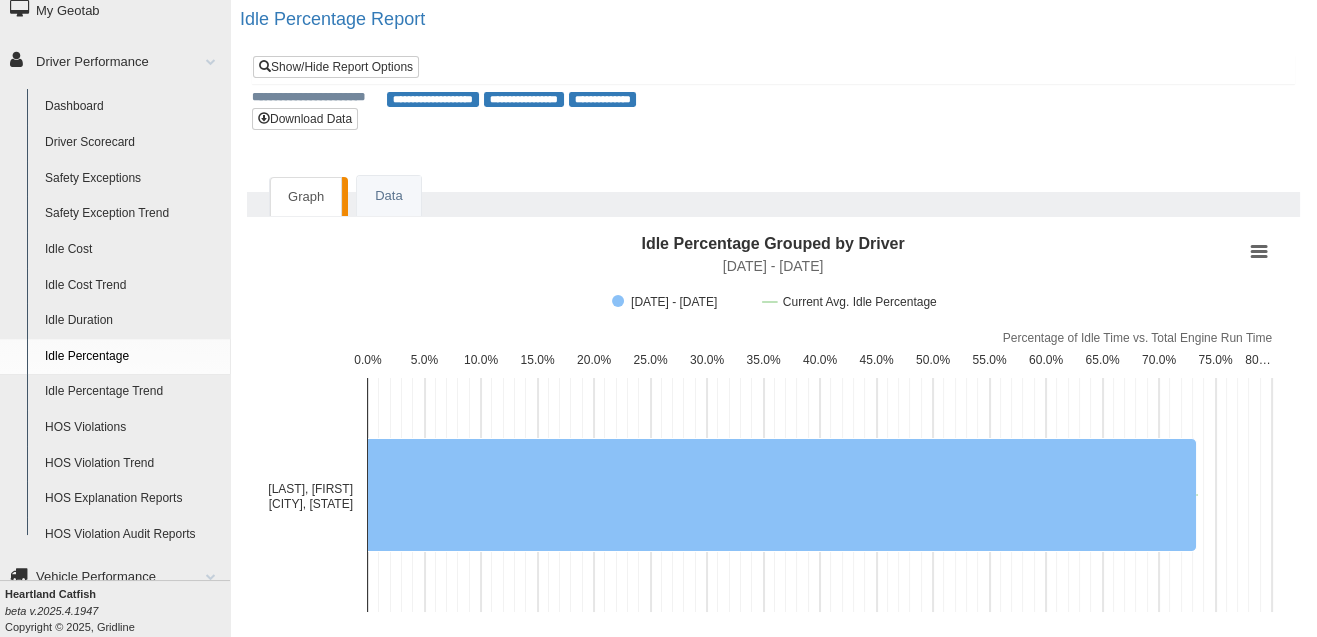 click on "HOS Violations" at bounding box center (133, 428) 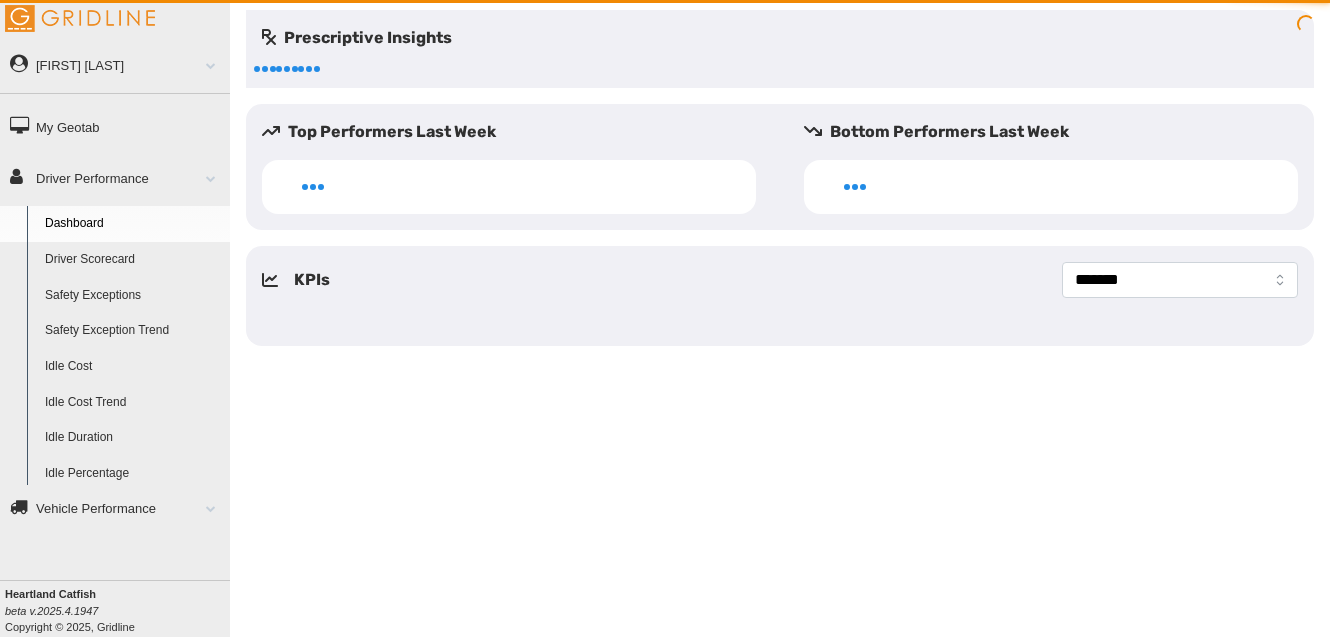 scroll, scrollTop: 0, scrollLeft: 0, axis: both 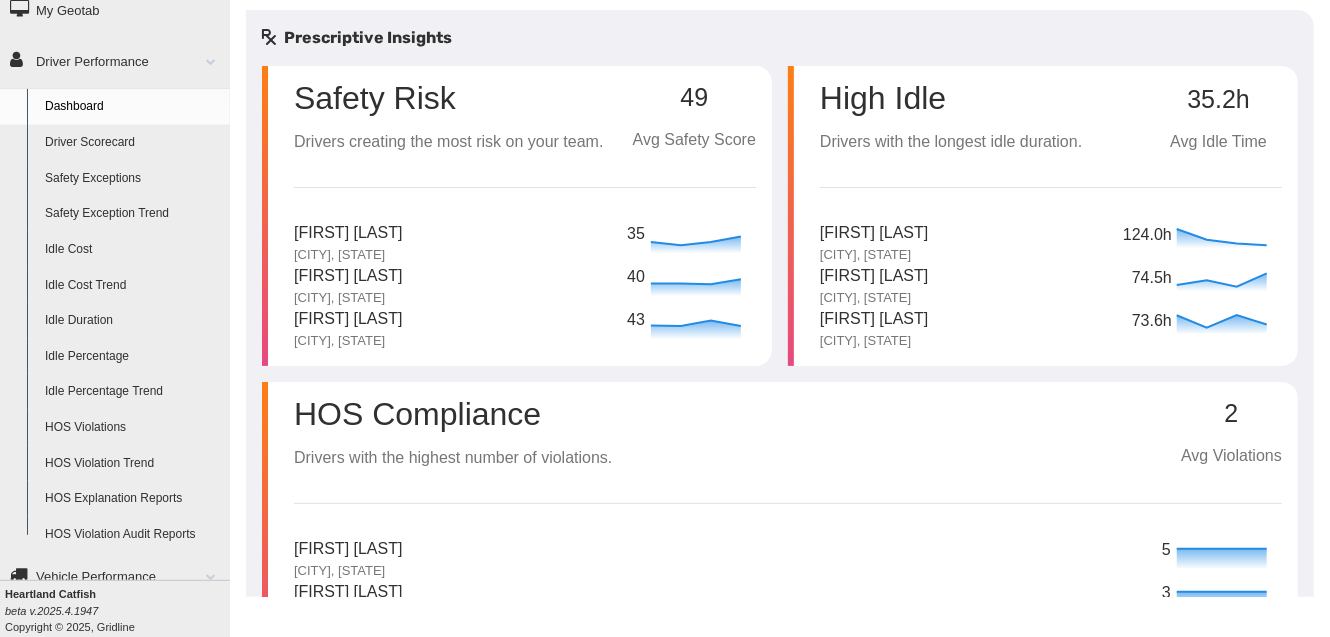 click on "HOS Violations" at bounding box center [133, 428] 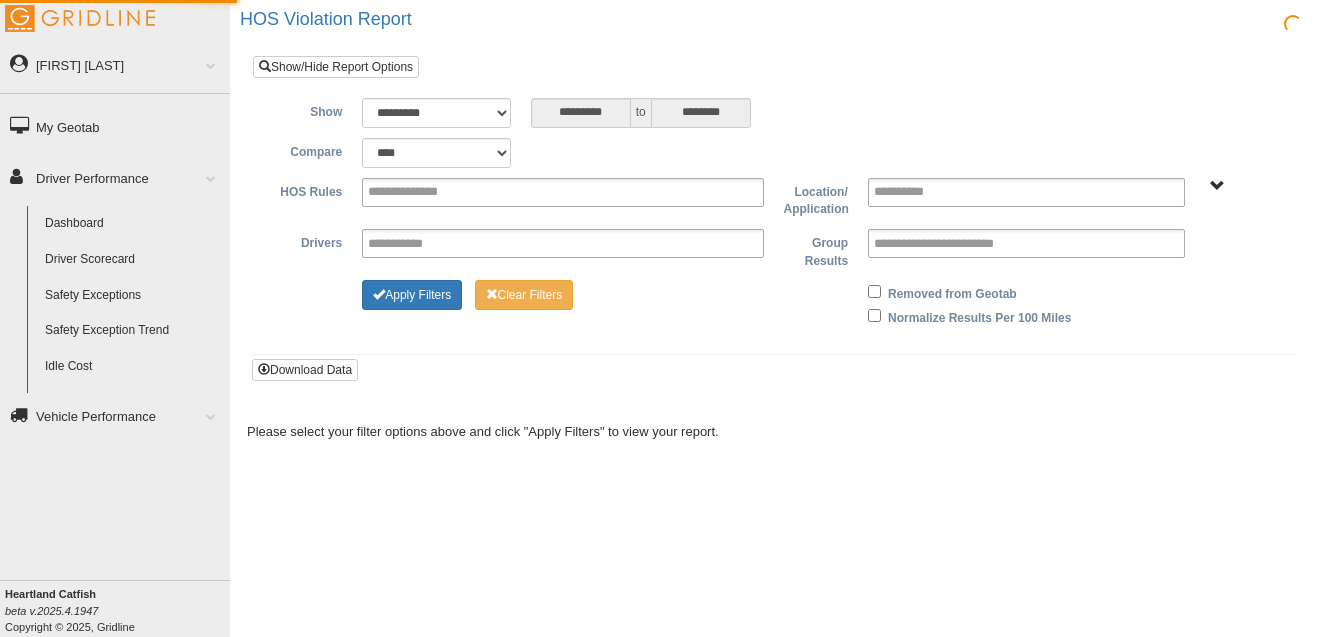 scroll, scrollTop: 0, scrollLeft: 0, axis: both 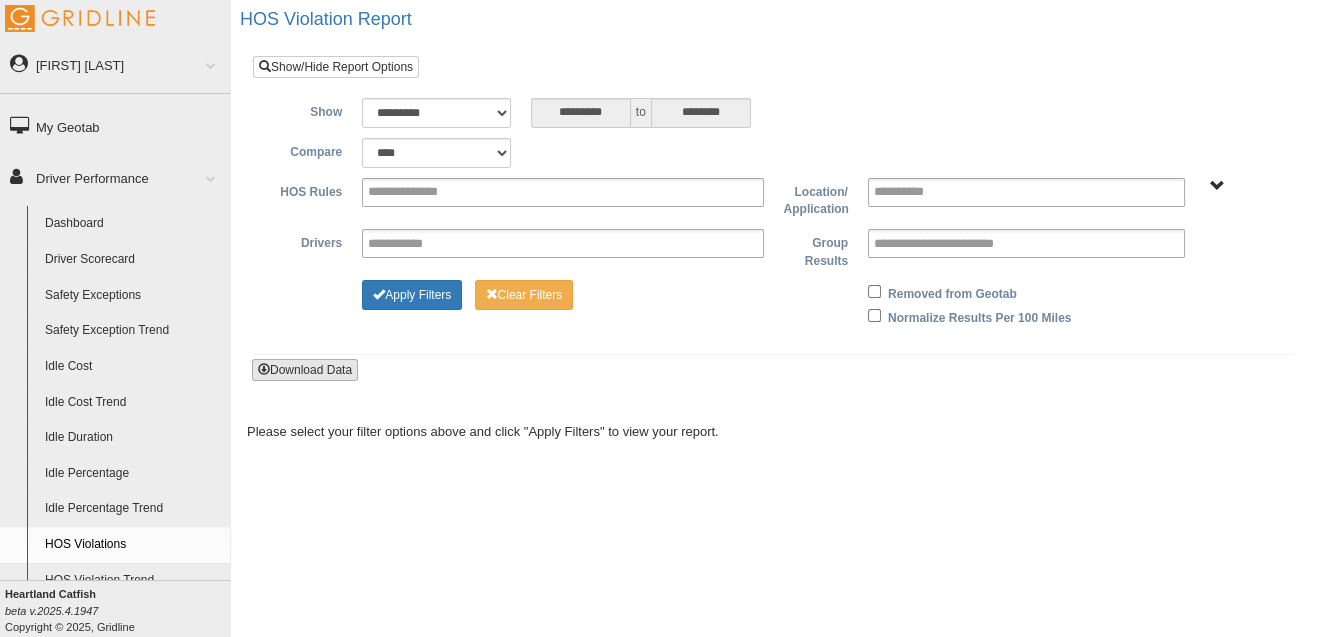 click on "Download Data" at bounding box center [305, 370] 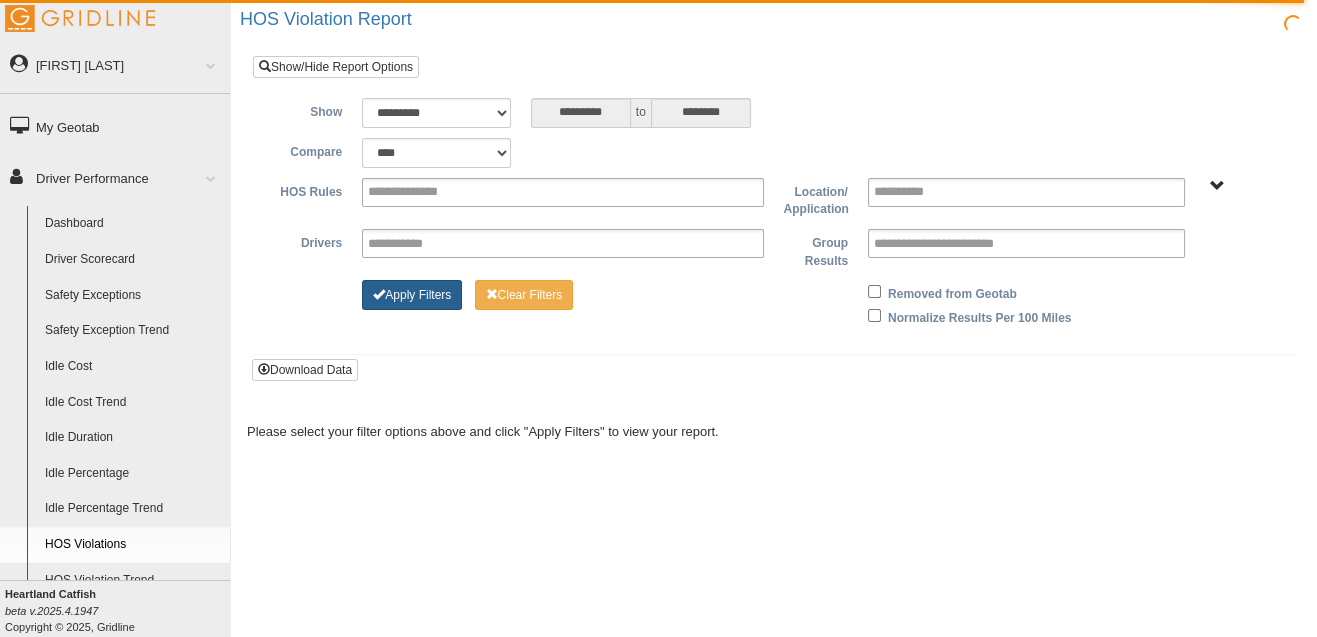 click on "Apply Filters" at bounding box center [412, 295] 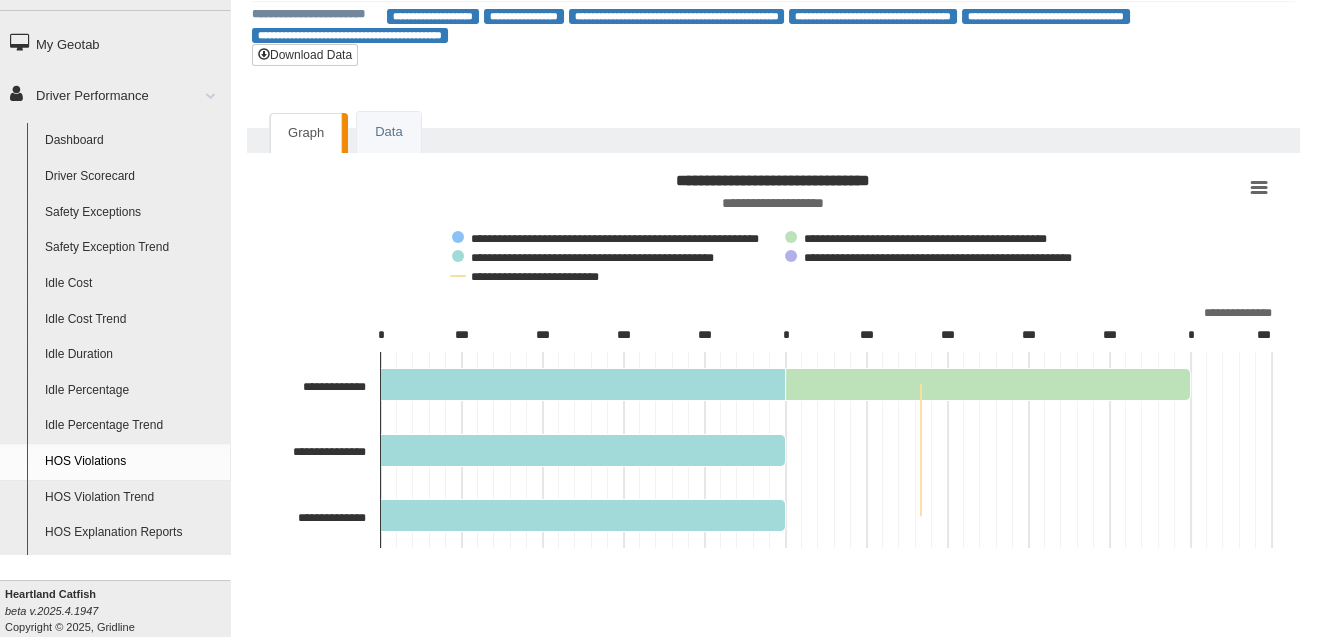 scroll, scrollTop: 89, scrollLeft: 0, axis: vertical 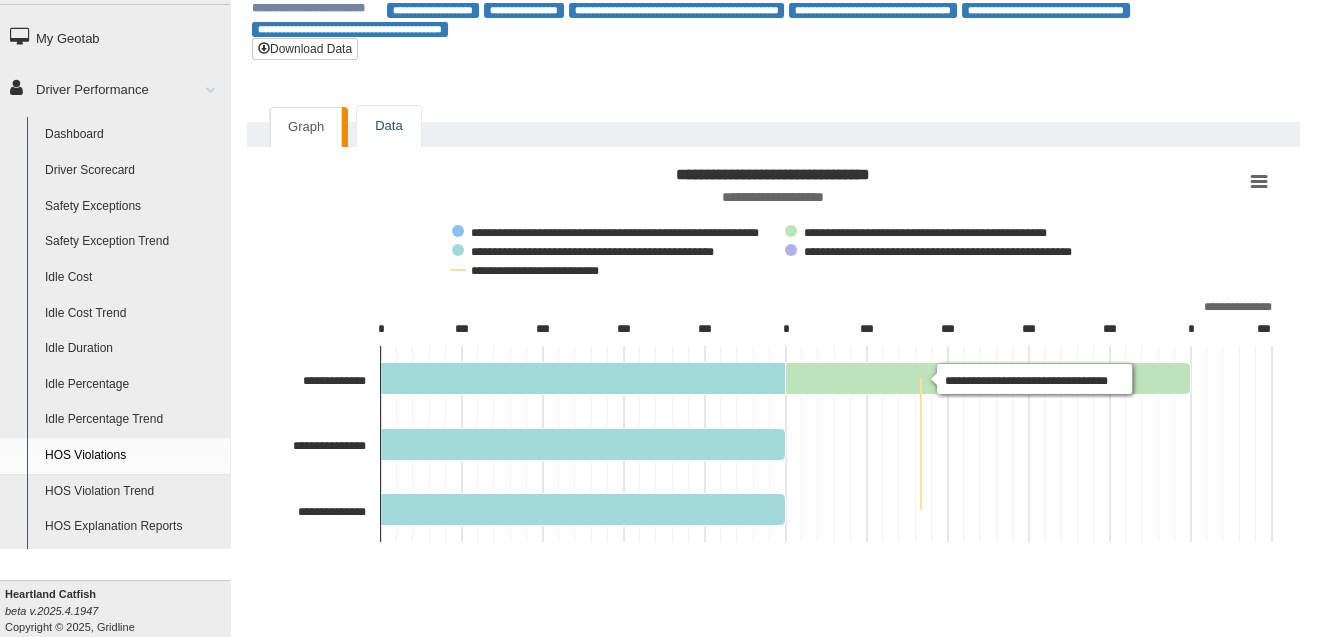 click on "Data" at bounding box center (388, 126) 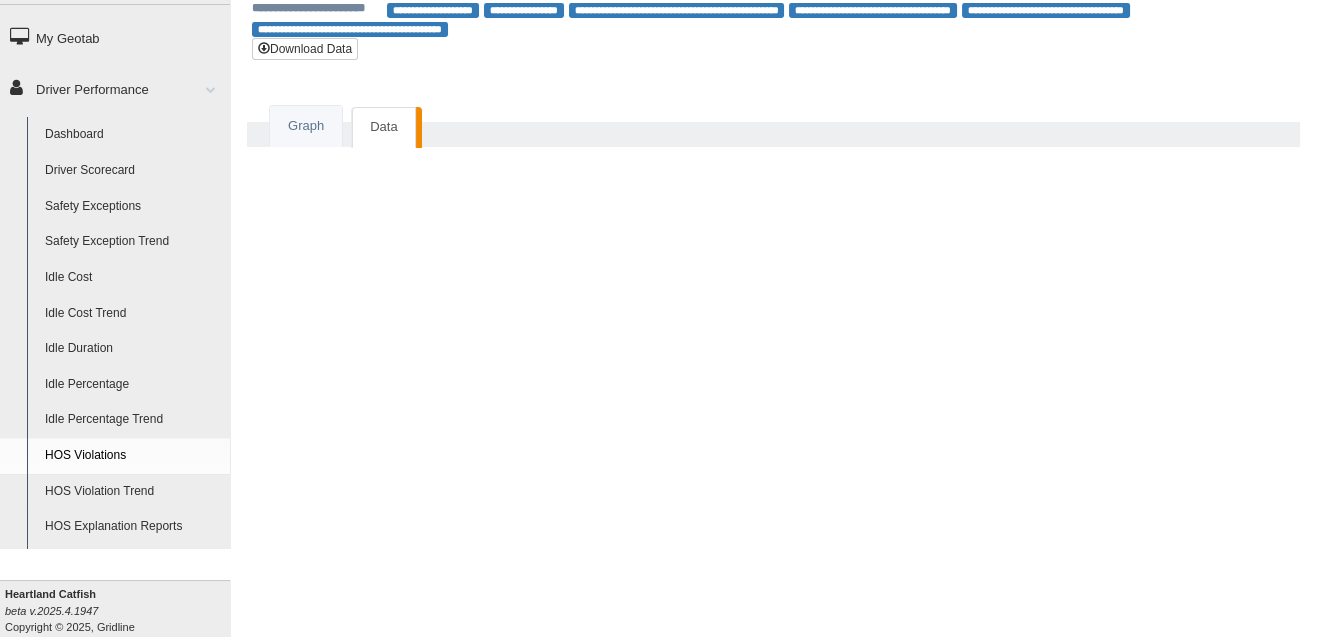 scroll, scrollTop: 18, scrollLeft: 0, axis: vertical 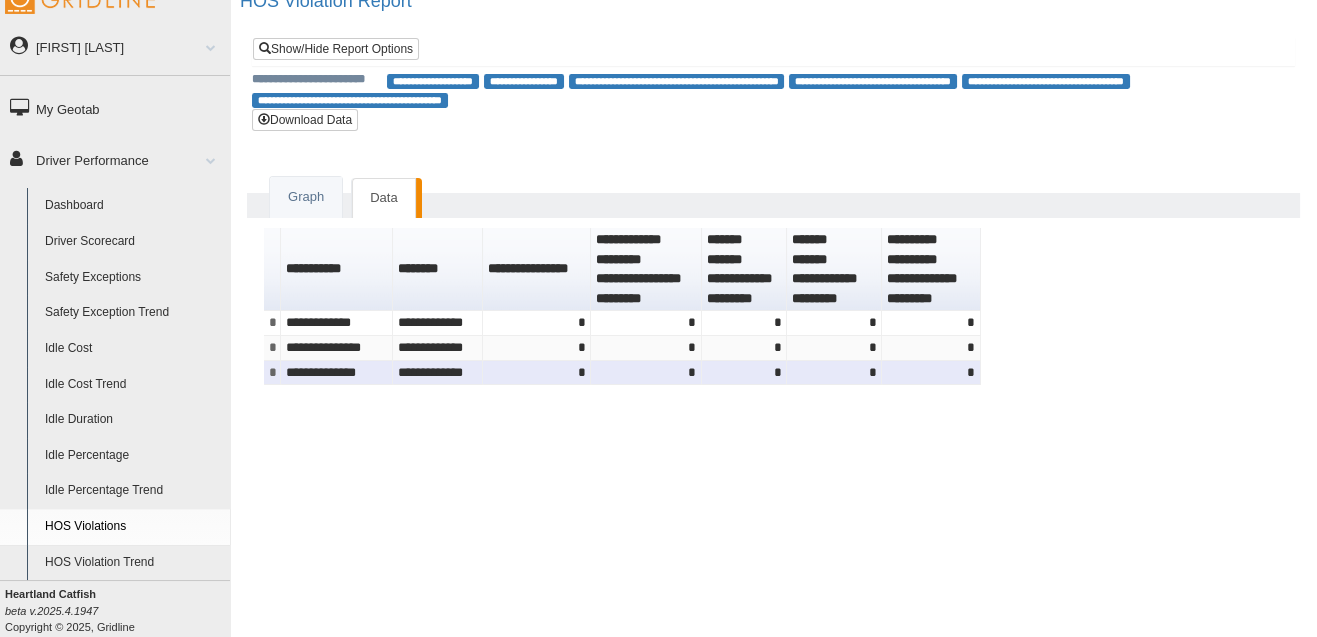 click on "**********" at bounding box center (438, 373) 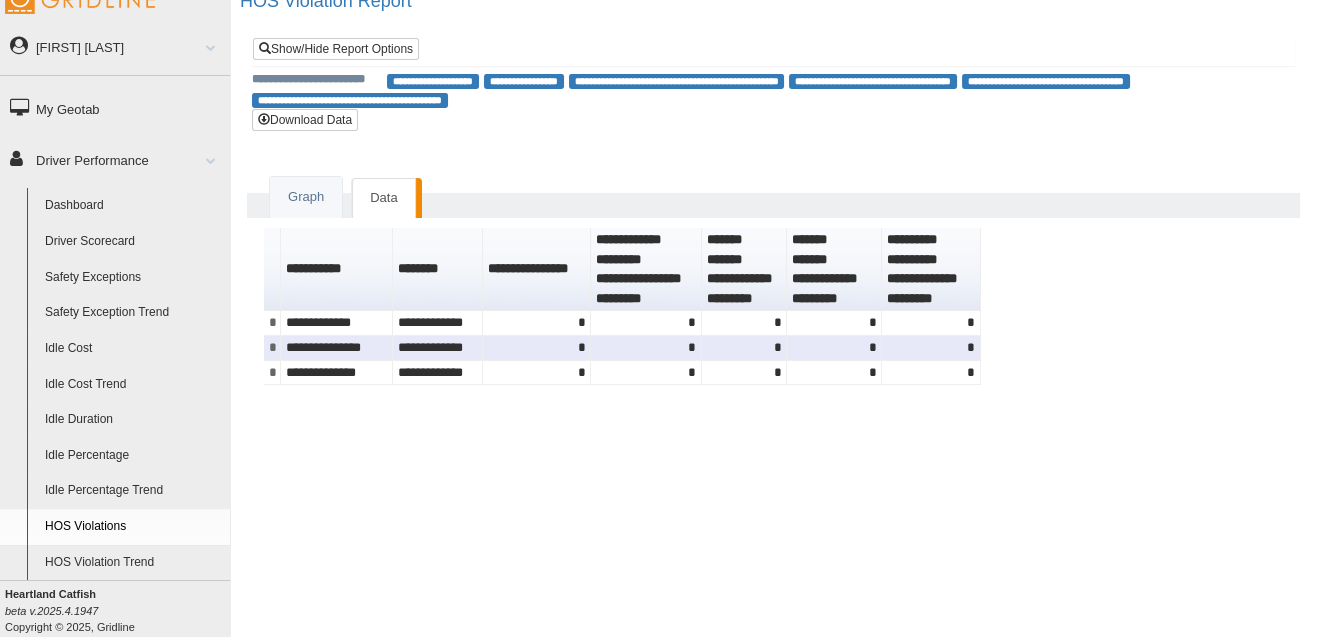 click on "**********" at bounding box center [438, 348] 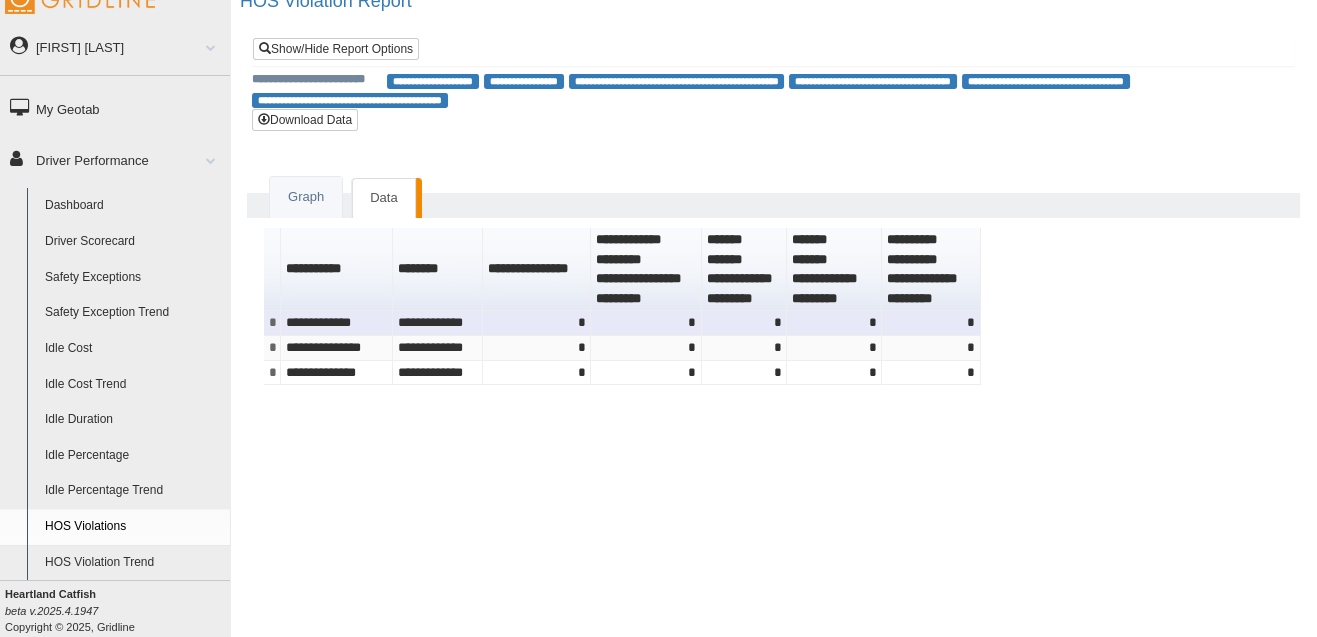 click on "**********" at bounding box center (438, 323) 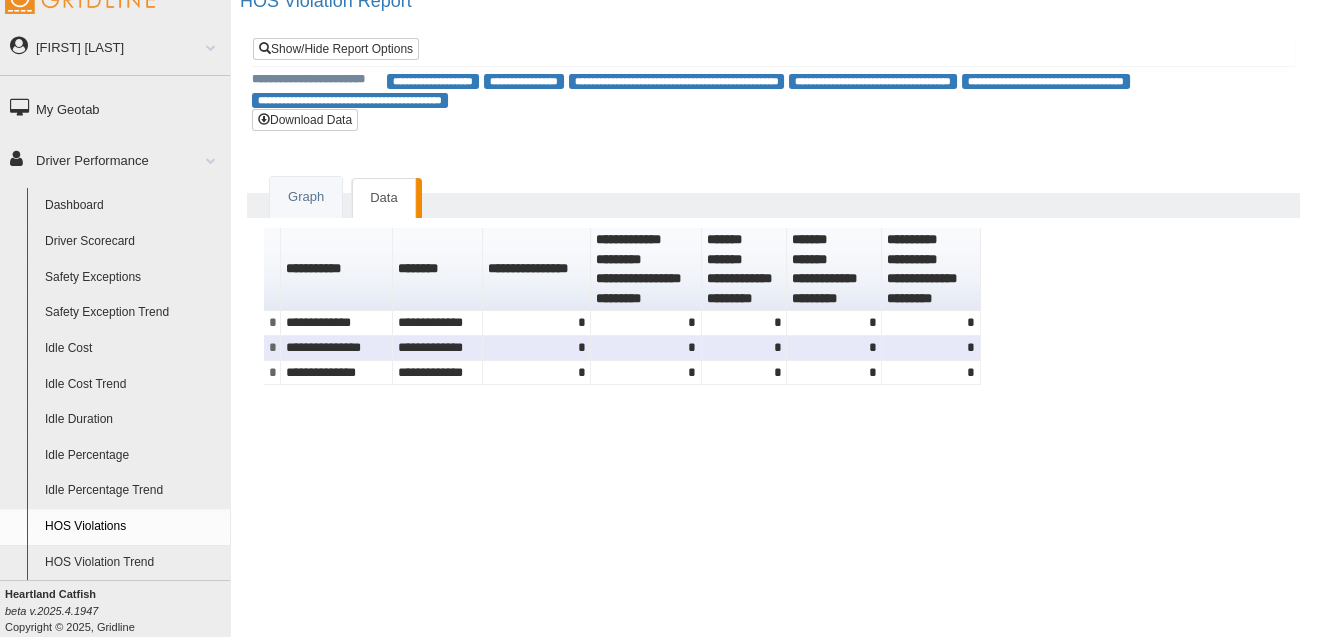 click on "**********" at bounding box center [438, 348] 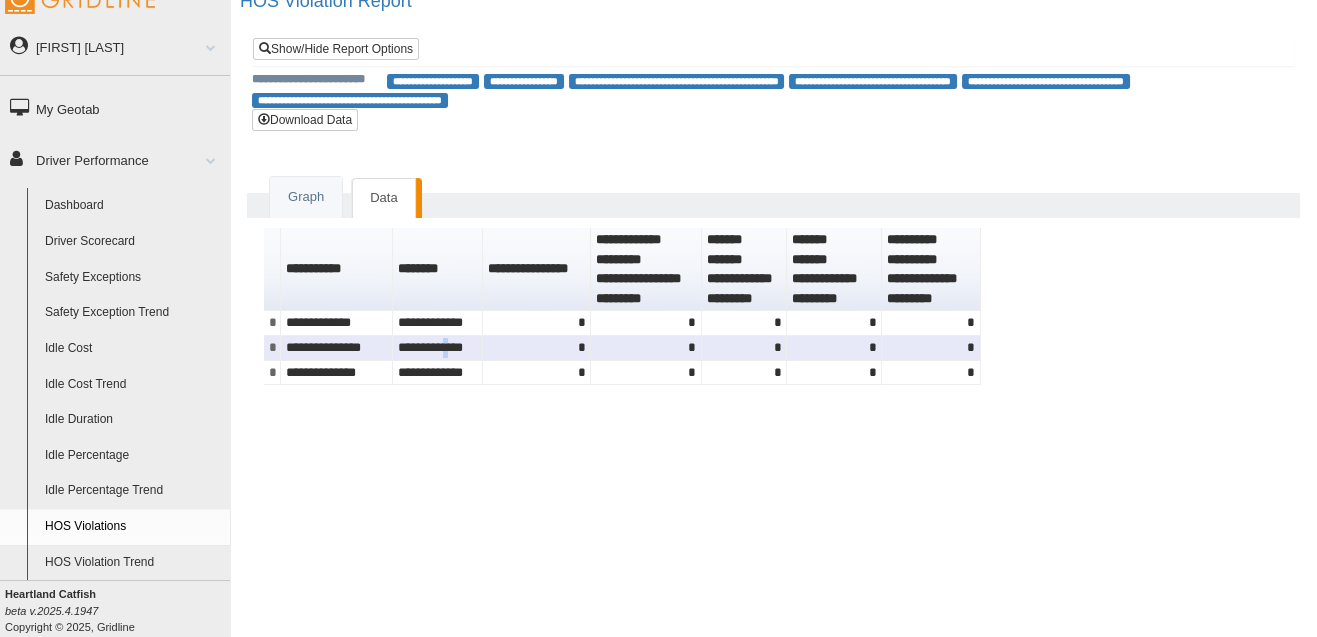 click on "**********" at bounding box center (438, 348) 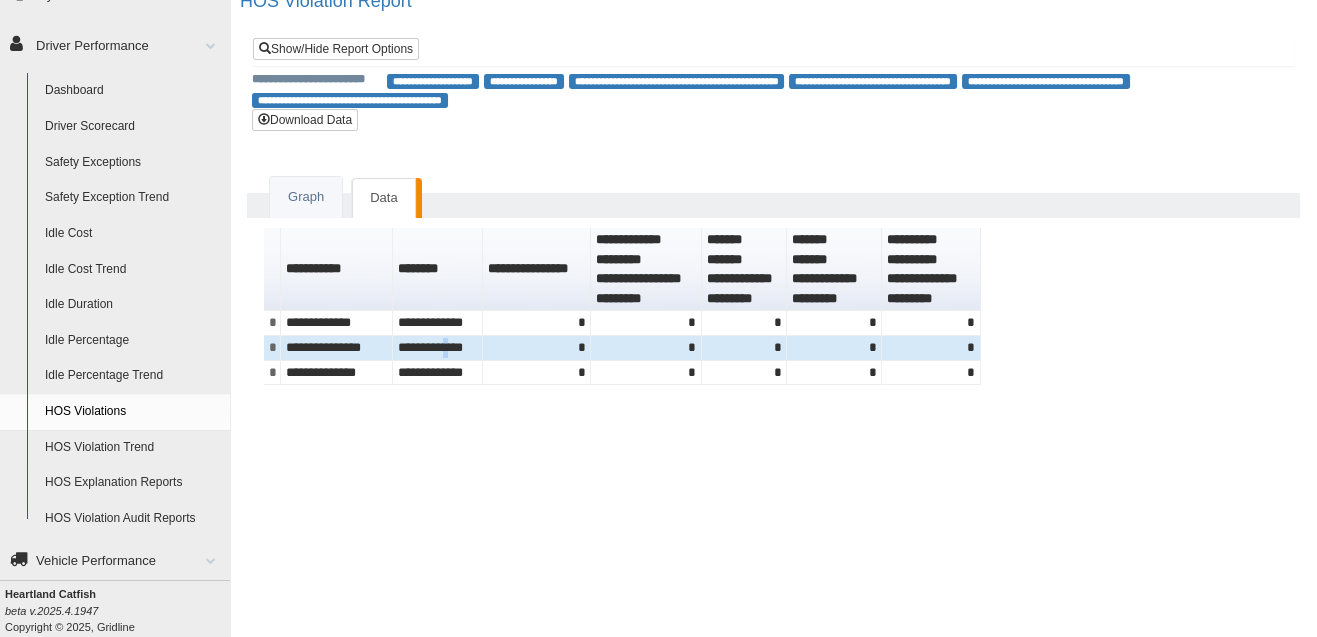 scroll, scrollTop: 117, scrollLeft: 0, axis: vertical 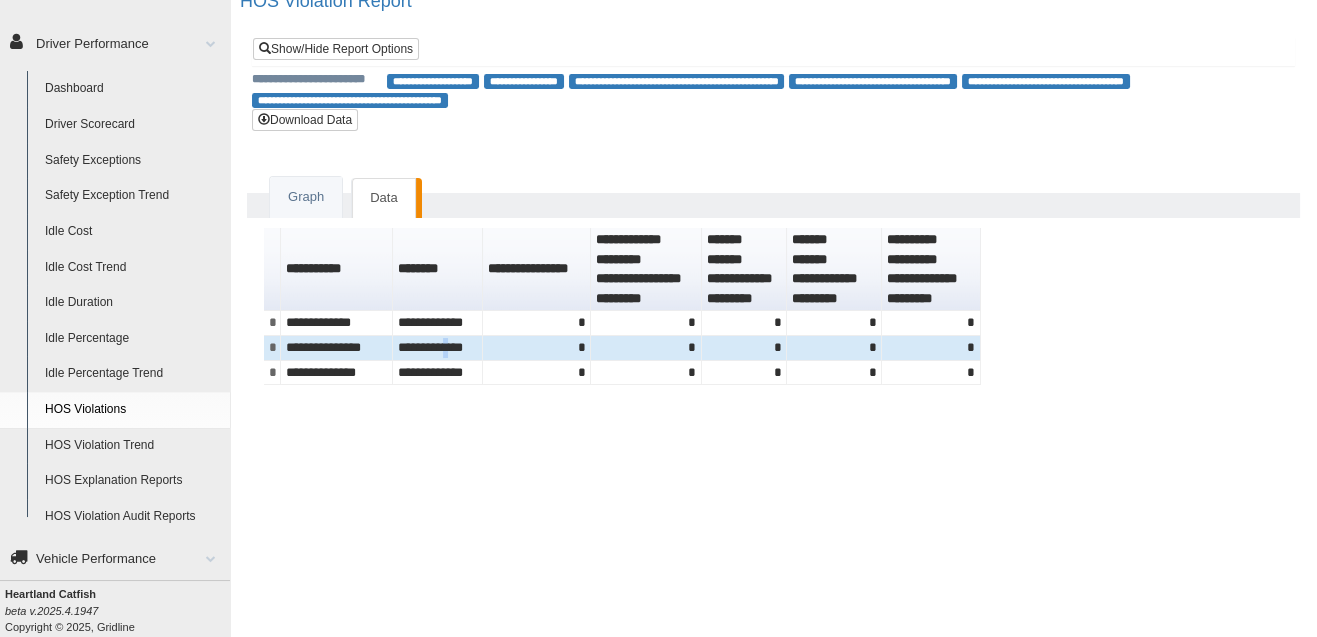click on "HOS Violation Audit Reports" at bounding box center (133, 517) 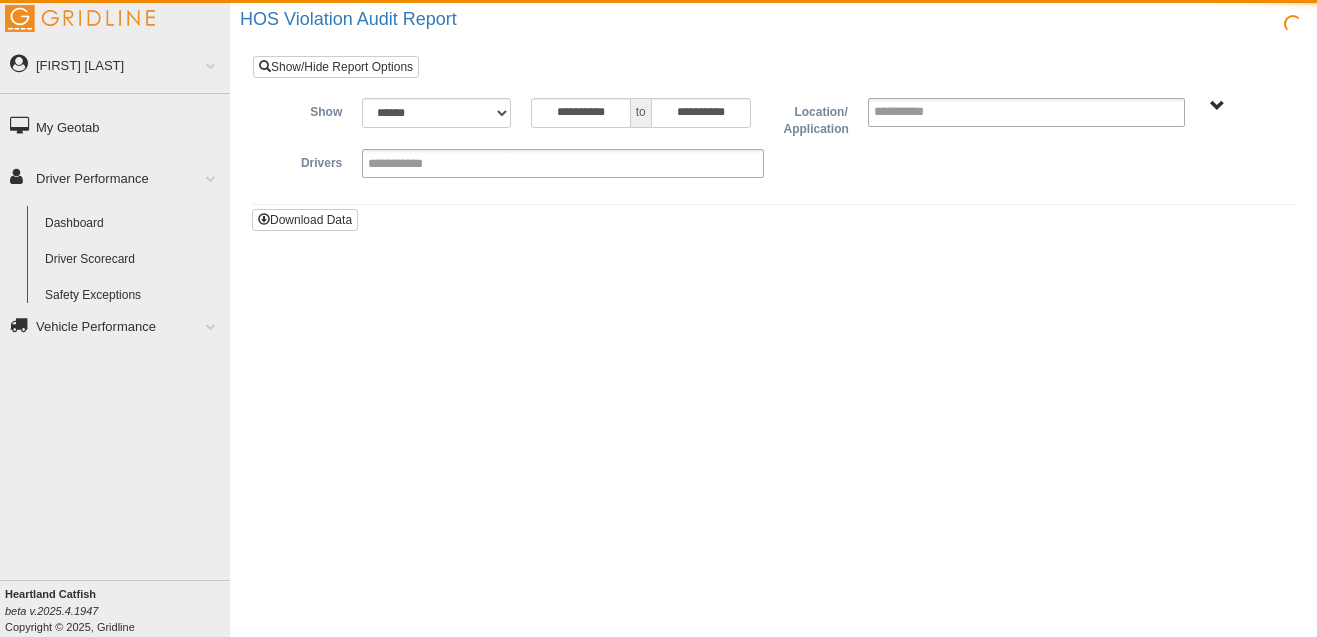 scroll, scrollTop: 0, scrollLeft: 0, axis: both 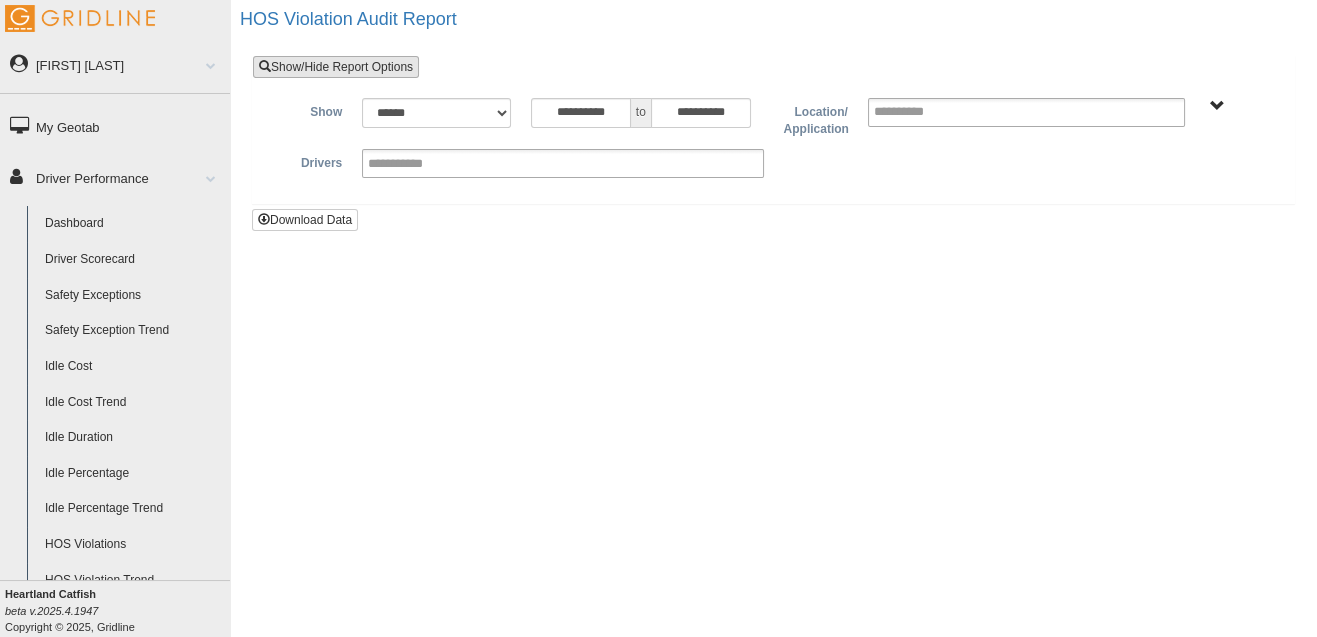 click on "Show/Hide Report Options" at bounding box center [336, 67] 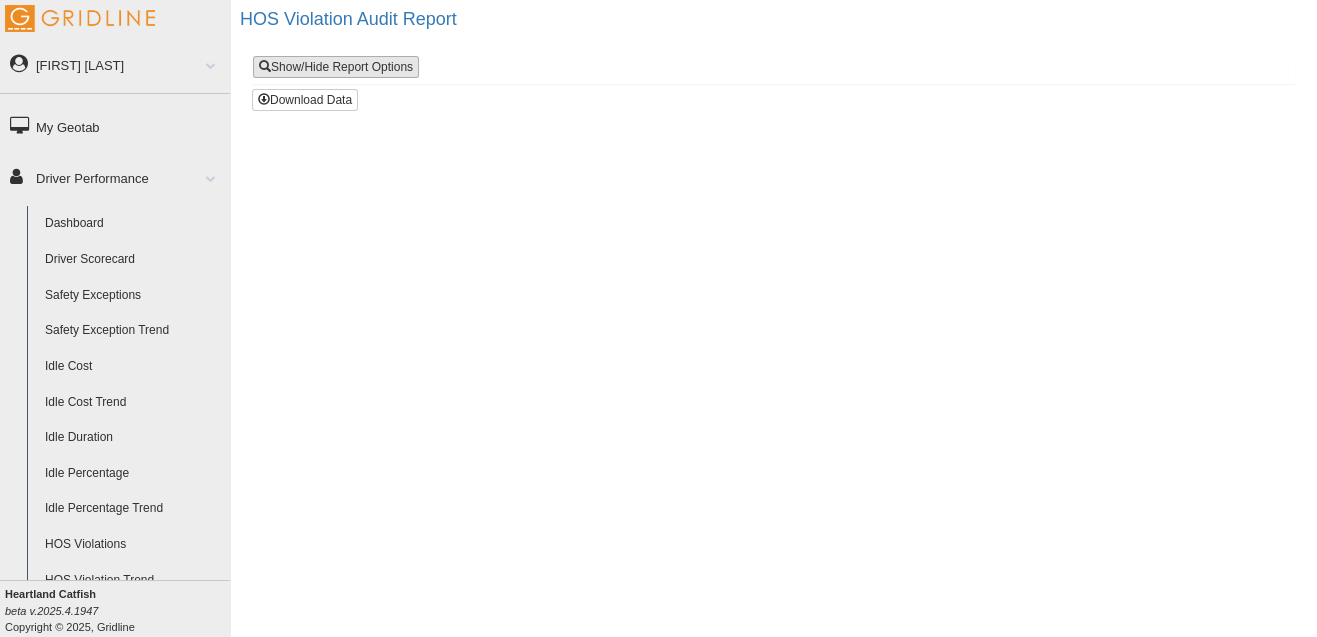 click on "Show/Hide Report Options" at bounding box center (336, 67) 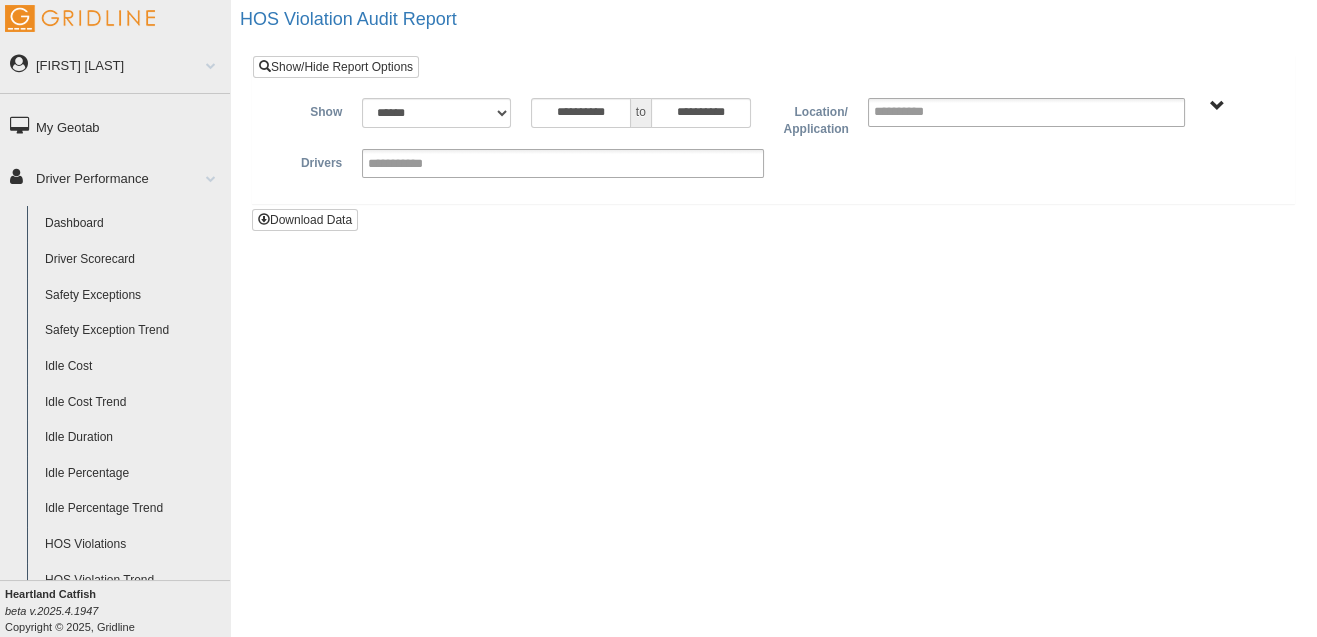 click on "Heartland Catfish" at bounding box center (1217, 106) 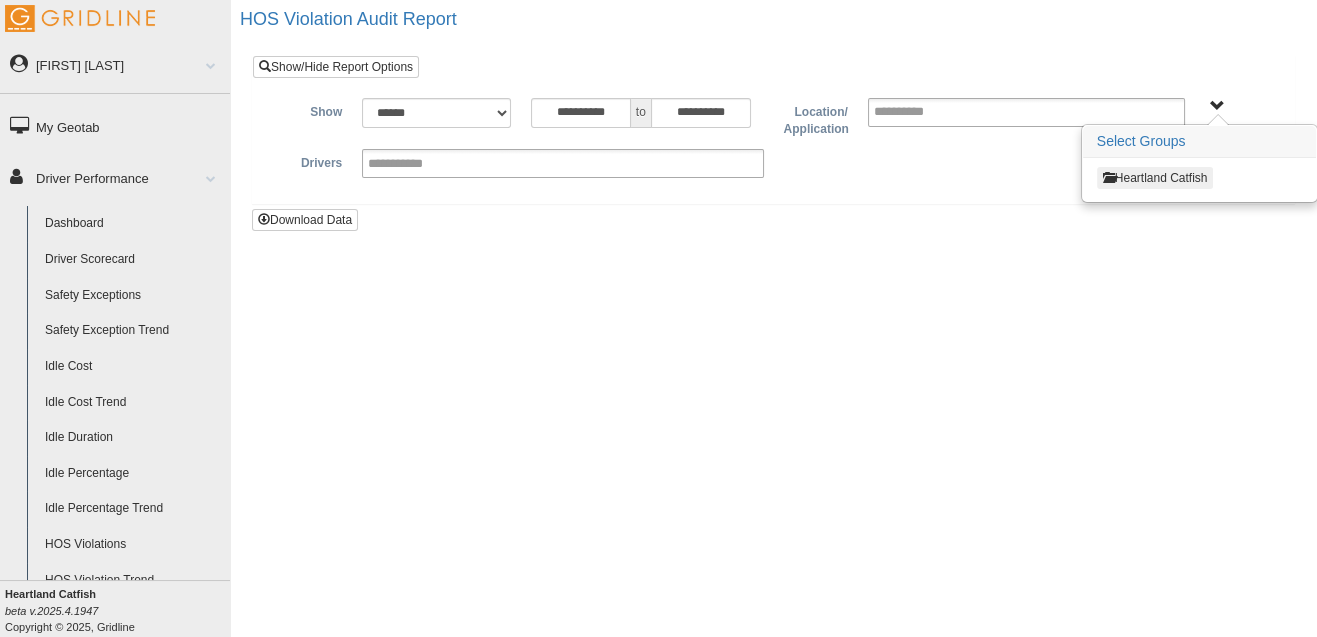 click on "Heartland Catfish" at bounding box center [1155, 178] 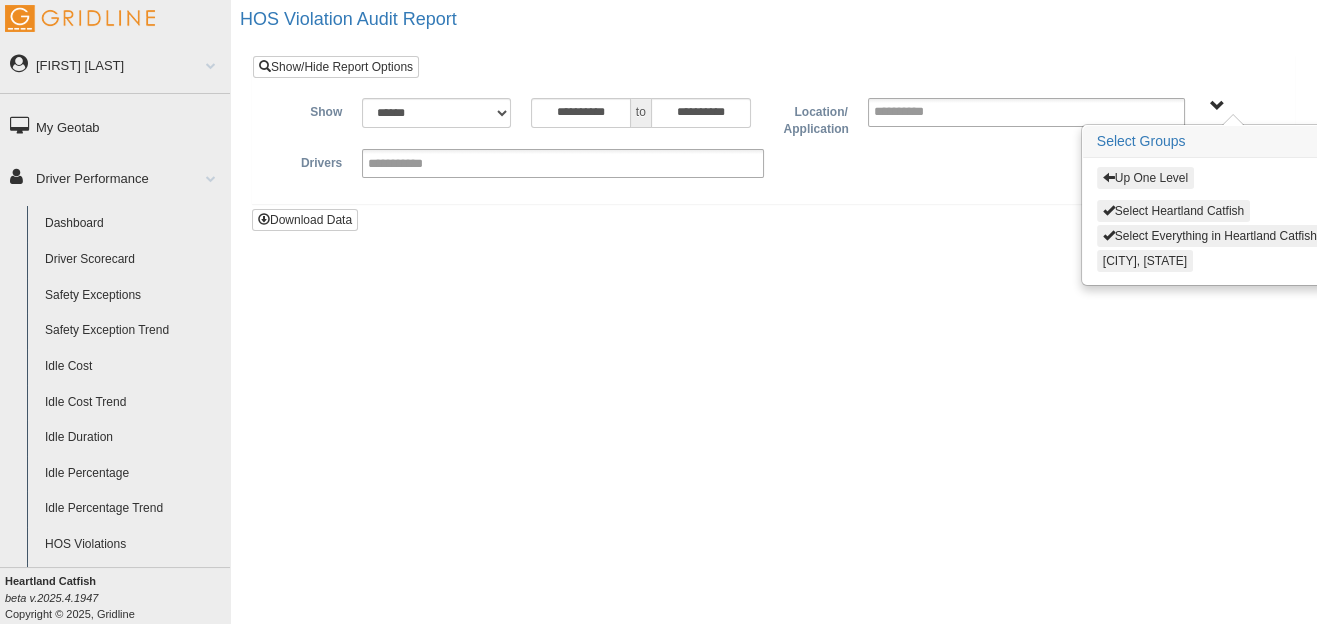 click on "Up One Level" at bounding box center (1145, 178) 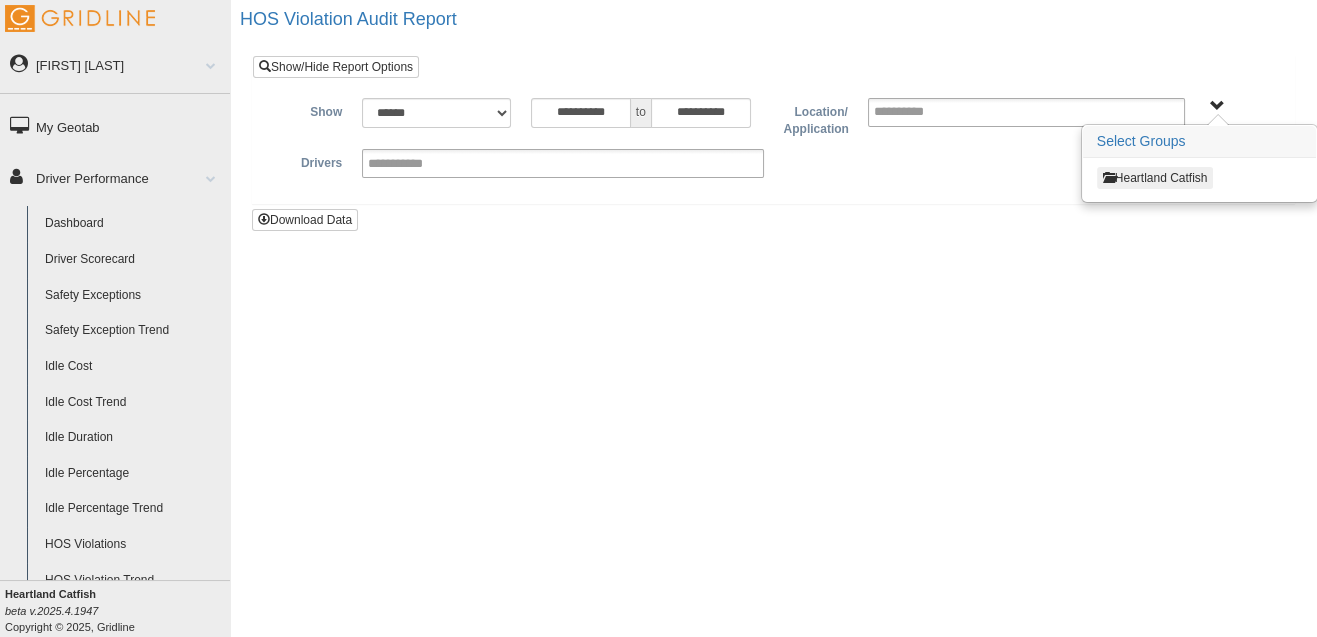 click on "**********" at bounding box center (773, 318) 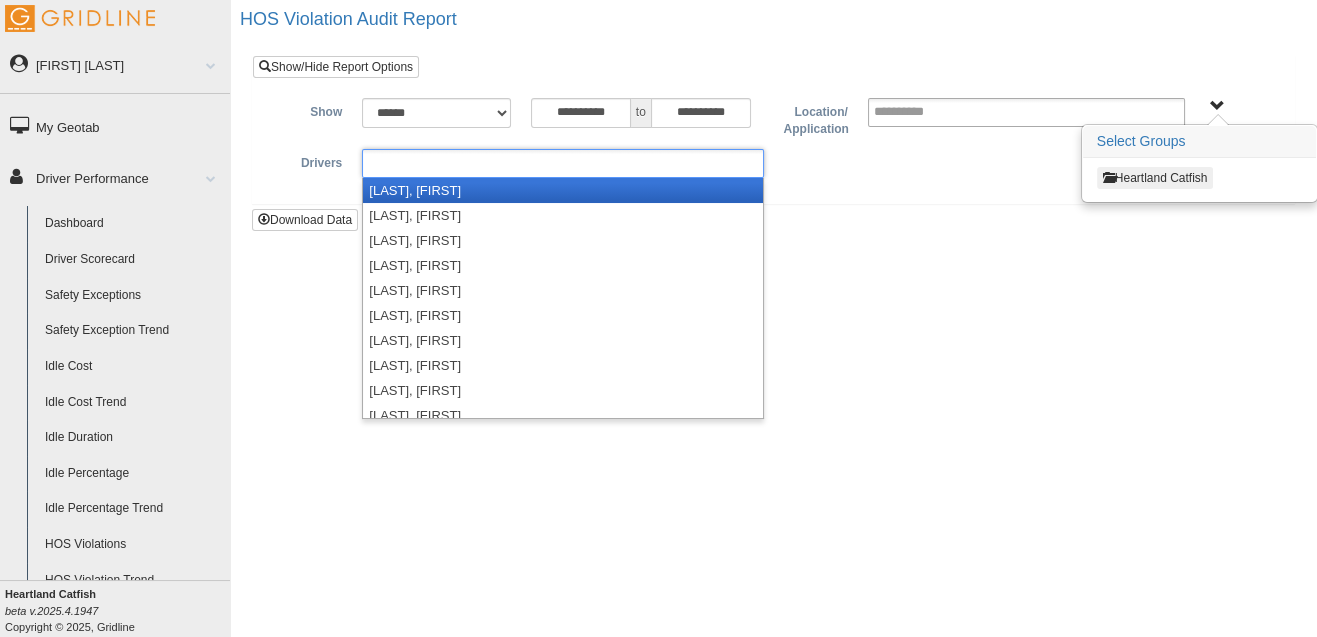 click at bounding box center (562, 163) 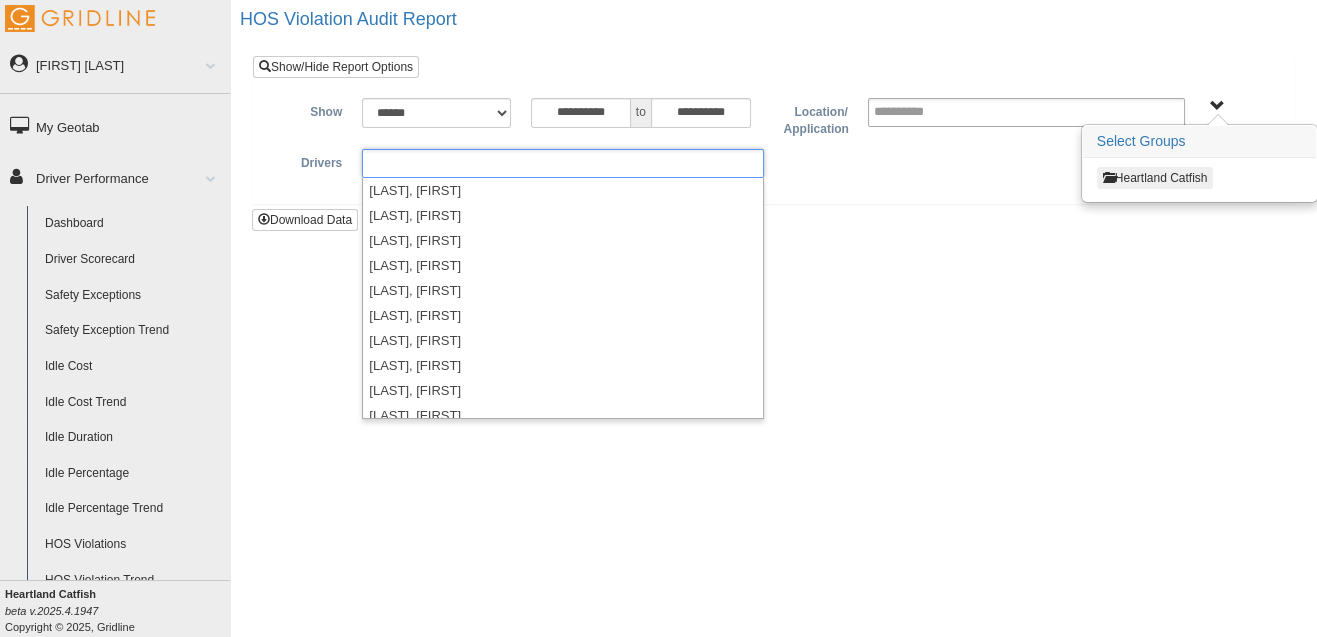 type on "**********" 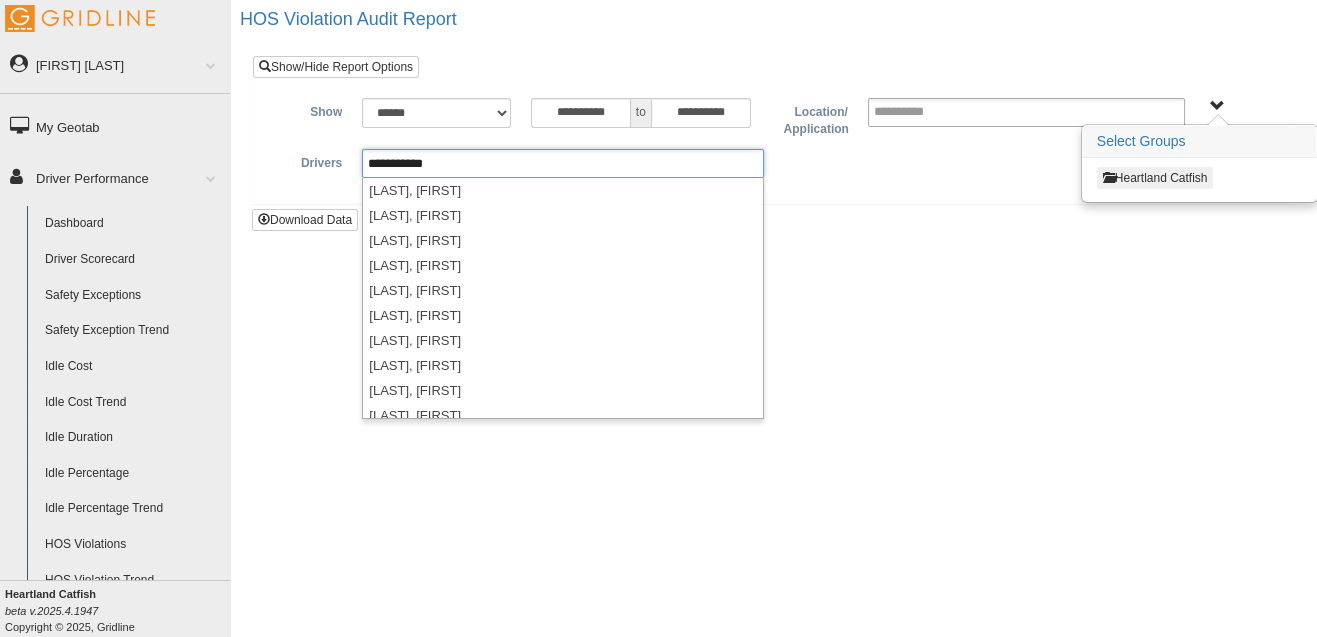 click on "**********" at bounding box center (773, 318) 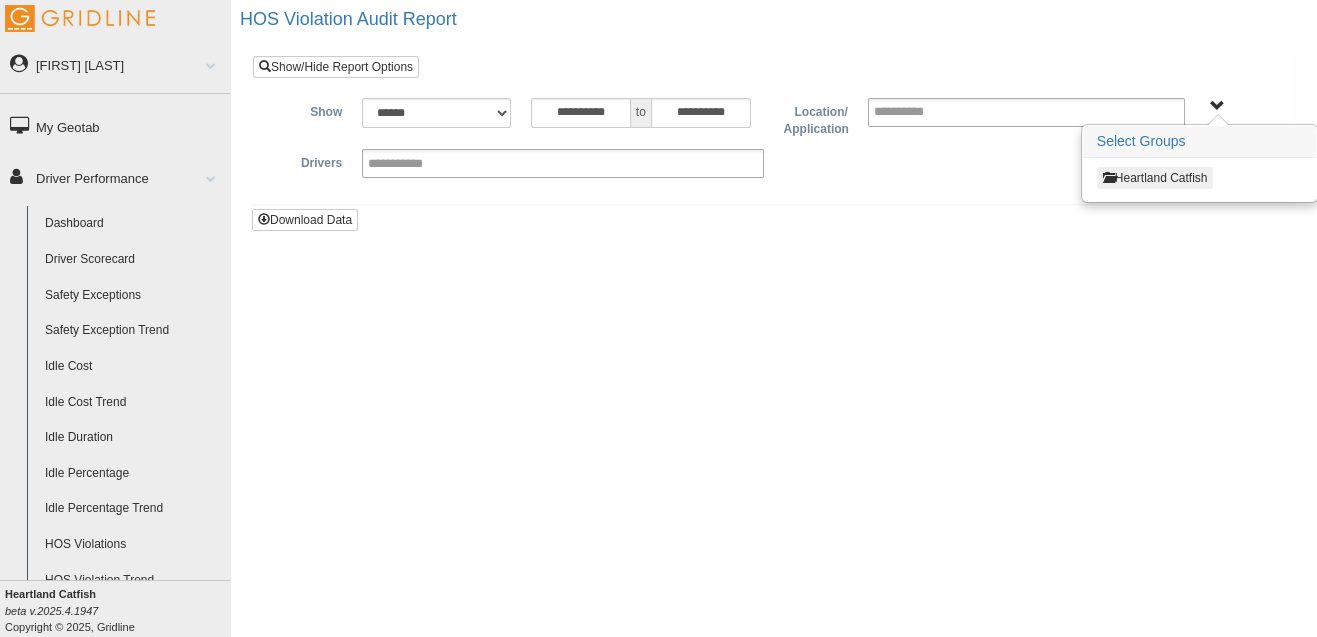 type 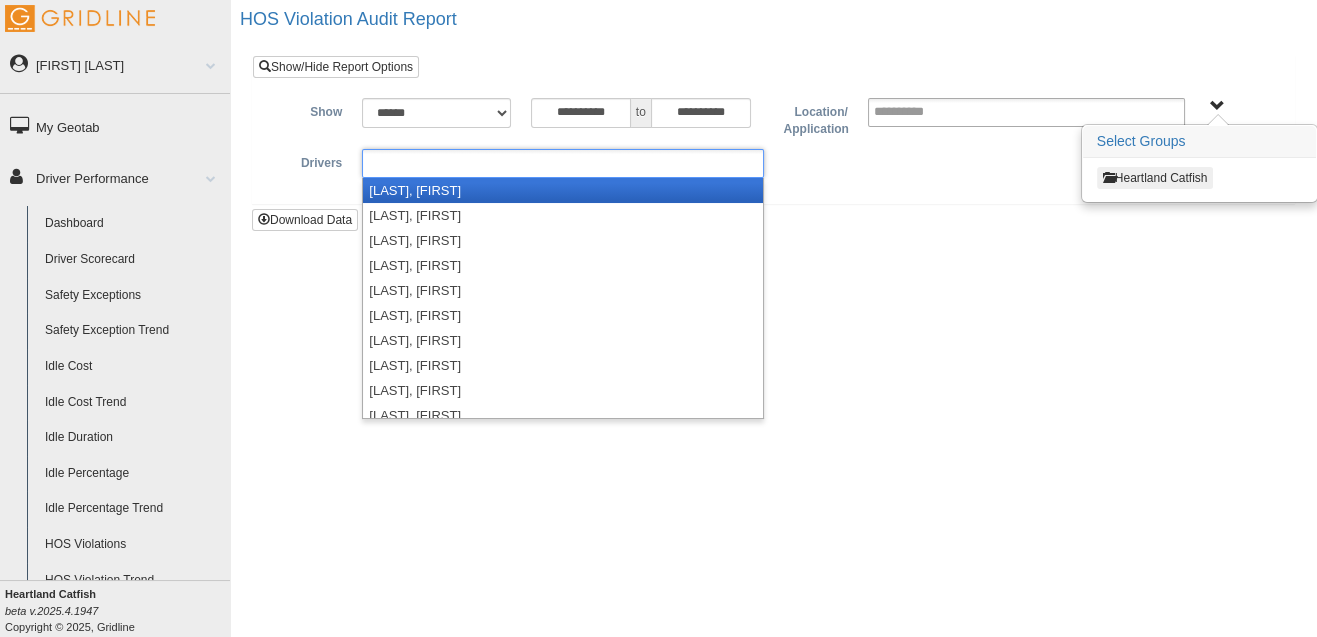 click at bounding box center [410, 163] 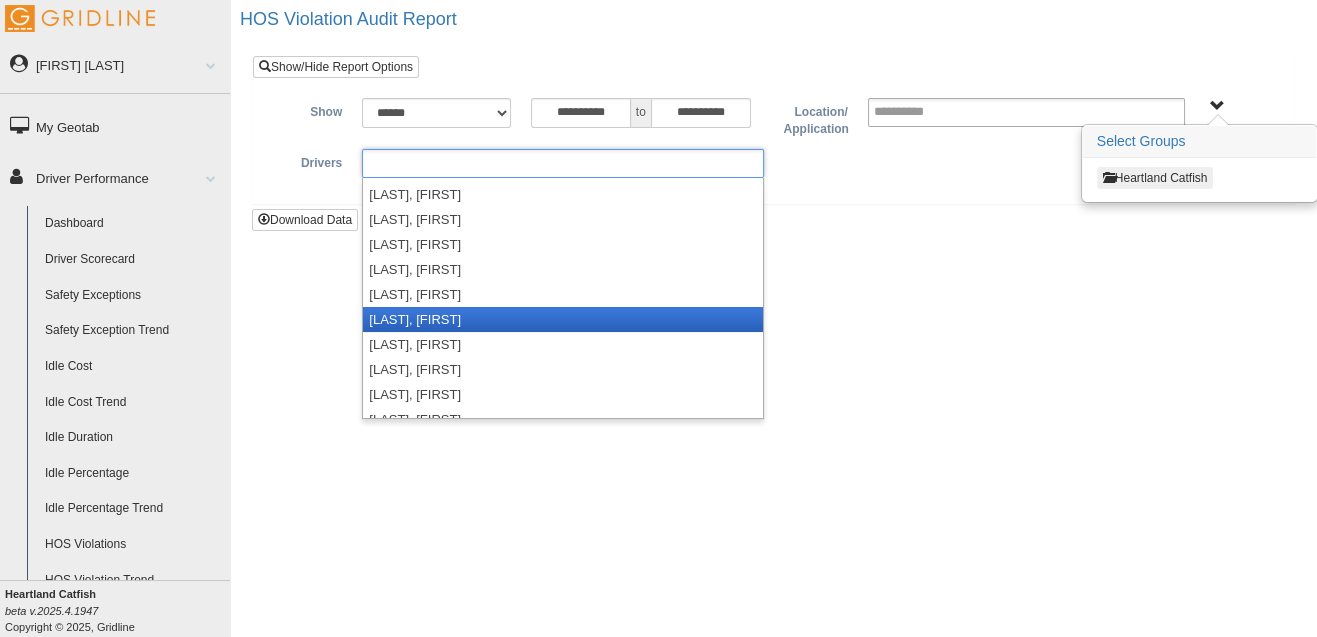 scroll, scrollTop: 160, scrollLeft: 0, axis: vertical 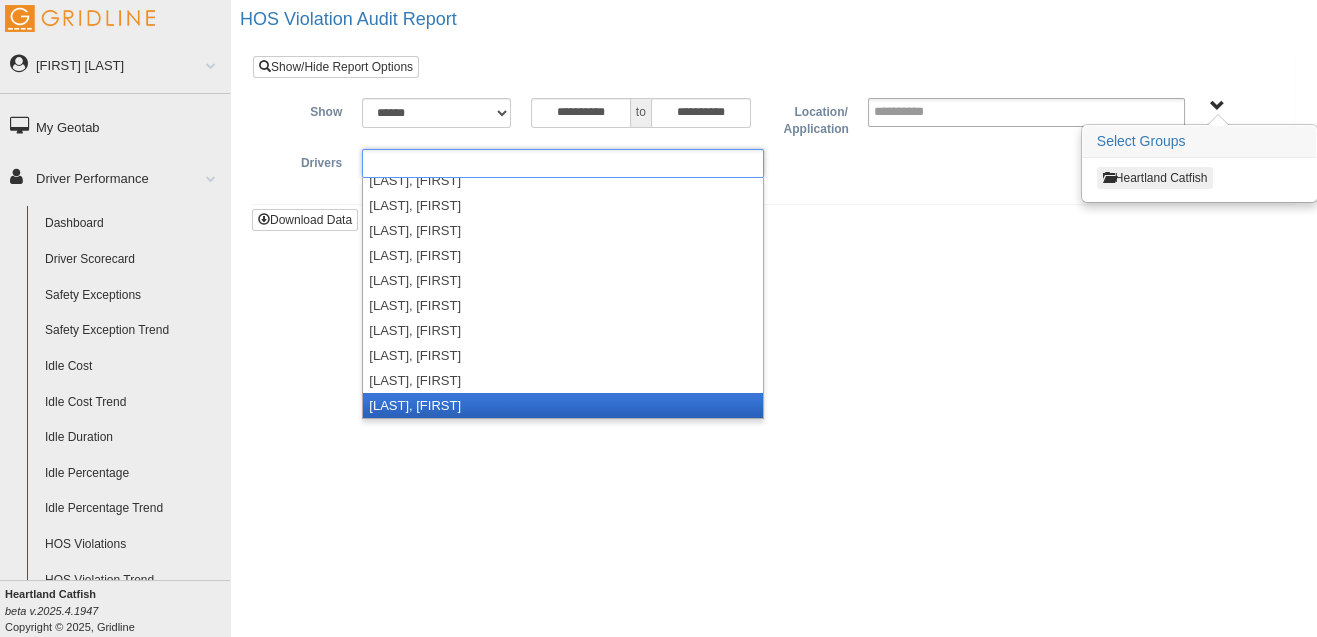 click on "Woods, Thedford" at bounding box center [562, 405] 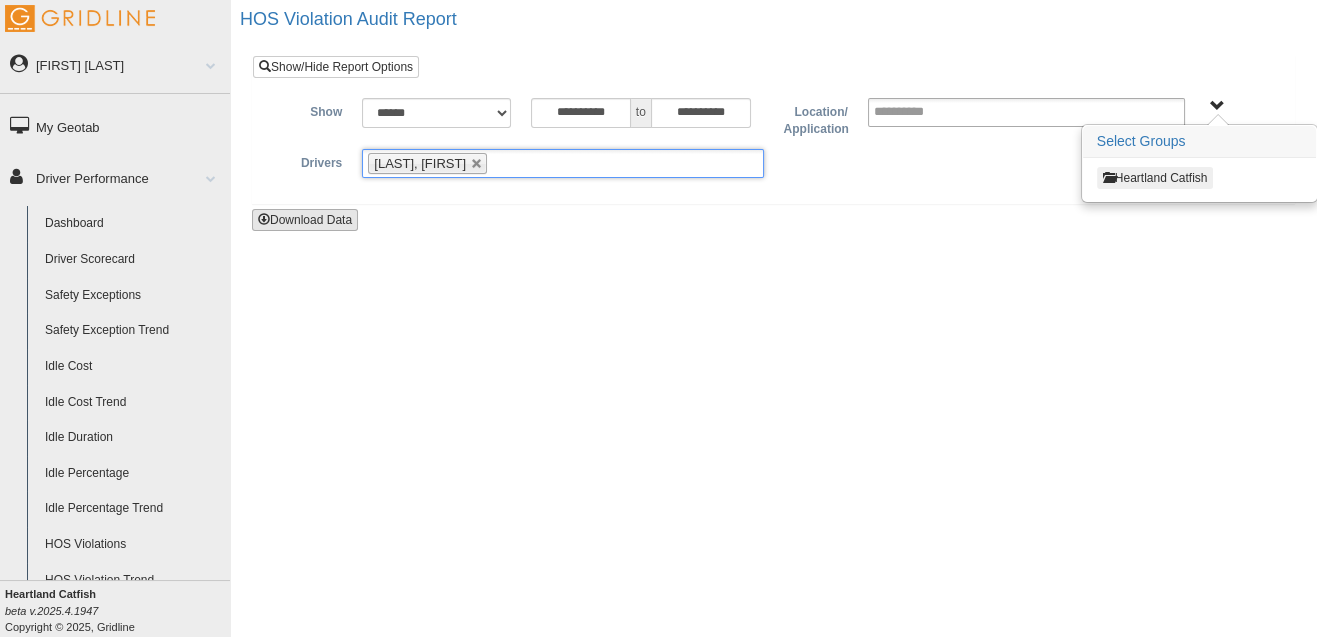 click on "Download Data" at bounding box center (305, 220) 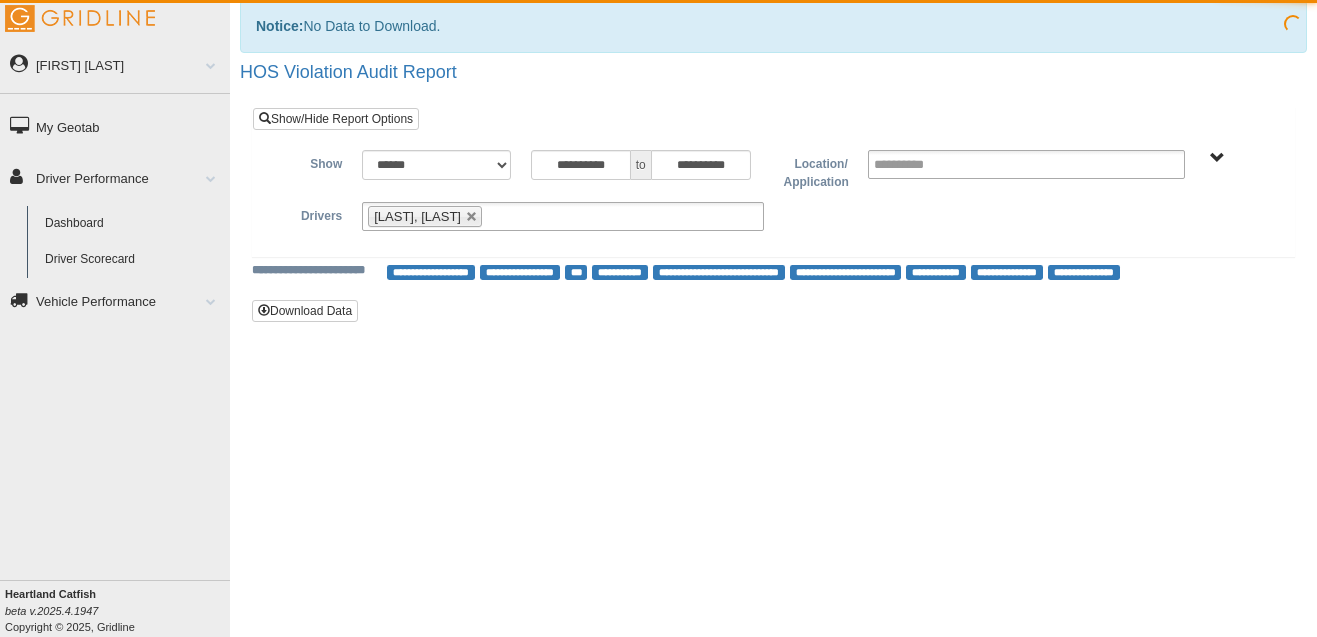 scroll, scrollTop: 0, scrollLeft: 0, axis: both 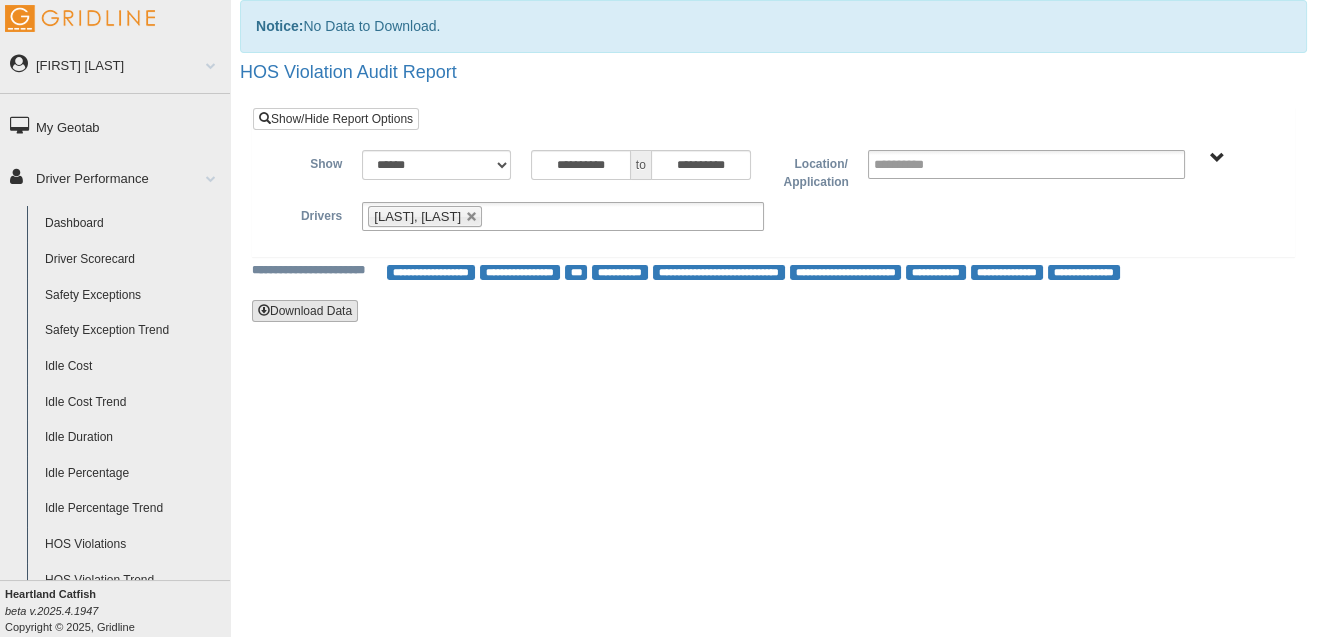 click at bounding box center (264, 310) 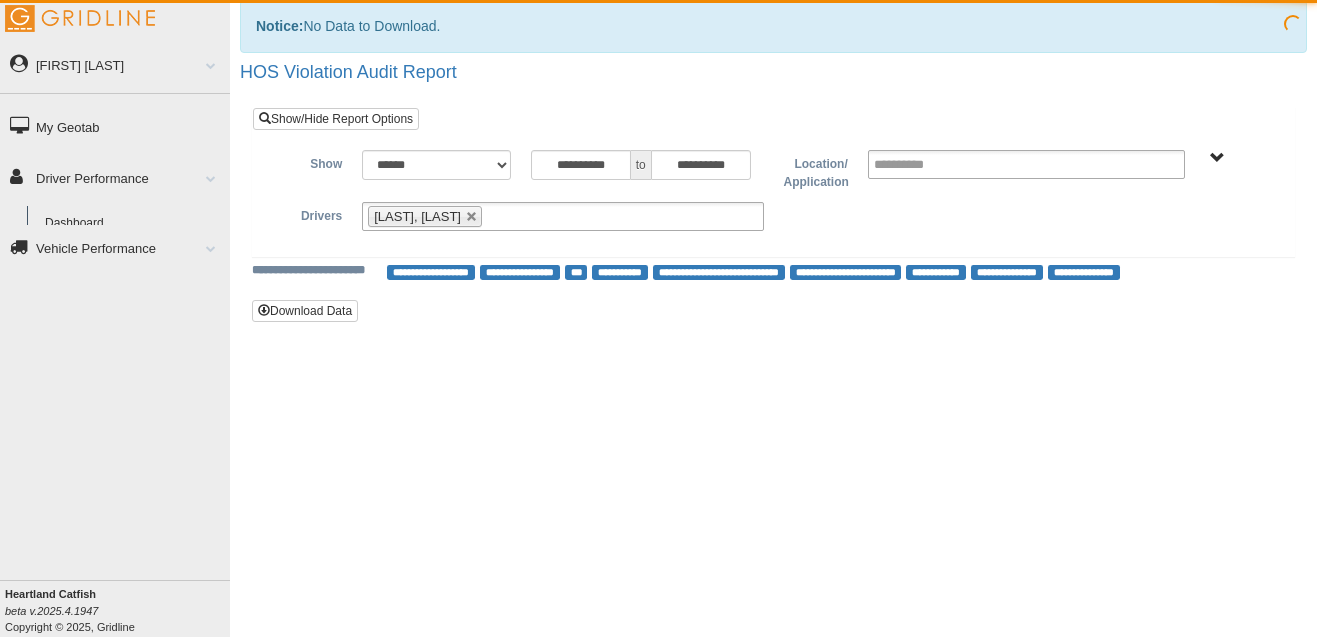 scroll, scrollTop: 0, scrollLeft: 0, axis: both 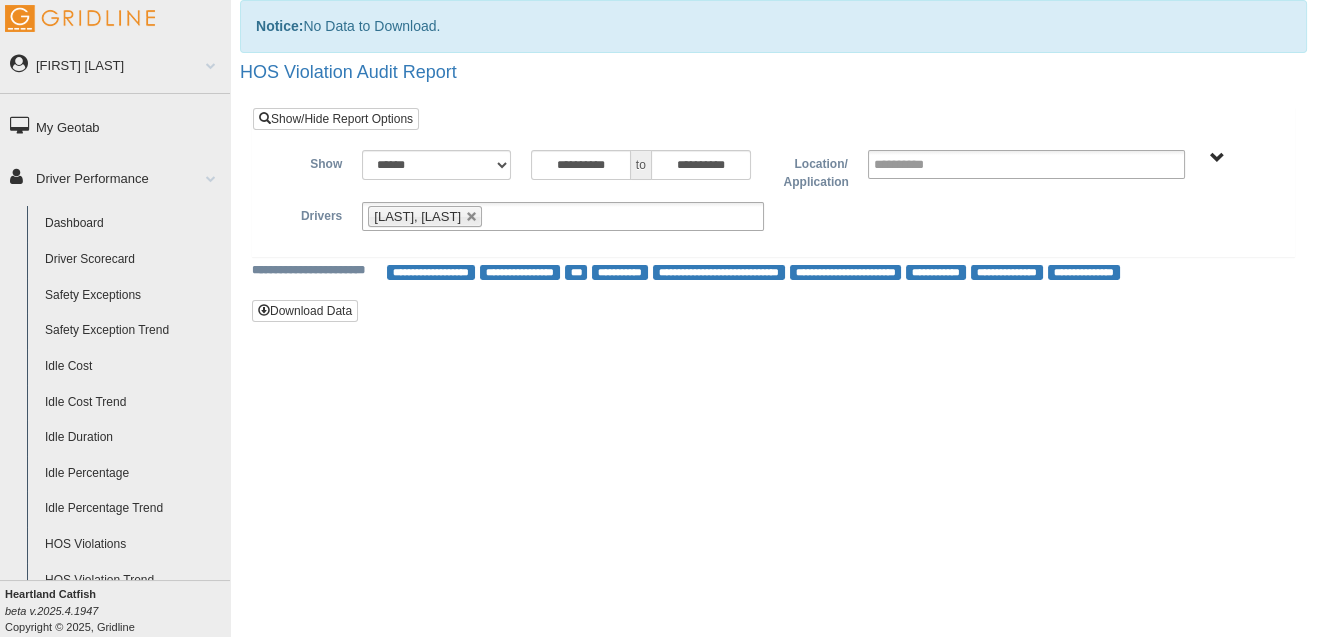 click on "Dashboard" at bounding box center (133, 224) 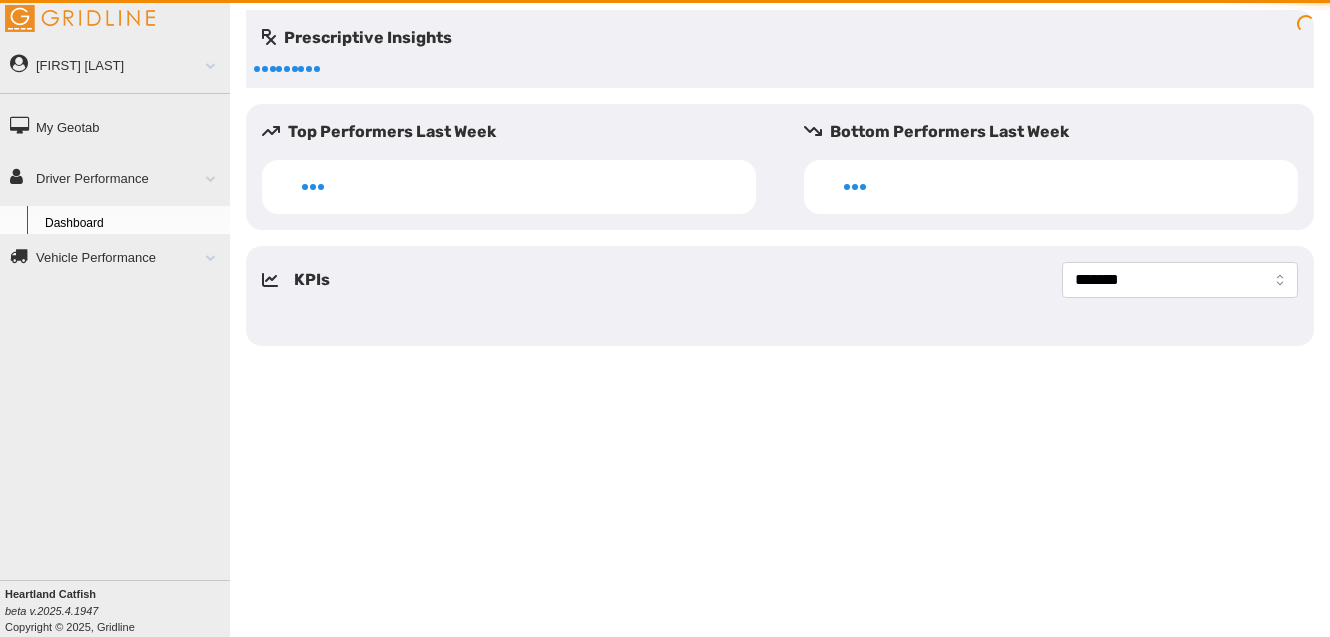scroll, scrollTop: 0, scrollLeft: 0, axis: both 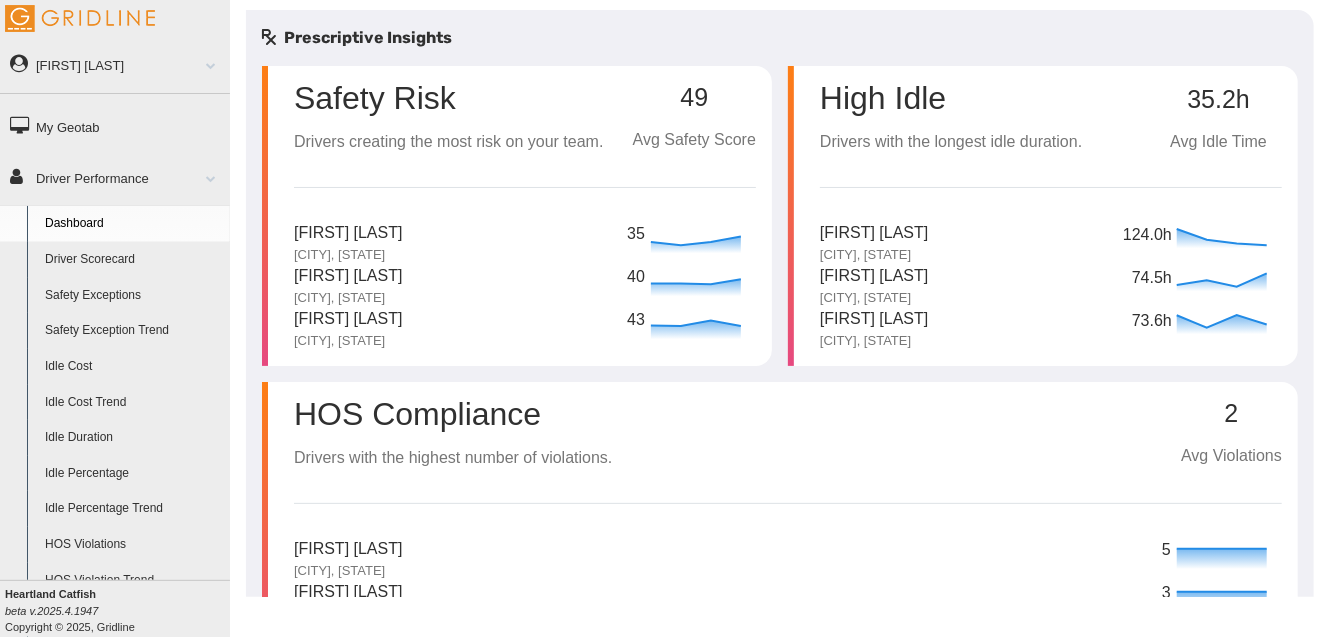 click on "[FIRST] [LAST]" at bounding box center [348, 233] 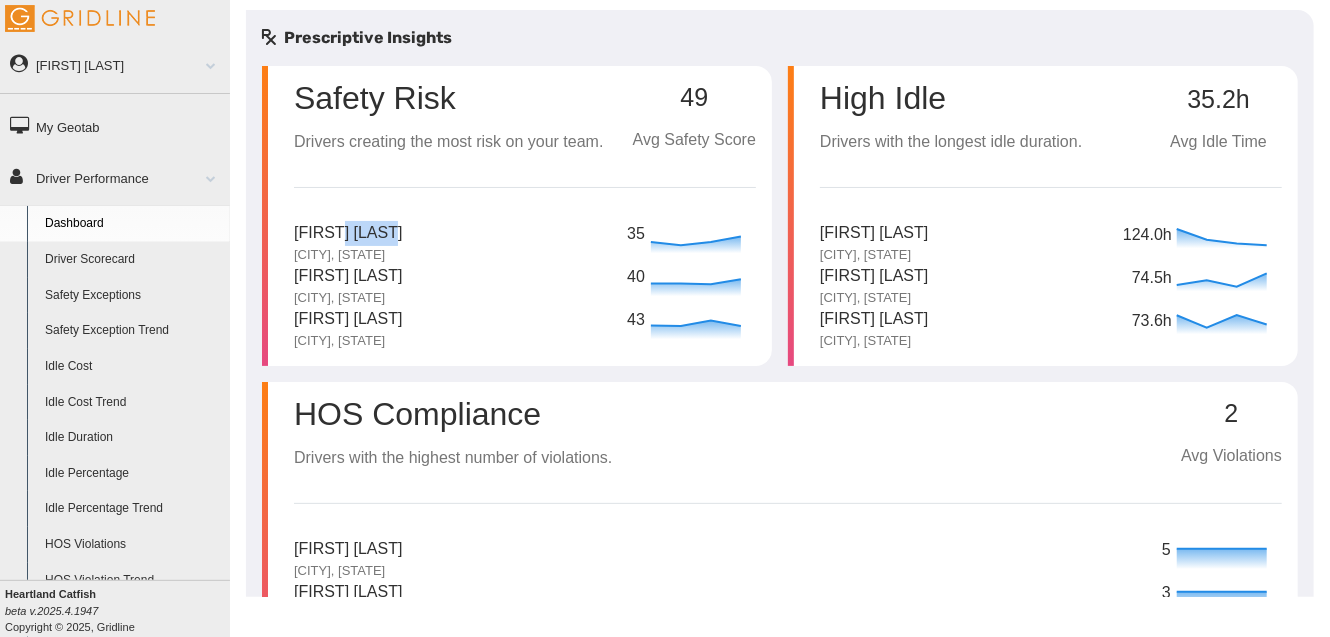click on "[FIRST] [LAST]" at bounding box center [348, 233] 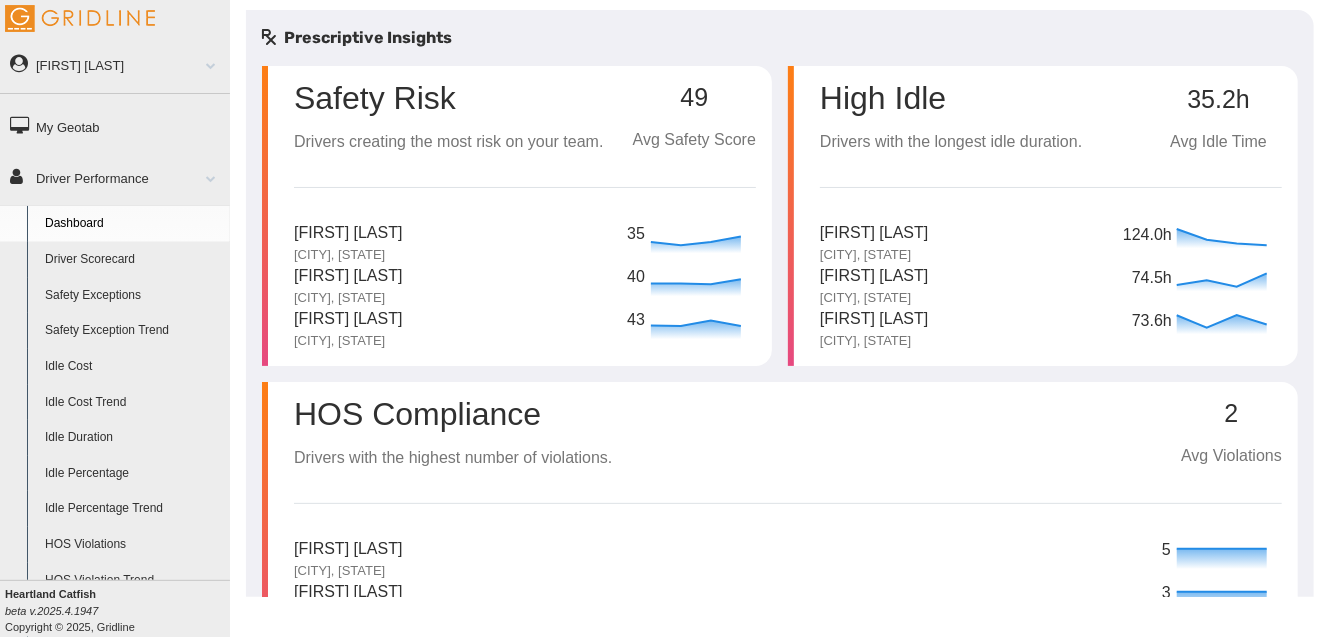 click on "[FIRST] [LAST]" at bounding box center (348, 233) 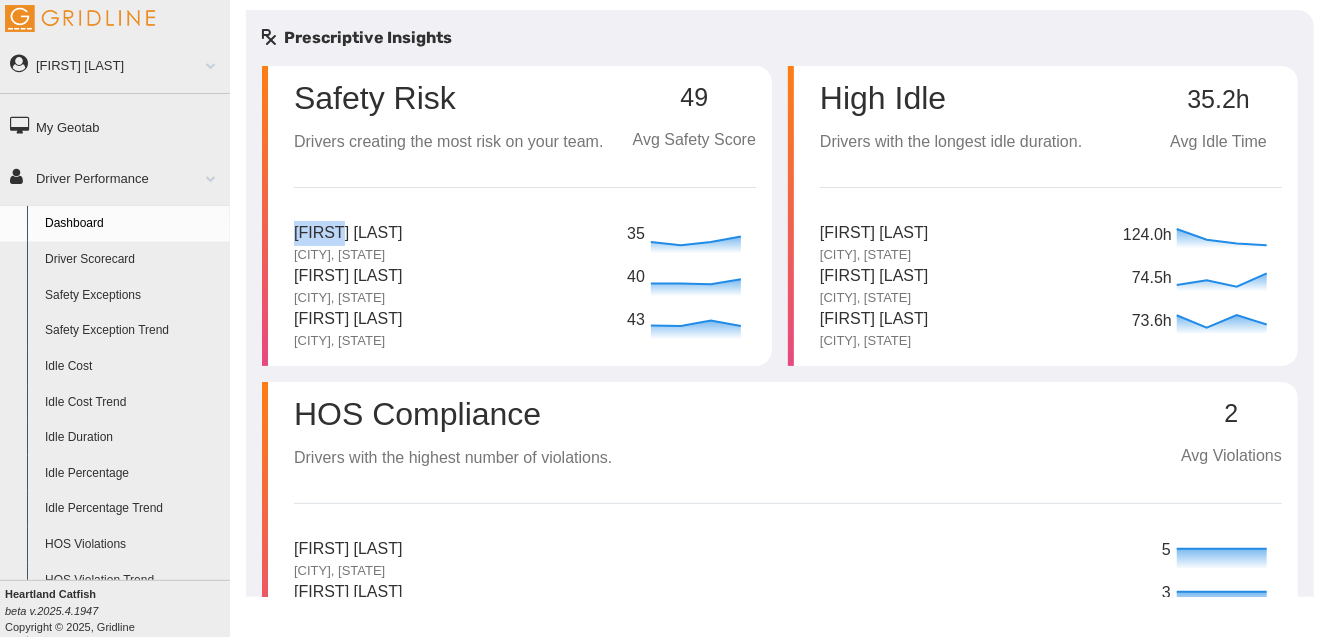 click on "[FIRST] [LAST]" at bounding box center [348, 233] 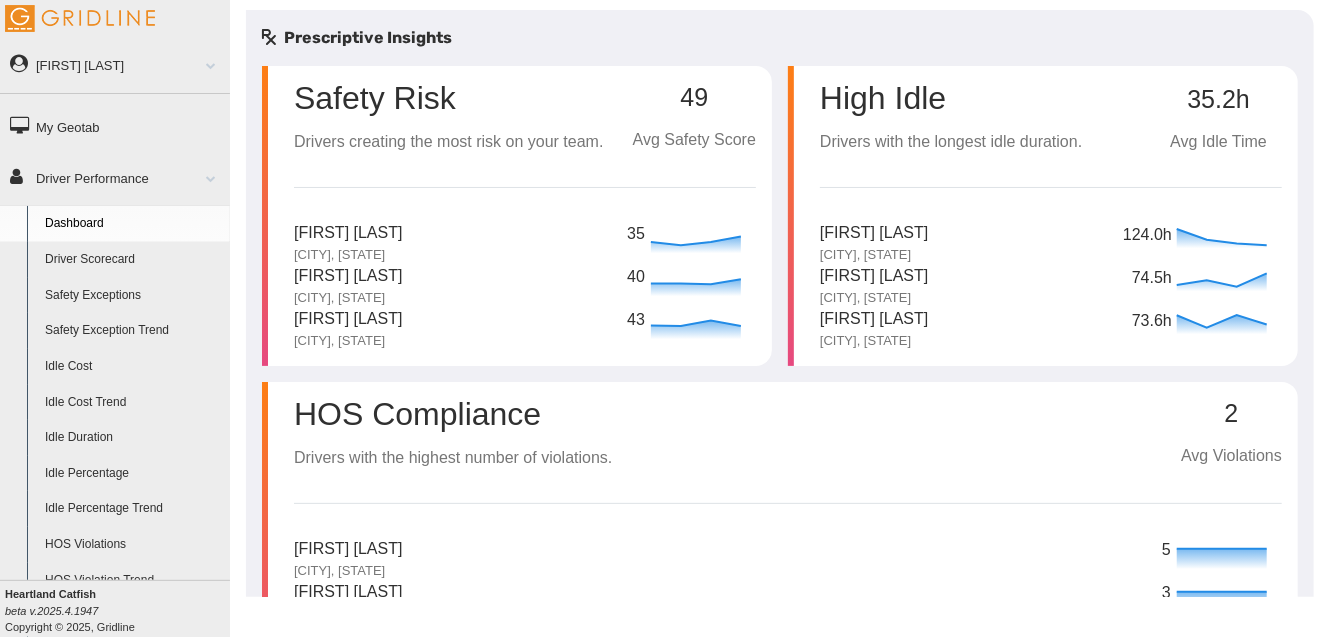 click on "Safety Risk   Drivers creating the most risk on your team.     49 Avg Safety Score Chris Lemonis [CITY], [STATE] 35 Dwight Rainey [CITY], [STATE] 40 Jemarcus Gunns [CITY], [STATE] 43" at bounding box center (525, 208) 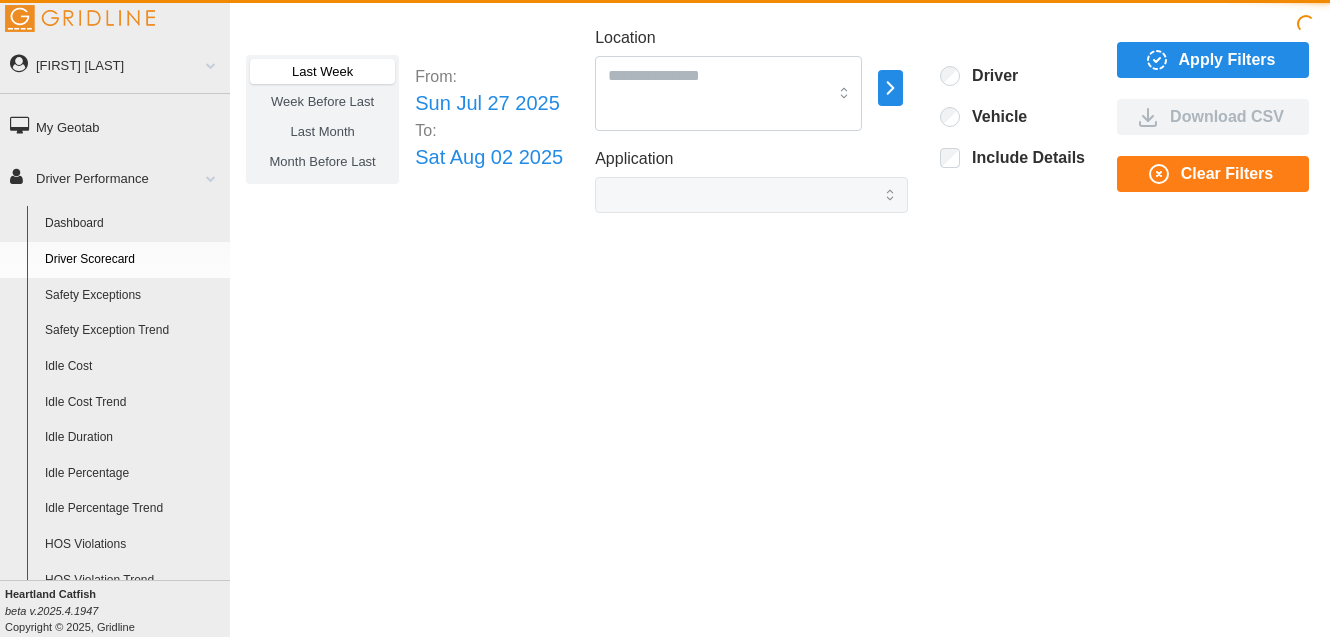 scroll, scrollTop: 0, scrollLeft: 0, axis: both 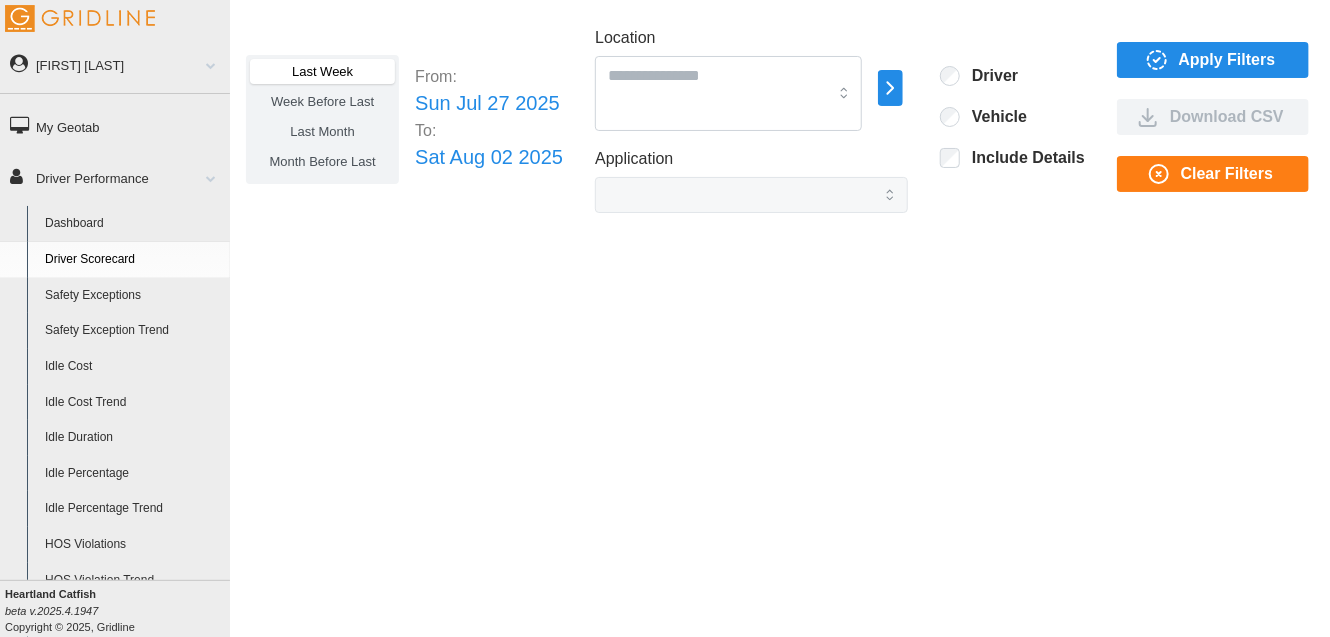 click on "Last Week Week Before Last Last Month Month Before Last From: Sun Jul 27 2025 To: Sat Aug 02 2025 Location Heartland Catfish Itta Bena, MS Application Driver Vehicle Include Details Apply Filters Download CSV Clear Filters" at bounding box center (780, 303) 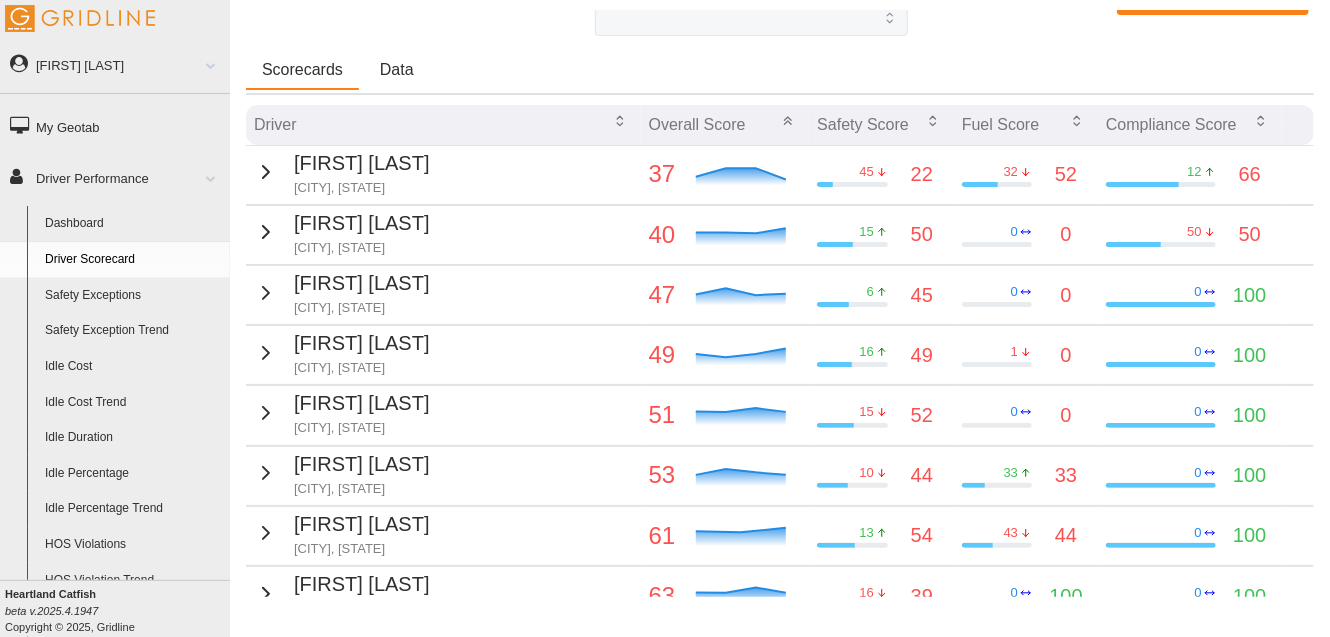 scroll, scrollTop: 155, scrollLeft: 0, axis: vertical 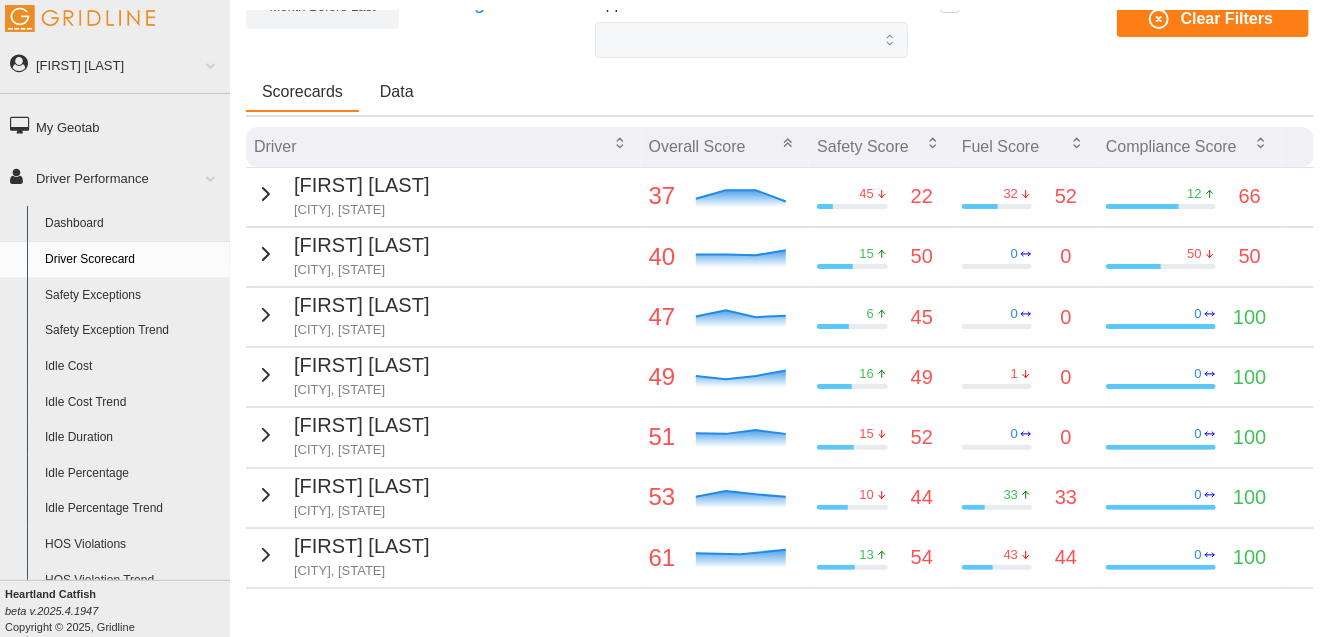 click at bounding box center [852, 206] 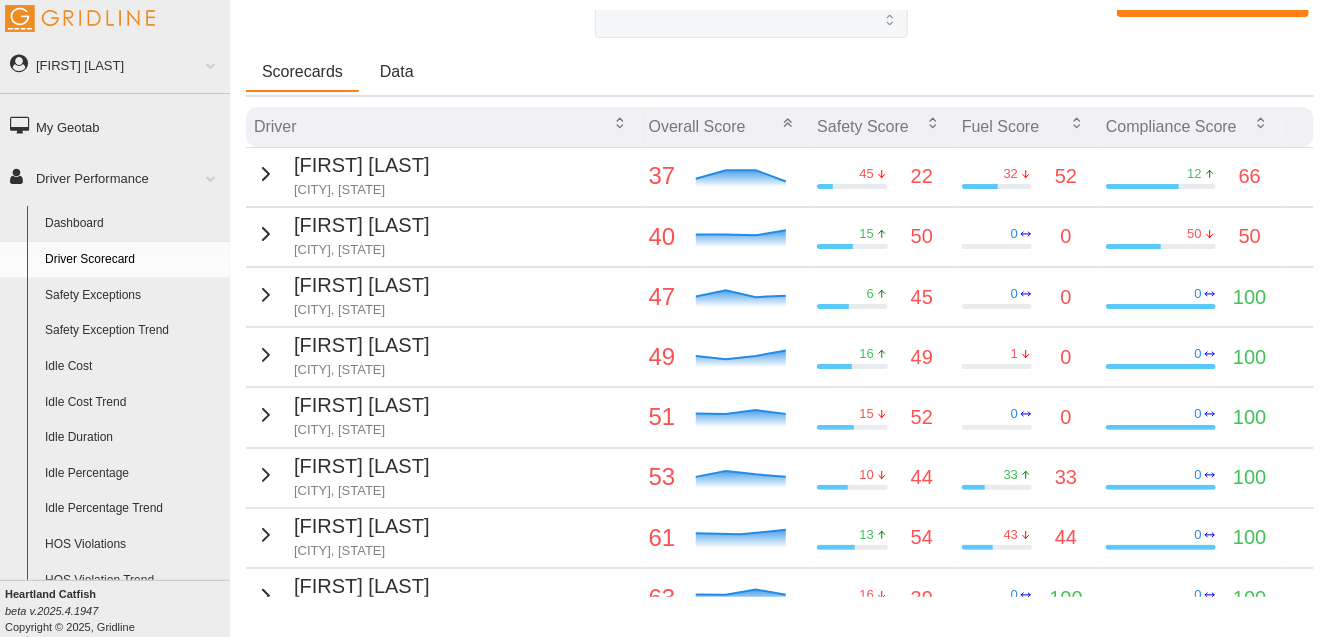 scroll, scrollTop: 155, scrollLeft: 0, axis: vertical 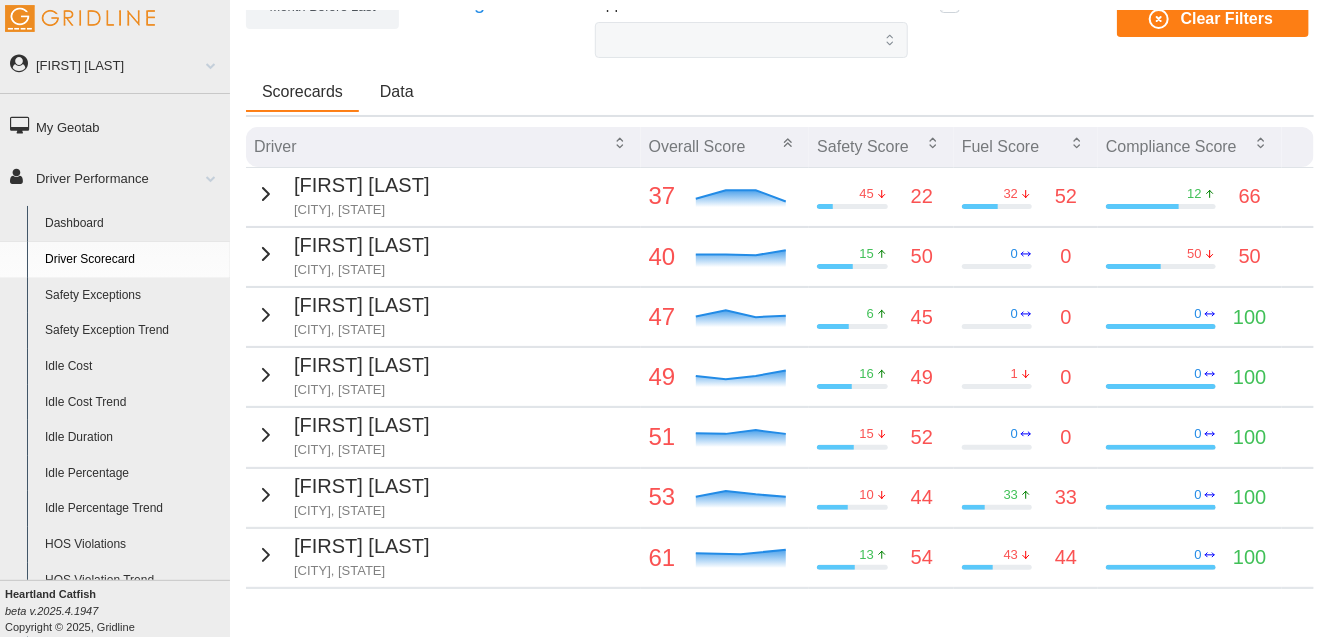 click on "Dwight Rainey" at bounding box center (362, 245) 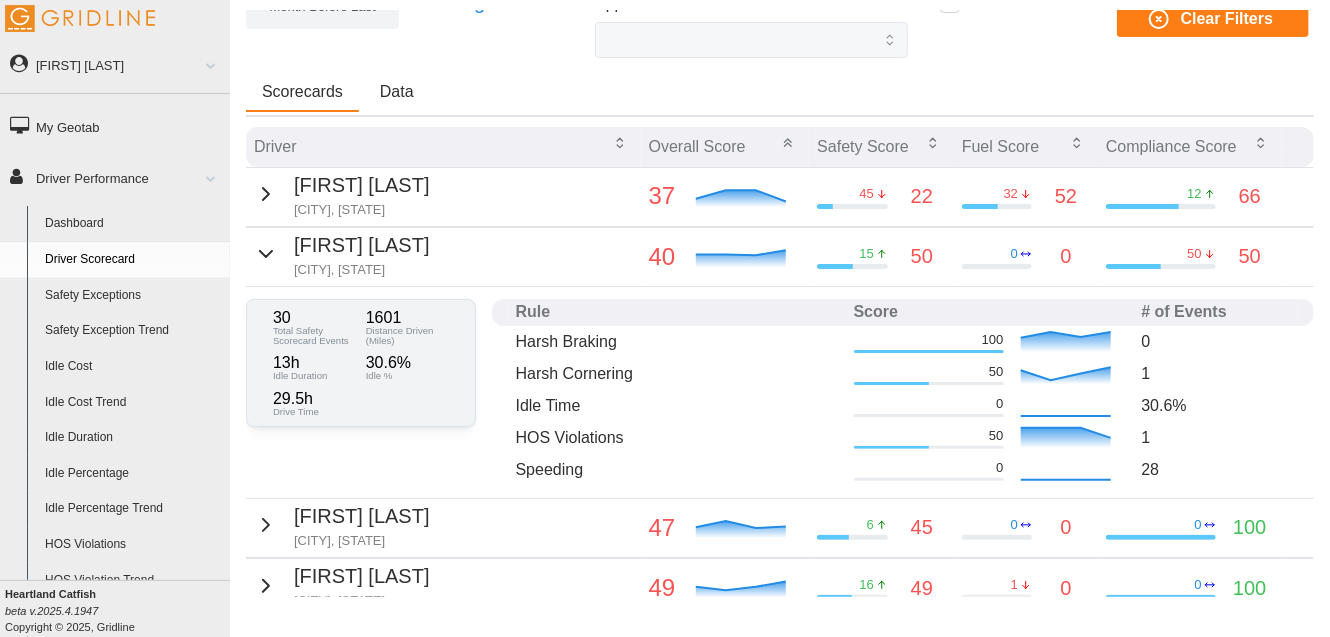 scroll, scrollTop: 216, scrollLeft: 0, axis: vertical 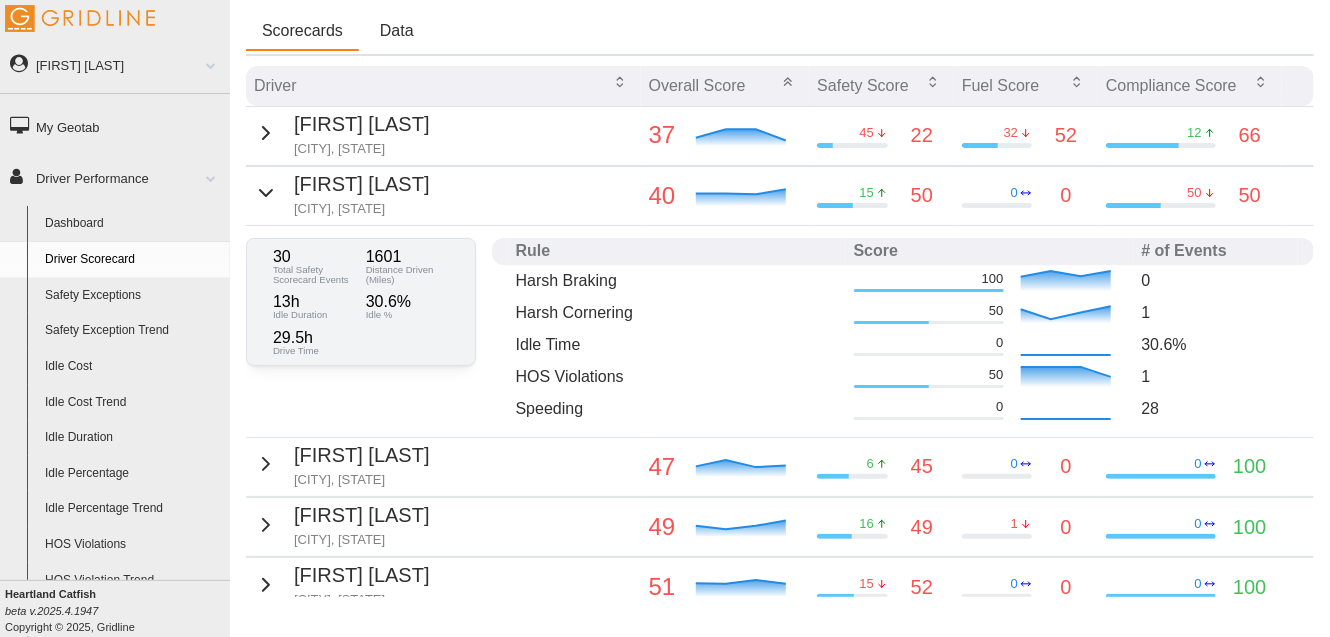 click 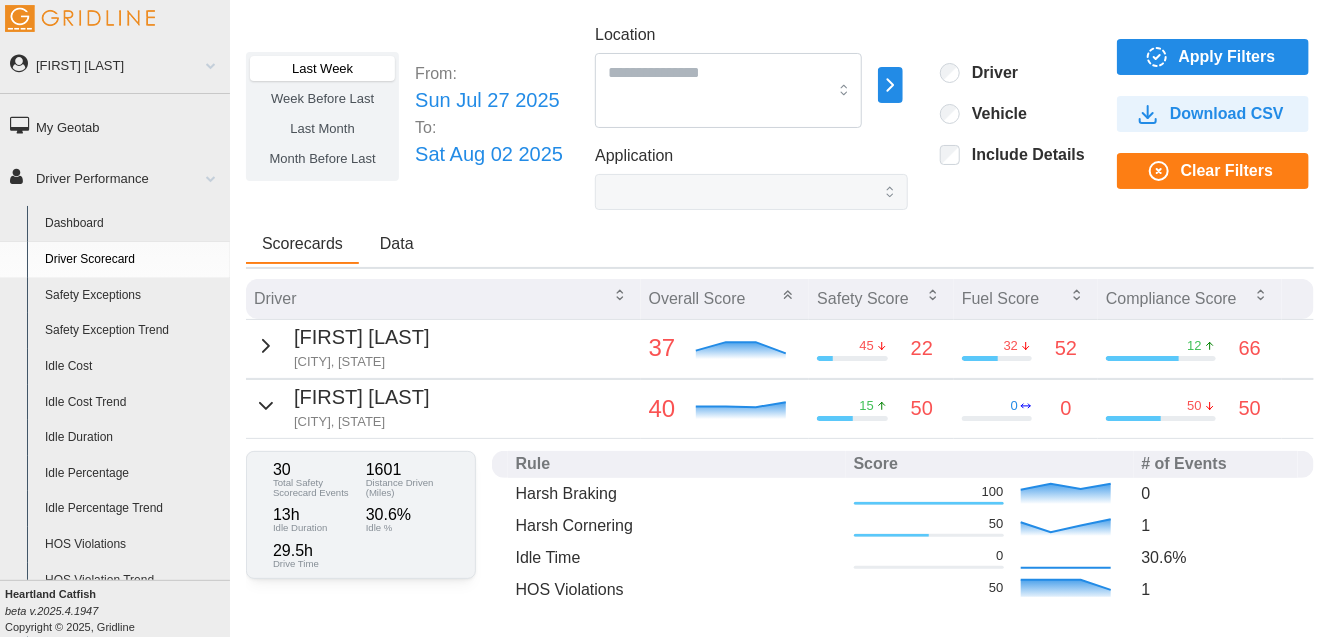 scroll, scrollTop: 0, scrollLeft: 0, axis: both 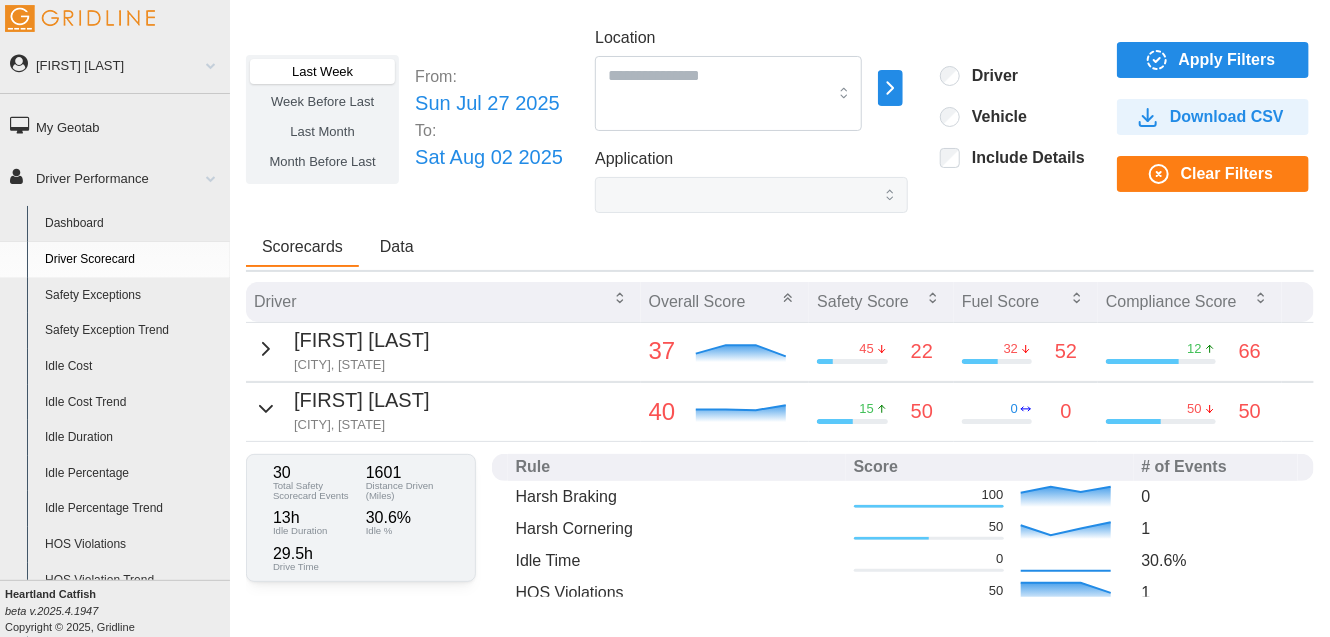 click on "Data" at bounding box center [397, 247] 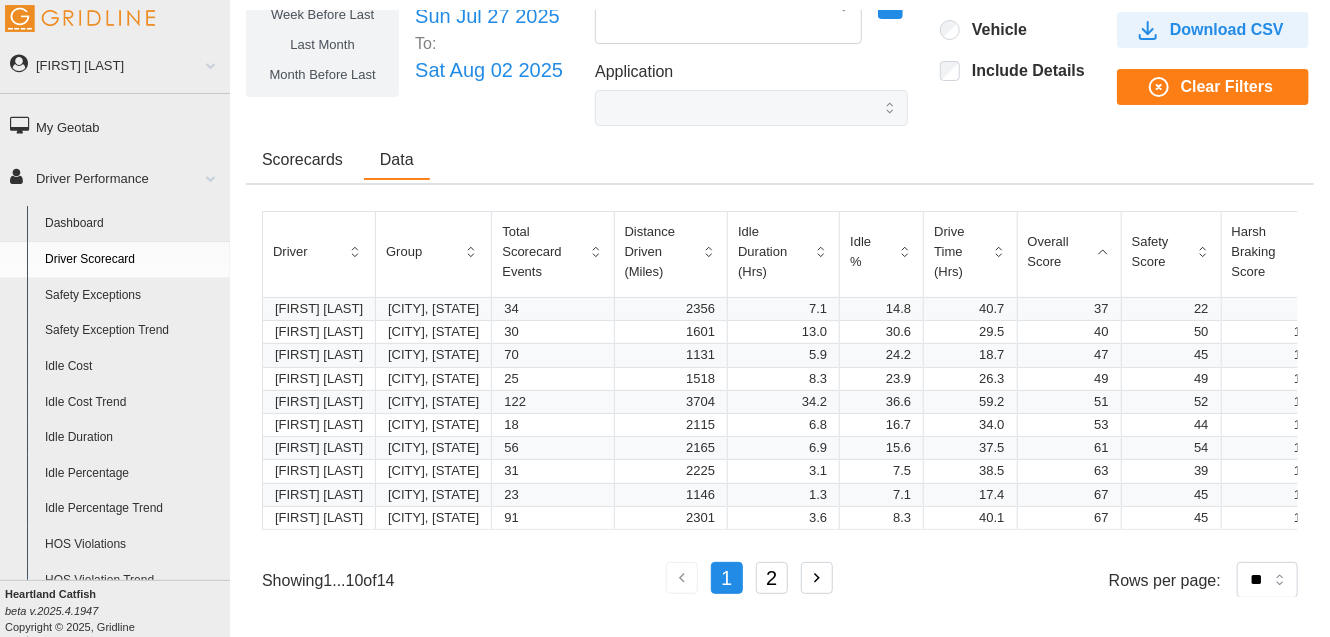 scroll, scrollTop: 98, scrollLeft: 0, axis: vertical 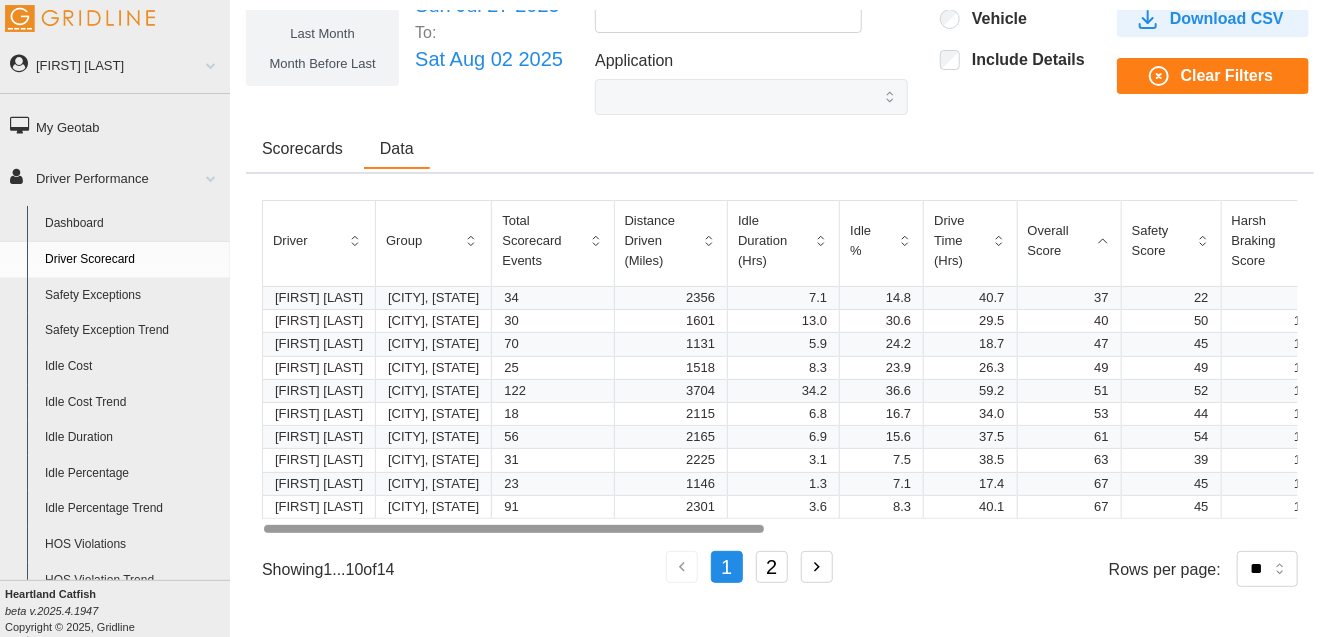 click on "2" at bounding box center (772, 567) 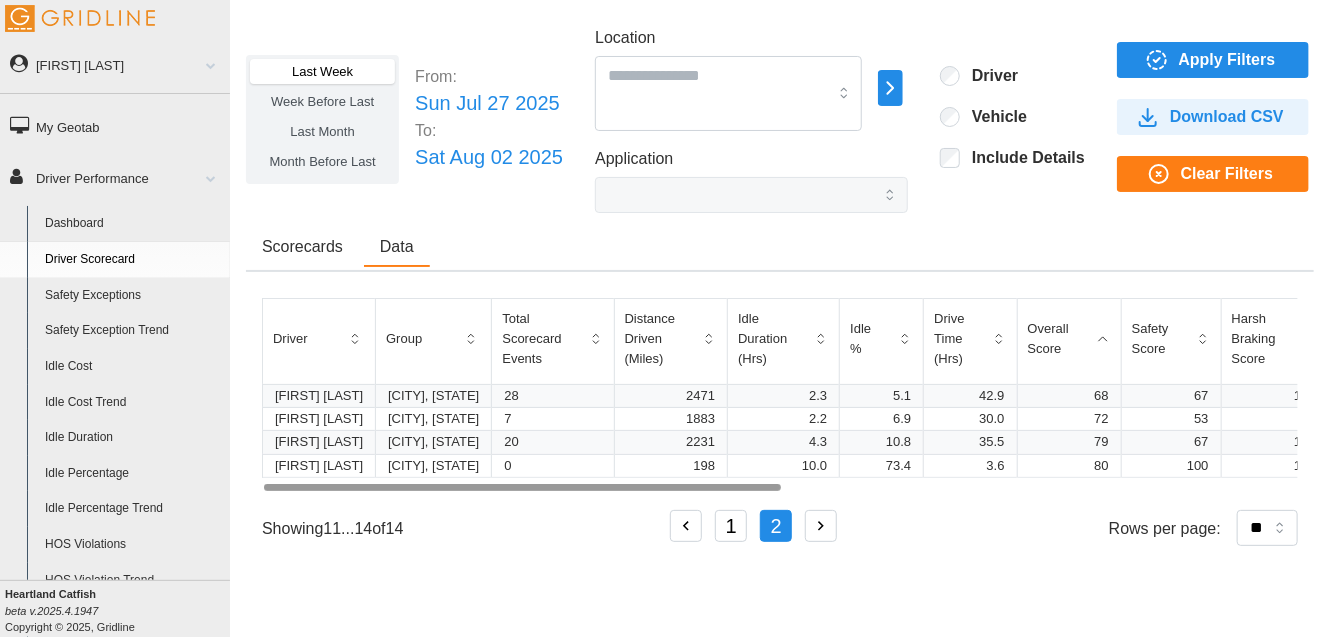 scroll, scrollTop: 0, scrollLeft: 0, axis: both 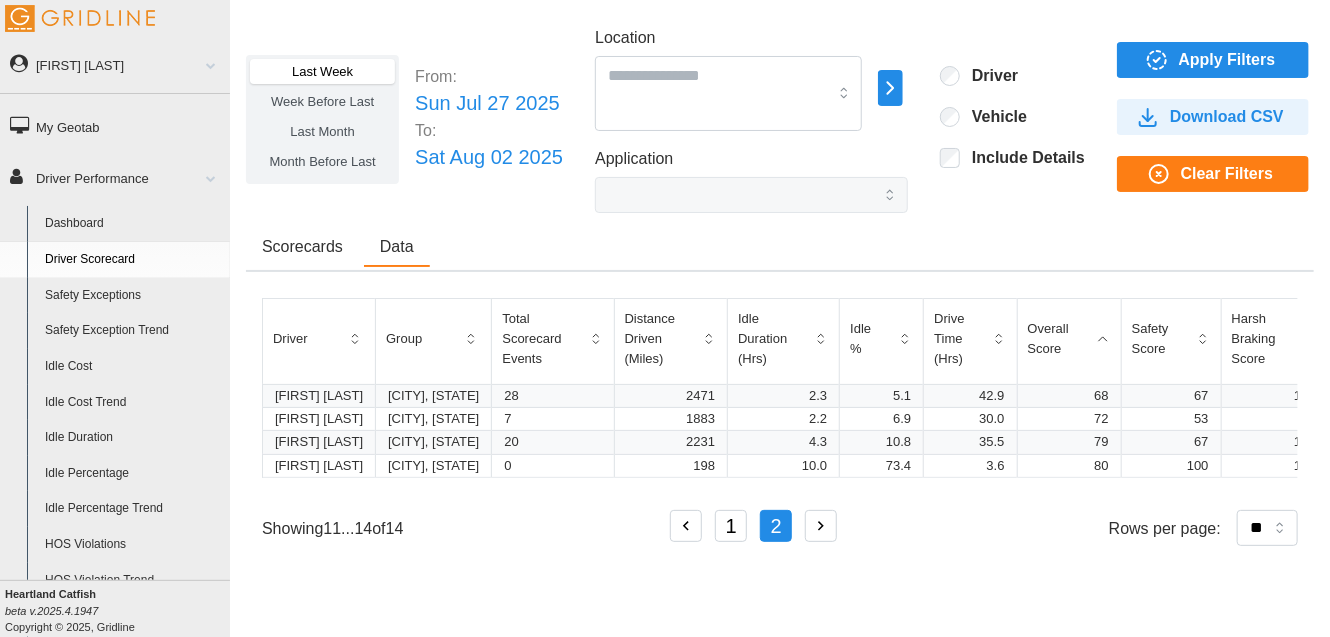 click on "1" at bounding box center (731, 526) 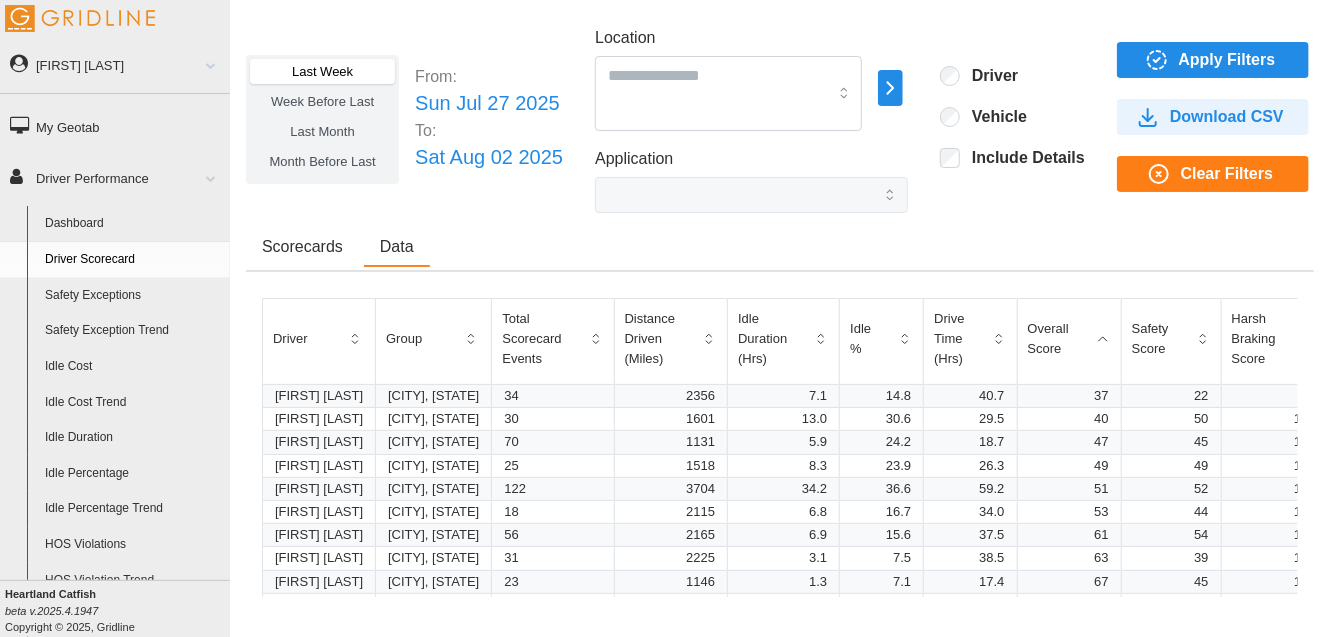 click at bounding box center (904, 338) 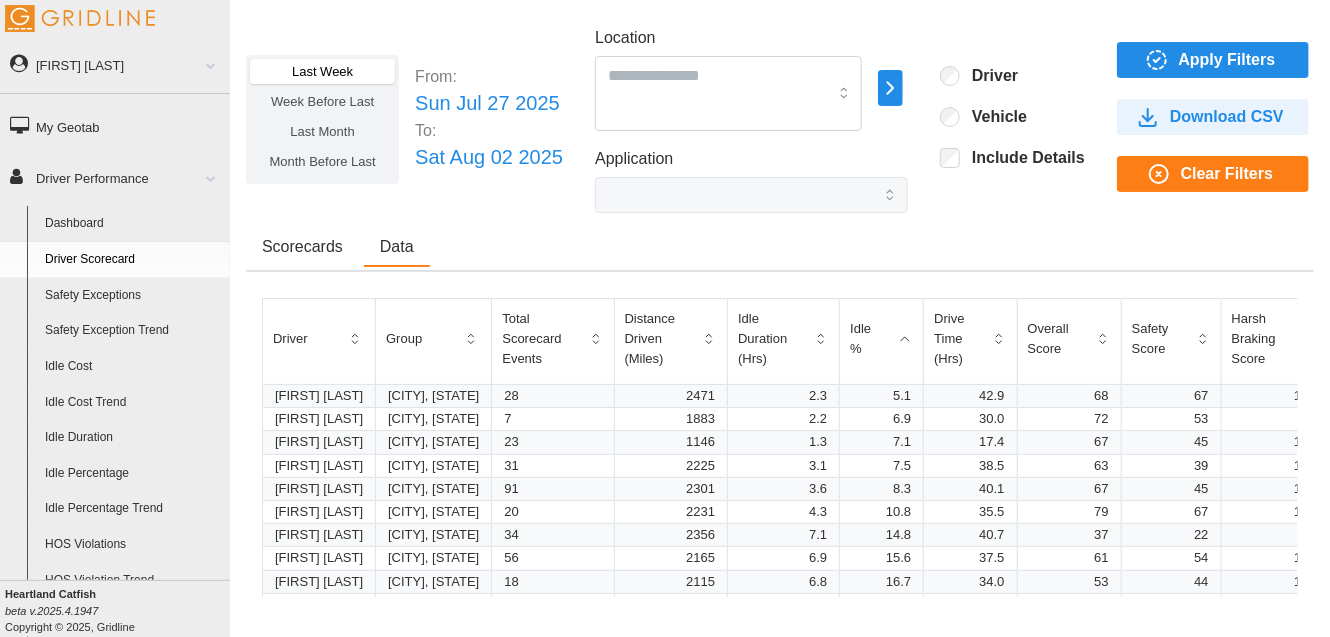 click 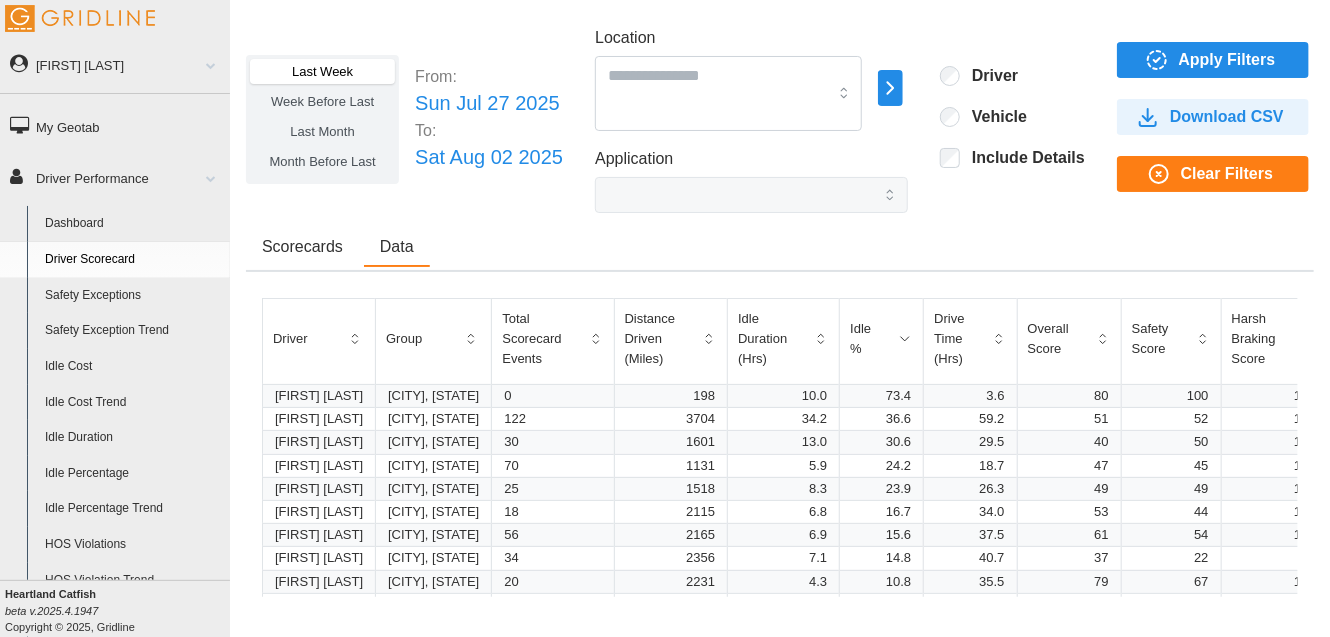 click 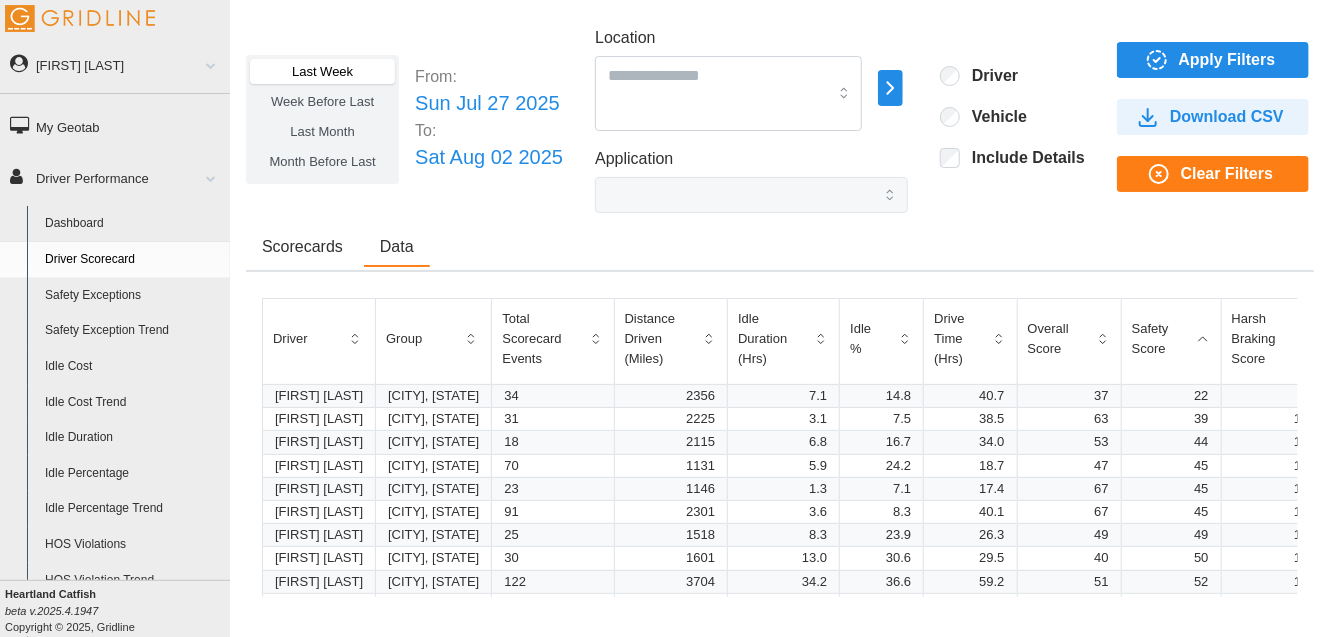 scroll, scrollTop: 60, scrollLeft: 0, axis: vertical 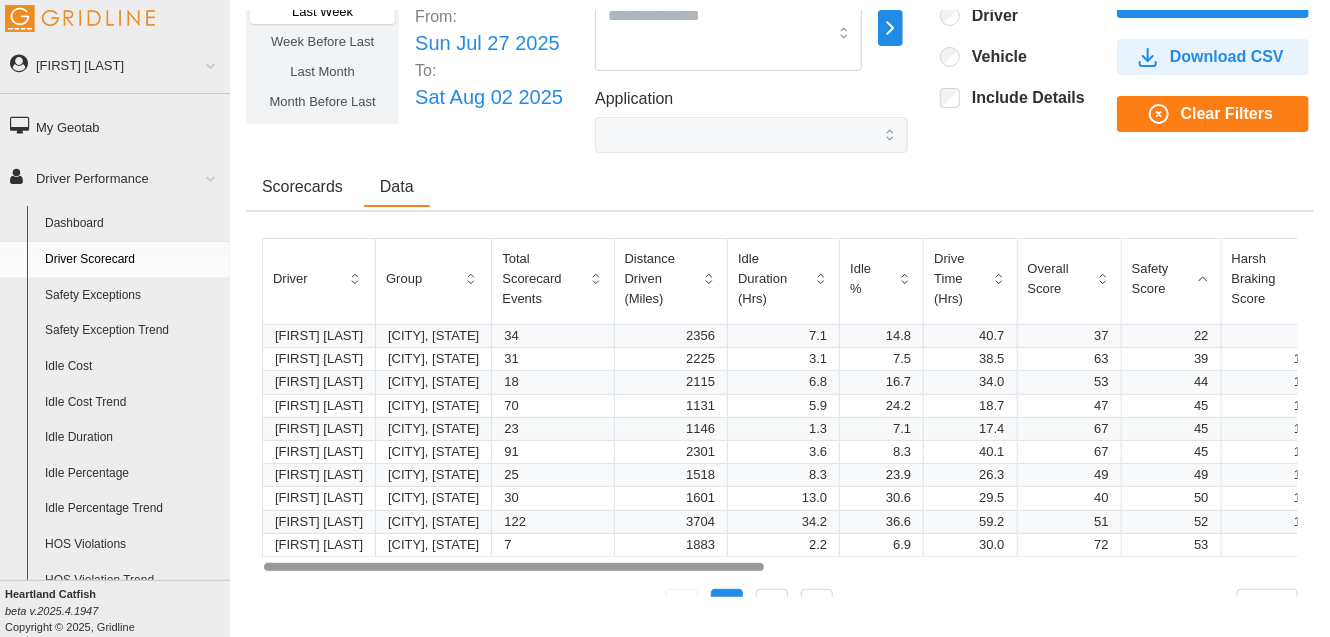 click on "67" at bounding box center (1069, 452) 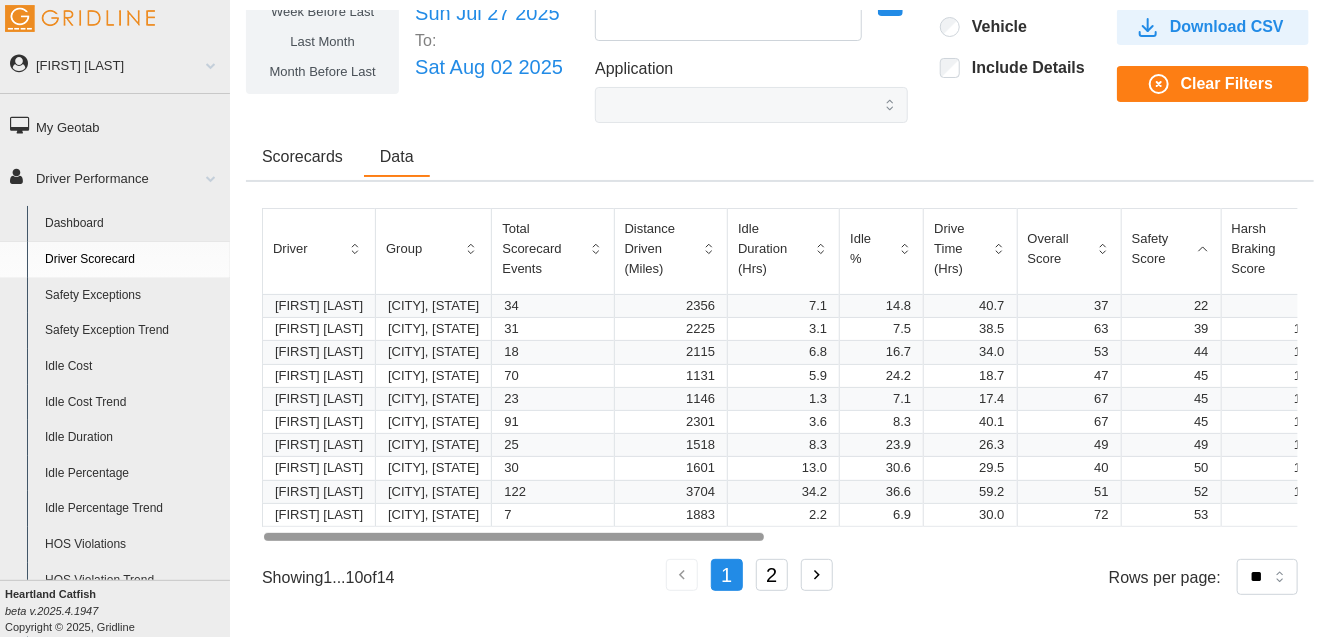 scroll, scrollTop: 98, scrollLeft: 0, axis: vertical 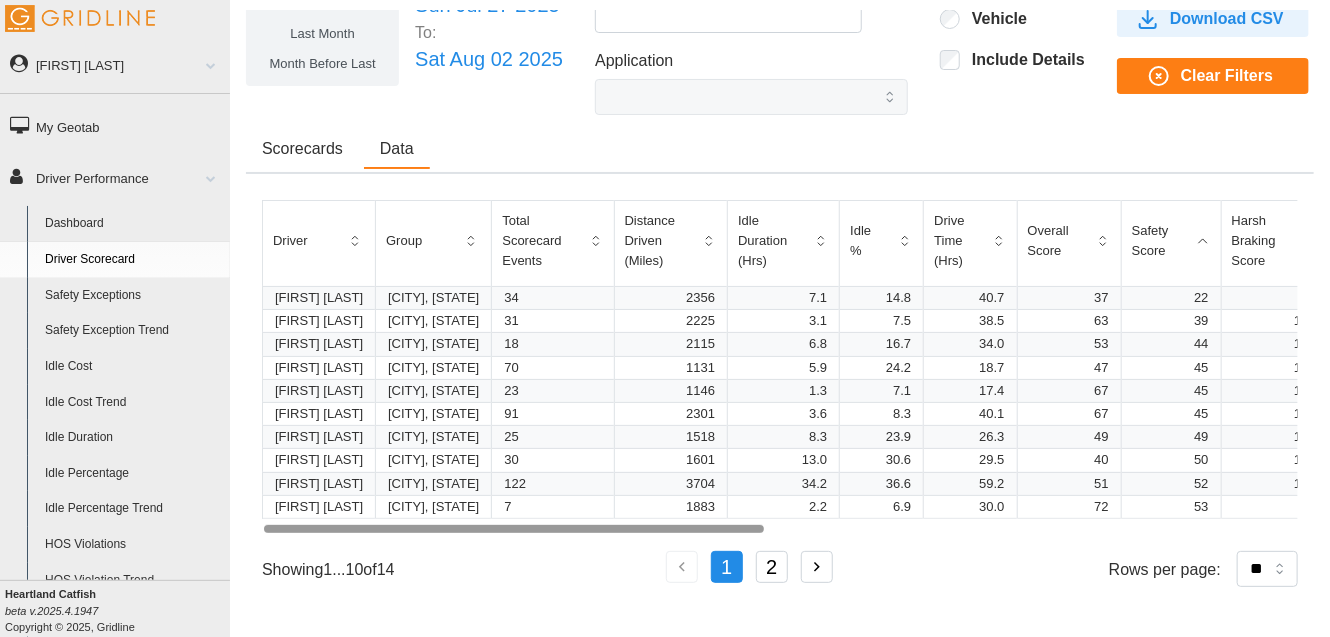 click on "David Hayward" at bounding box center (319, 368) 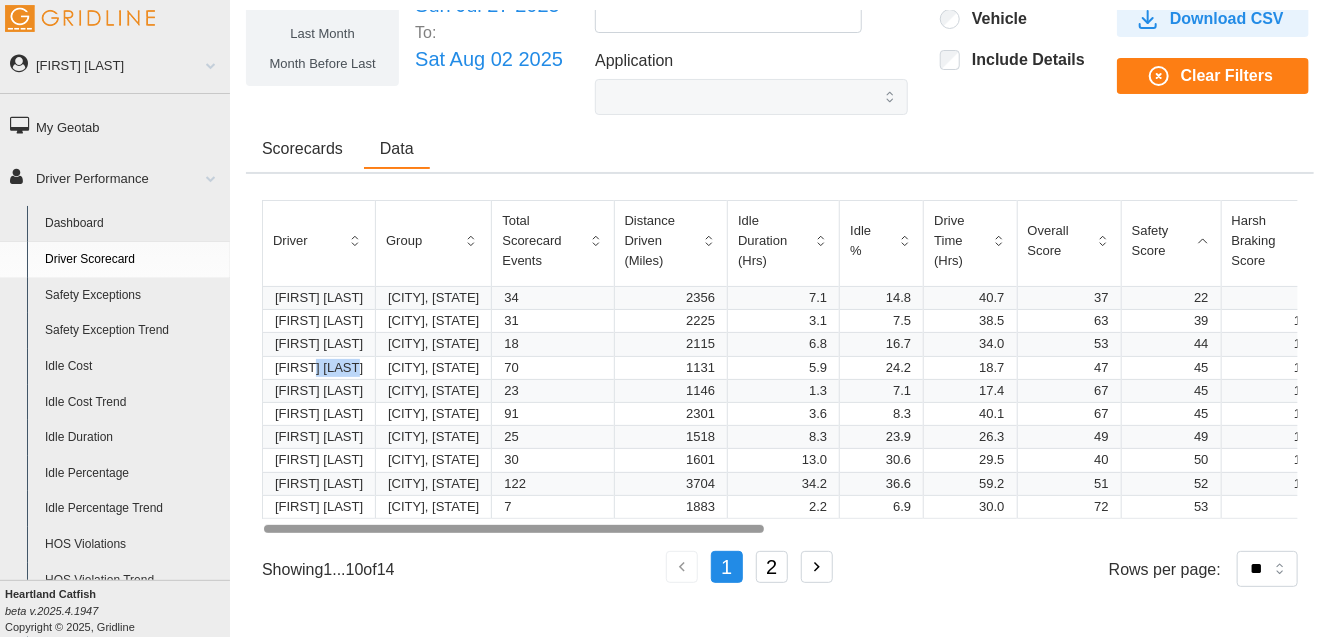 click on "David Hayward" at bounding box center [319, 368] 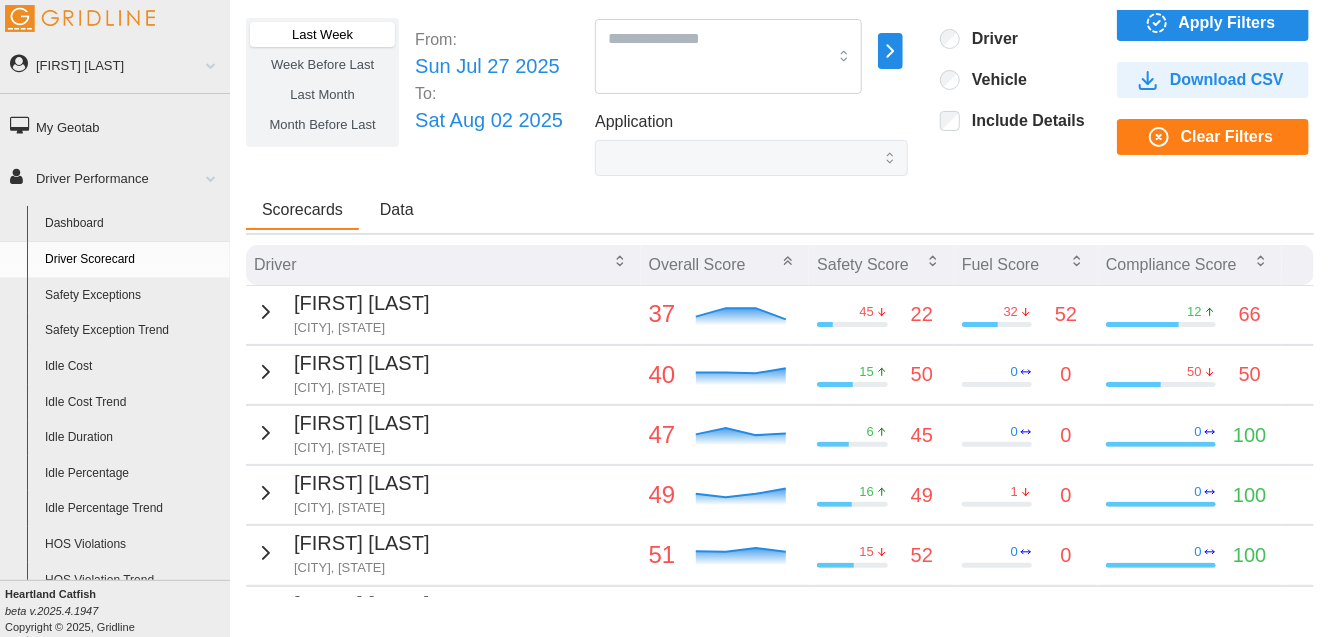 scroll, scrollTop: 0, scrollLeft: 0, axis: both 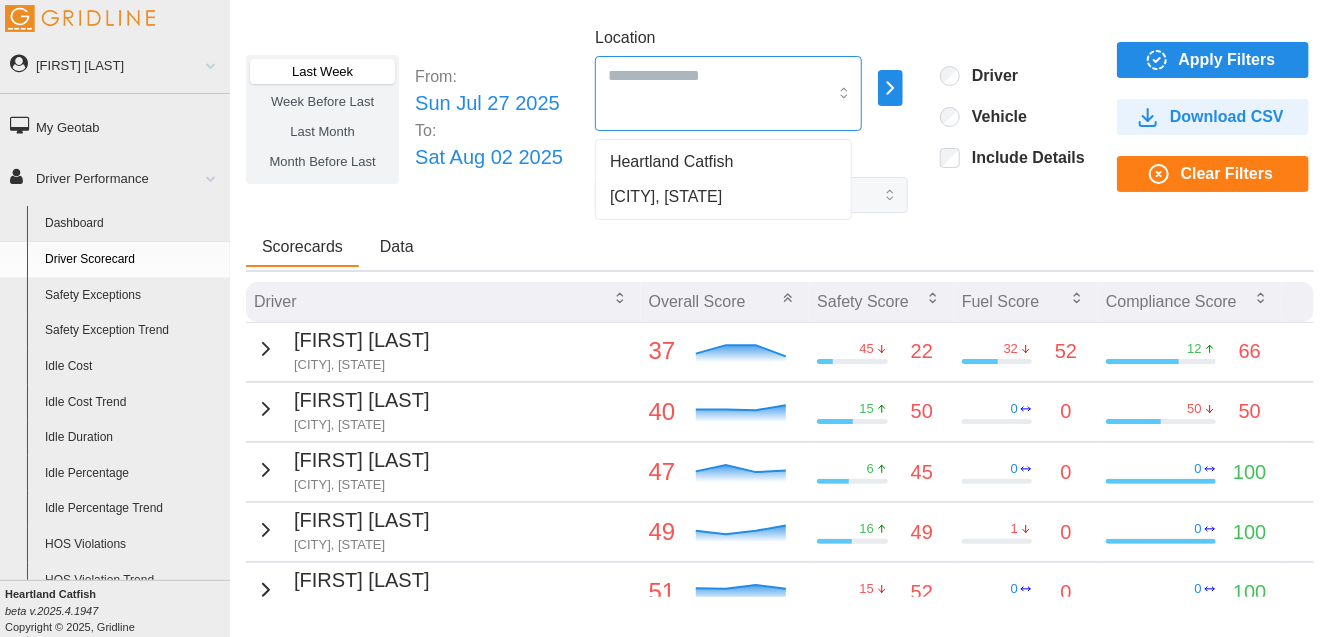 click at bounding box center (728, 93) 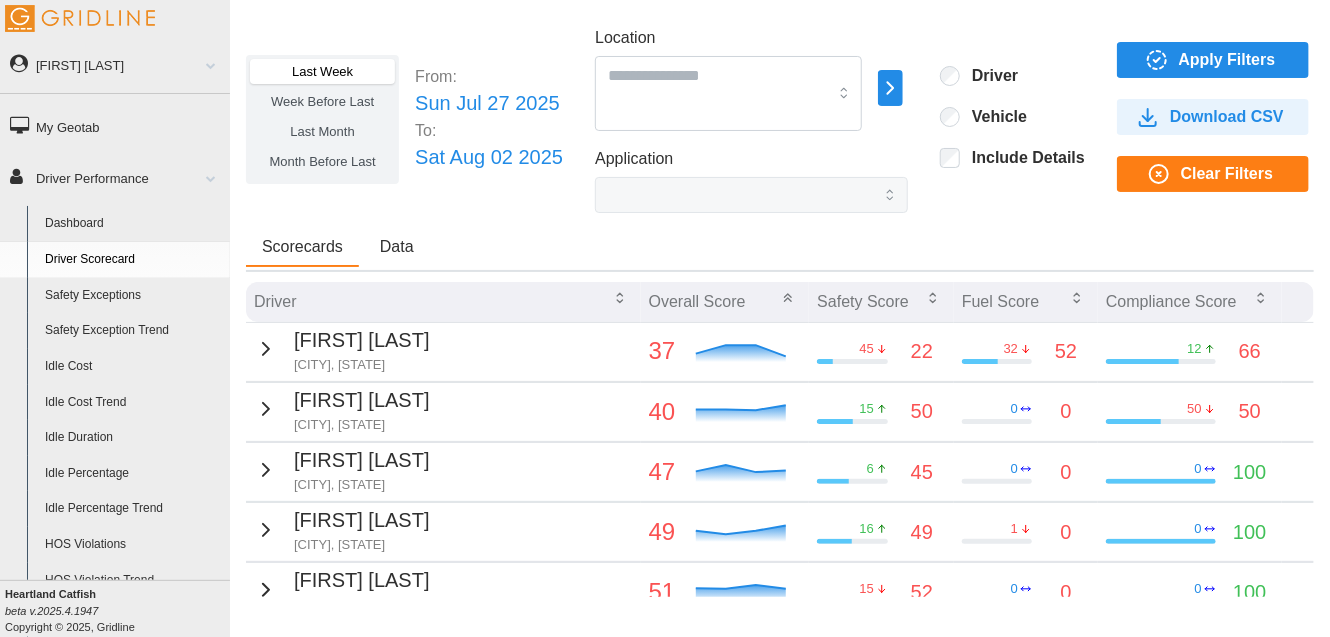 click on "Last Week Week Before Last Last Month Month Before Last From: Sun Jul 27 2025 To: Sat Aug 02 2025 Location Heartland Catfish Itta Bena, MS Application Driver Vehicle Include Details Apply Filters Download CSV Clear Filters" at bounding box center (780, 119) 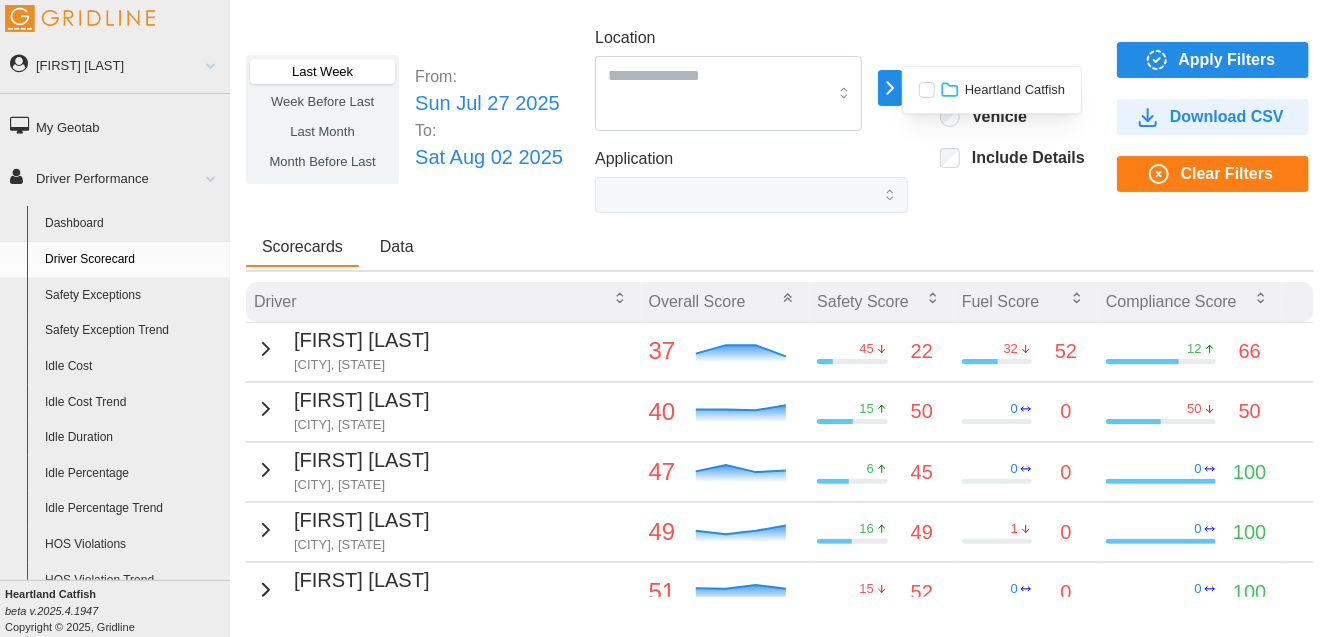click on "Heartland Catfish" at bounding box center (992, 90) 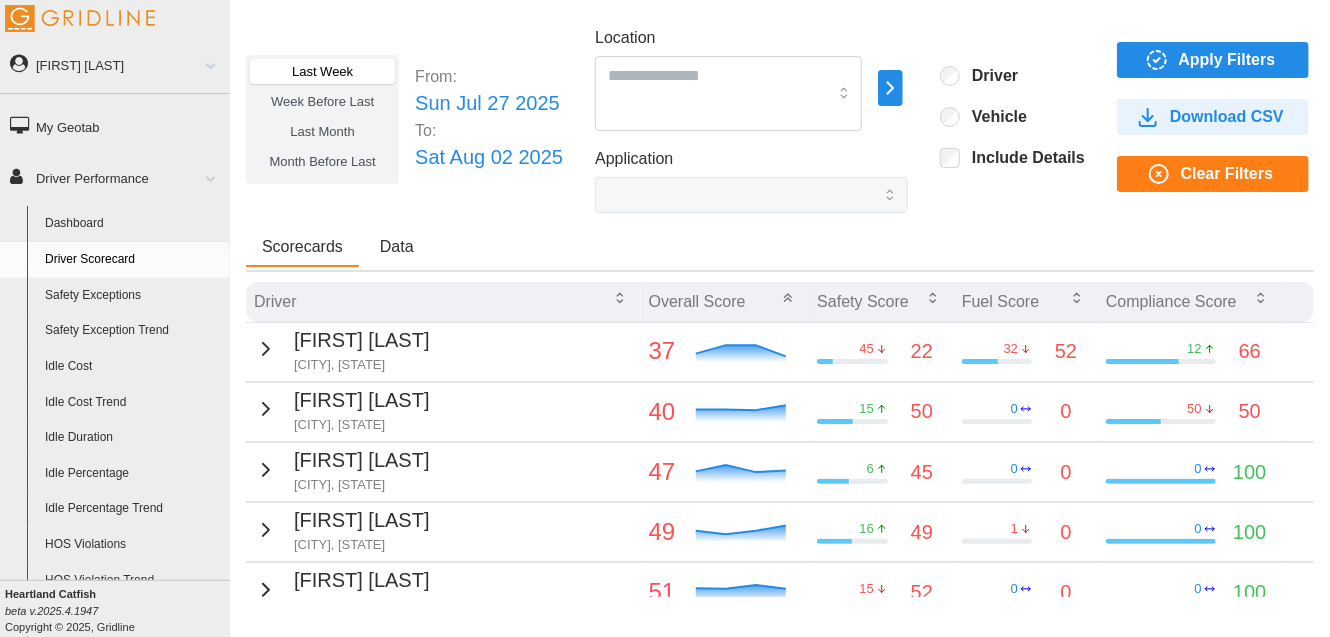 click on "Scorecards Data" at bounding box center [780, 250] 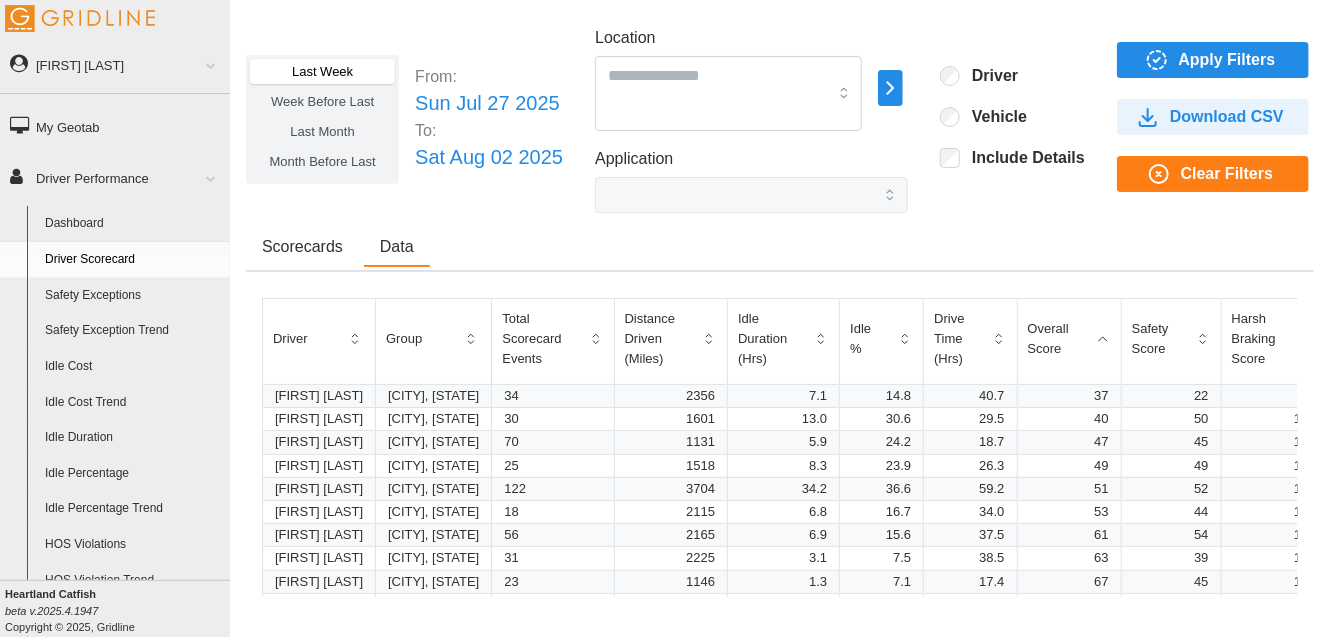 click on "Thedford Woods" at bounding box center [319, 396] 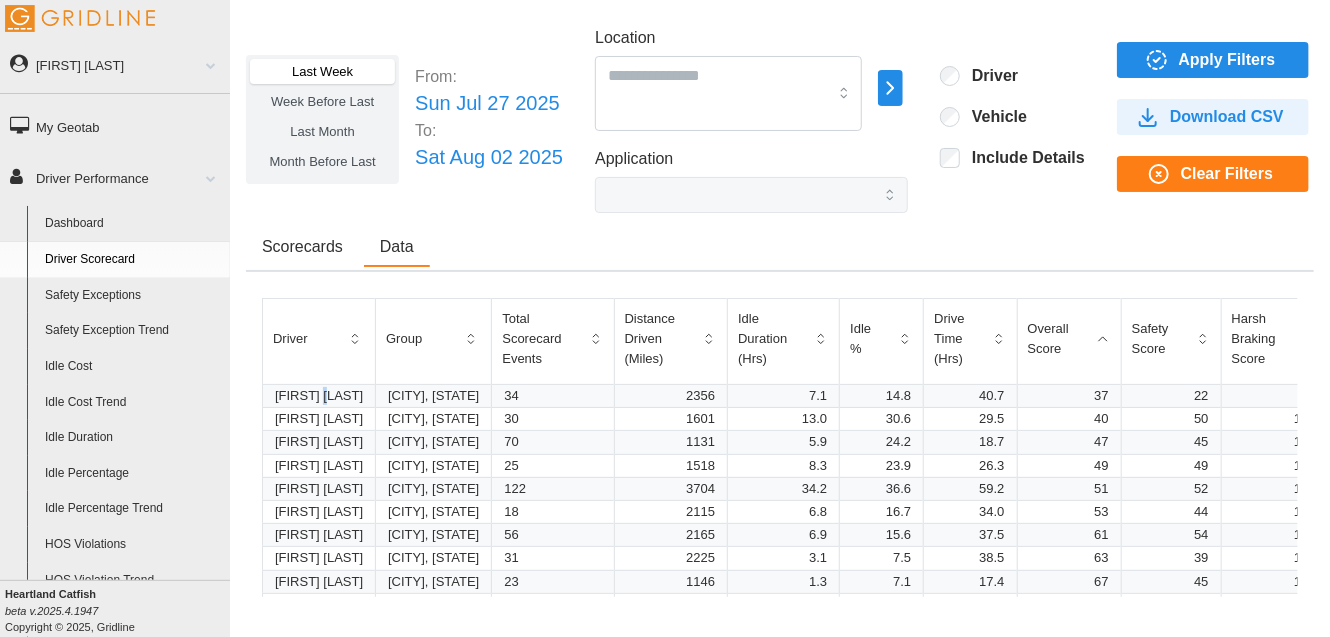 click on "Thedford Woods" at bounding box center (319, 396) 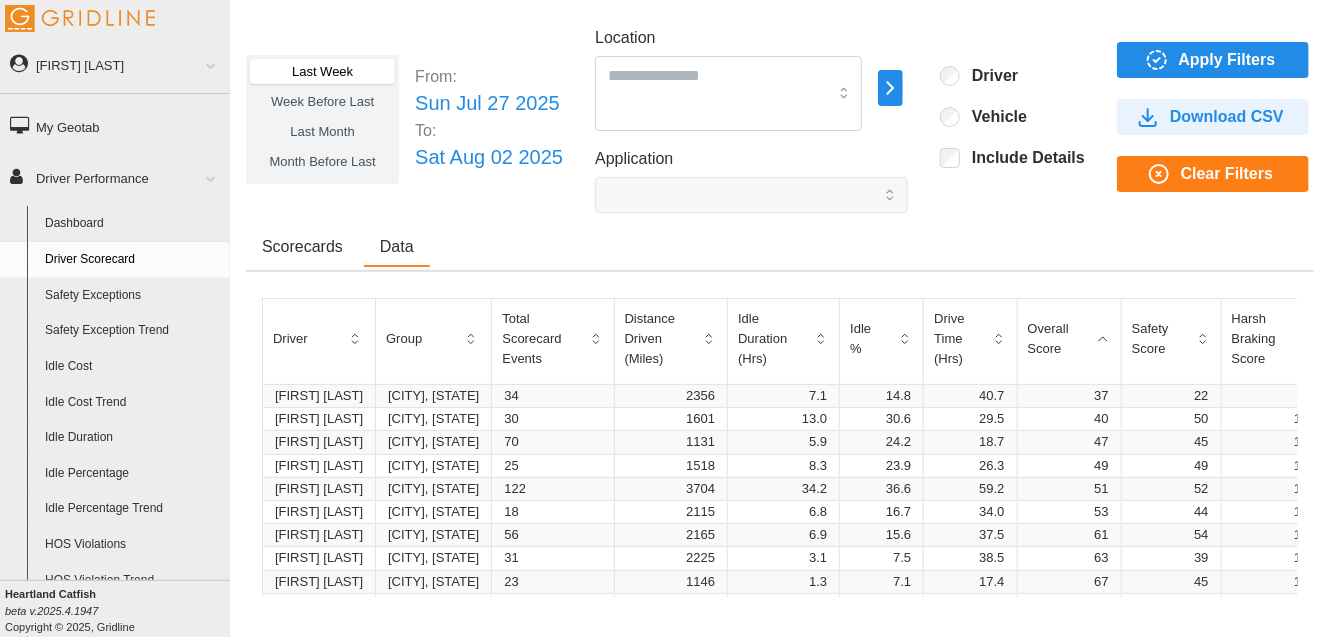 click on "Itta Bena, MS" at bounding box center [433, 396] 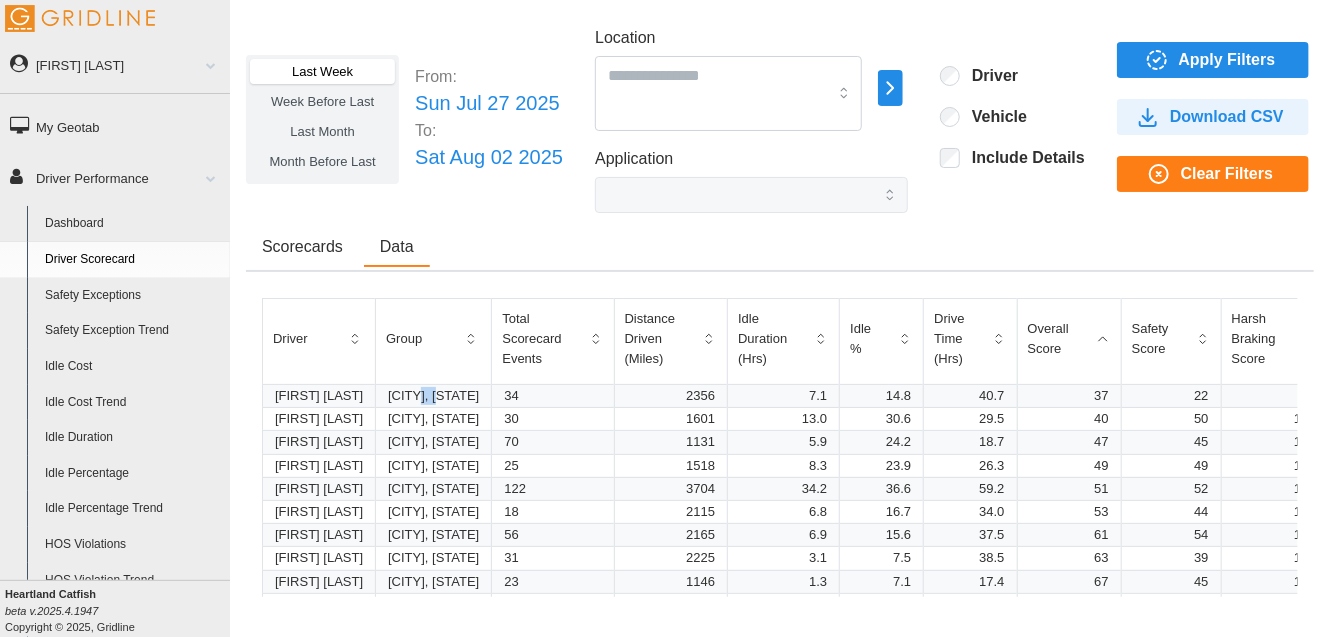 click on "Itta Bena, MS" at bounding box center [433, 396] 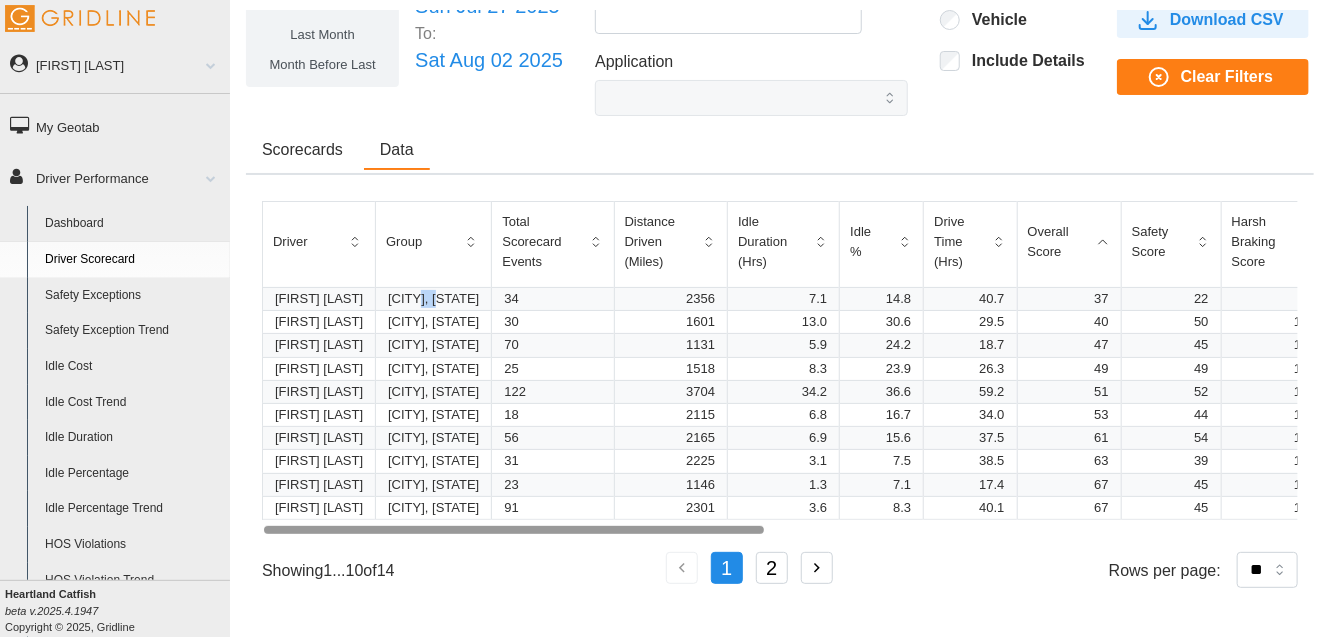 scroll, scrollTop: 98, scrollLeft: 0, axis: vertical 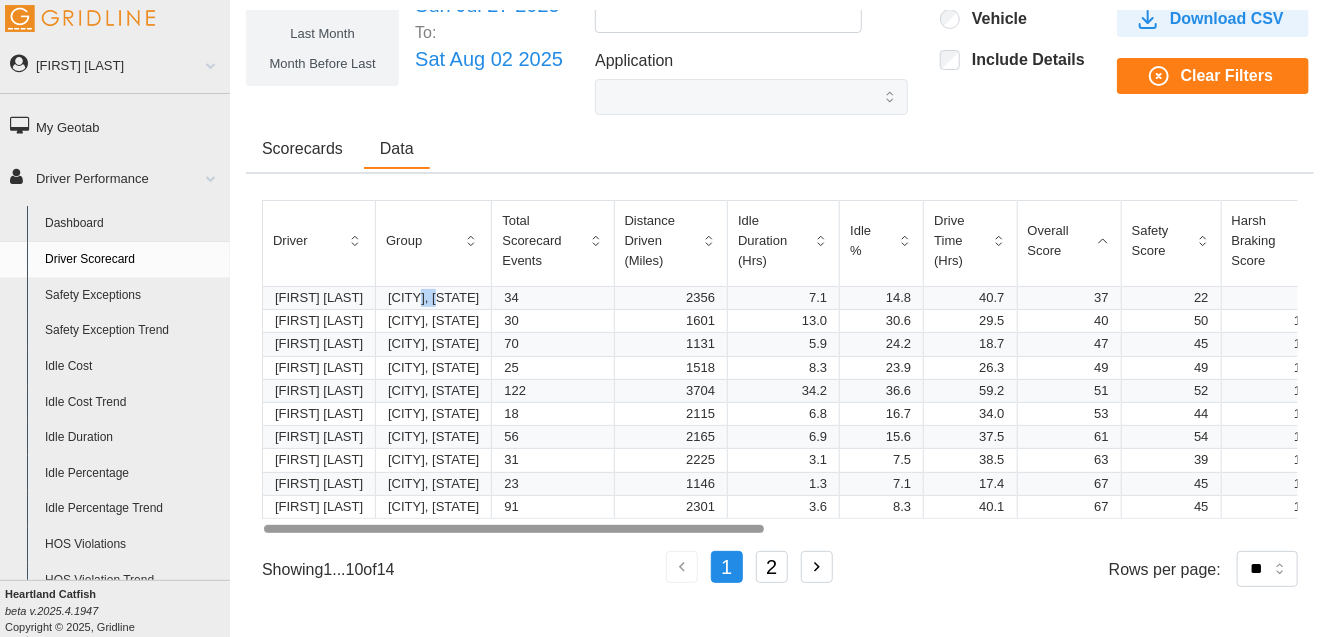 click on "2" at bounding box center [772, 567] 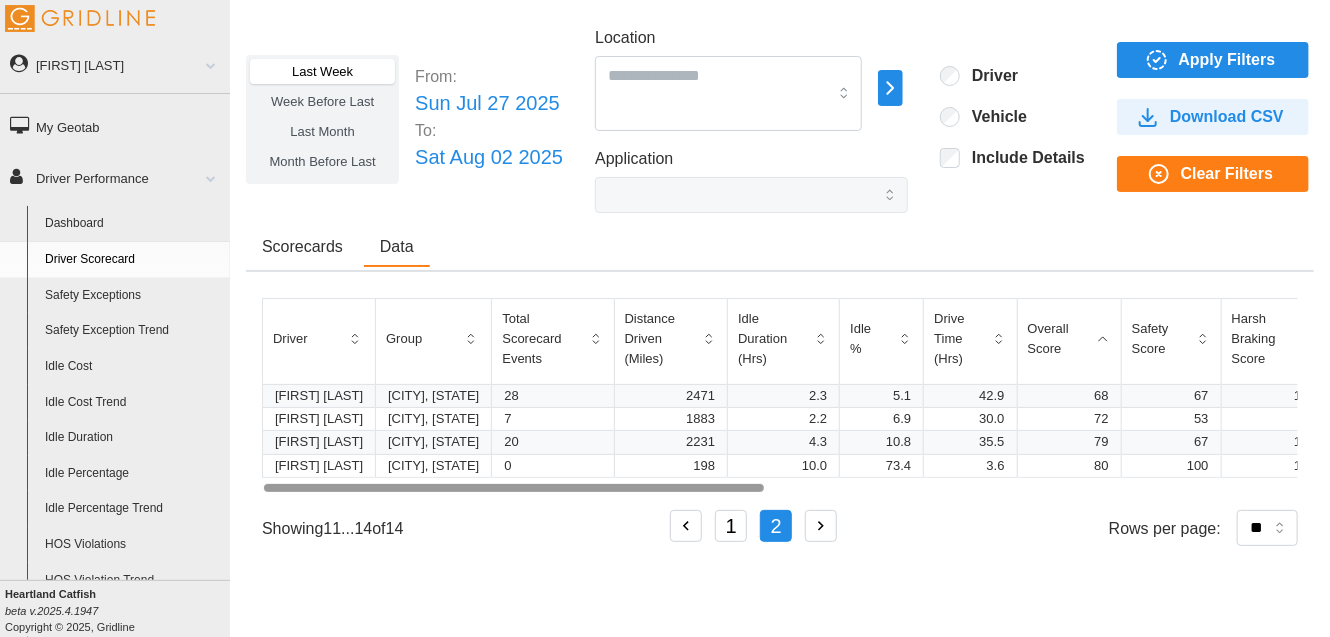 scroll, scrollTop: 0, scrollLeft: 0, axis: both 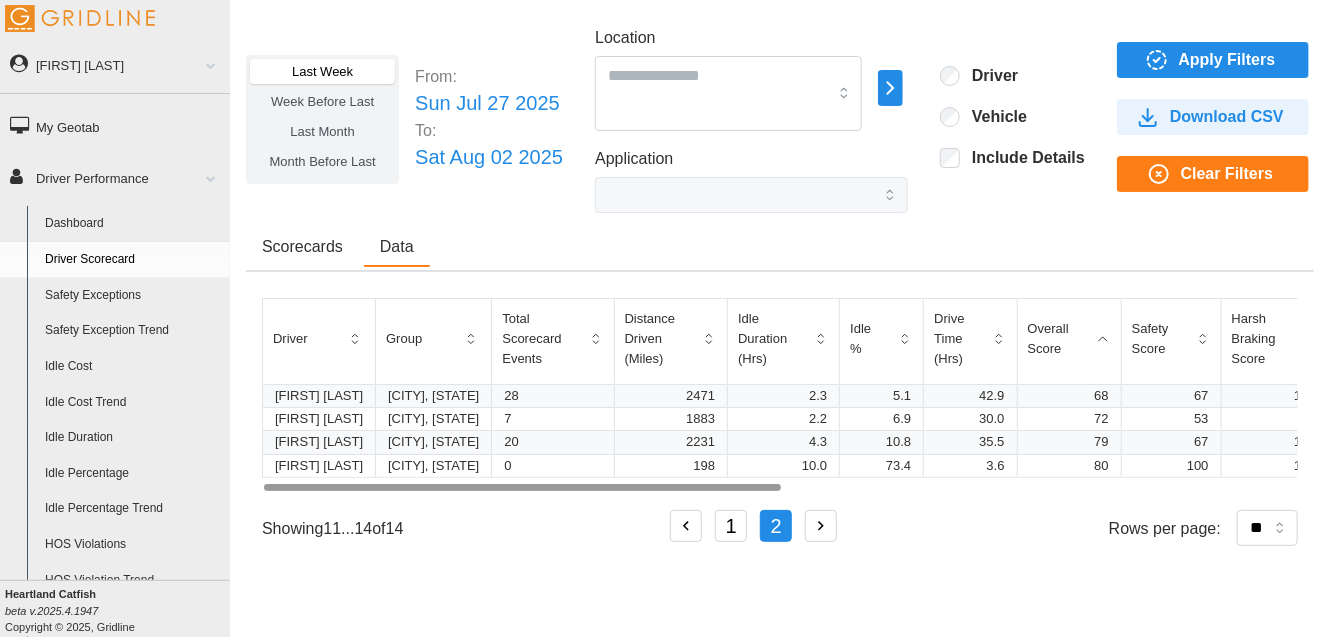 click 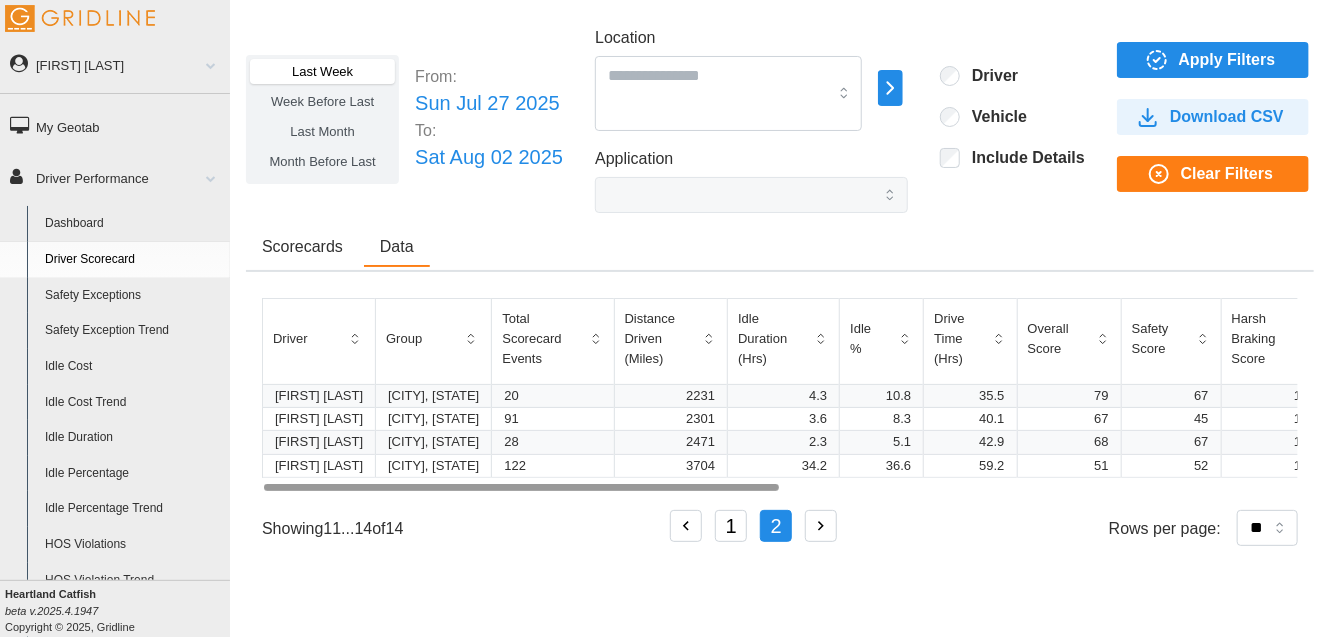 click on "1" at bounding box center [731, 526] 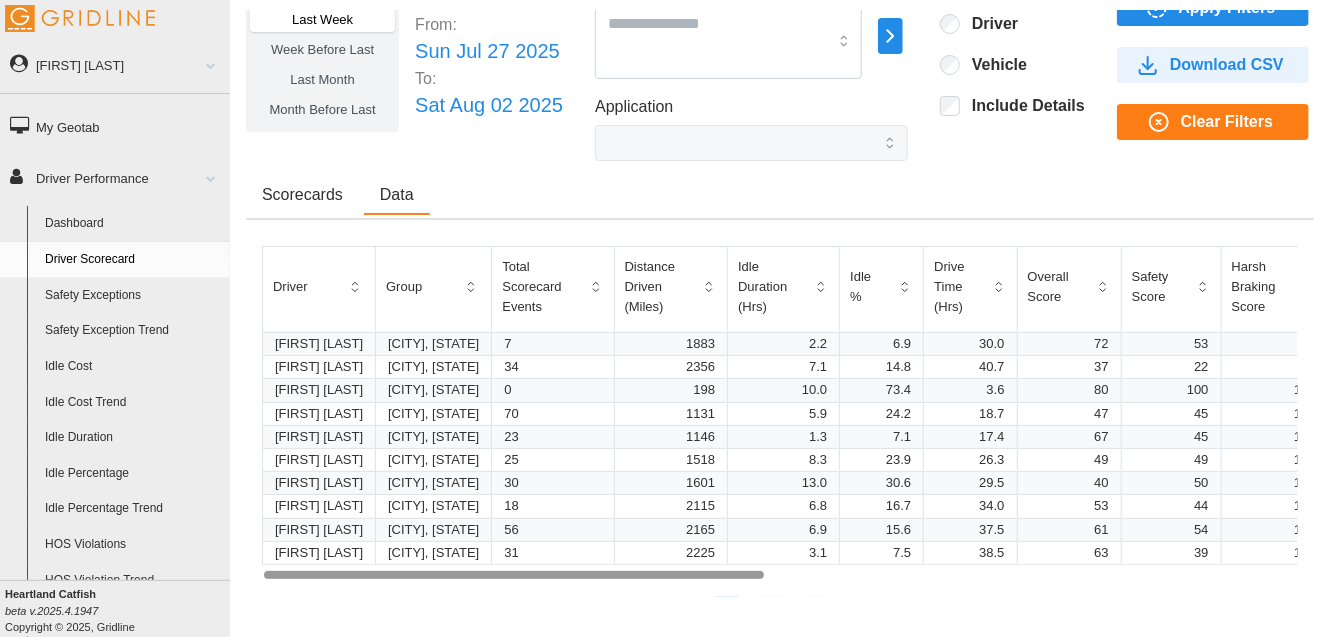 scroll, scrollTop: 98, scrollLeft: 0, axis: vertical 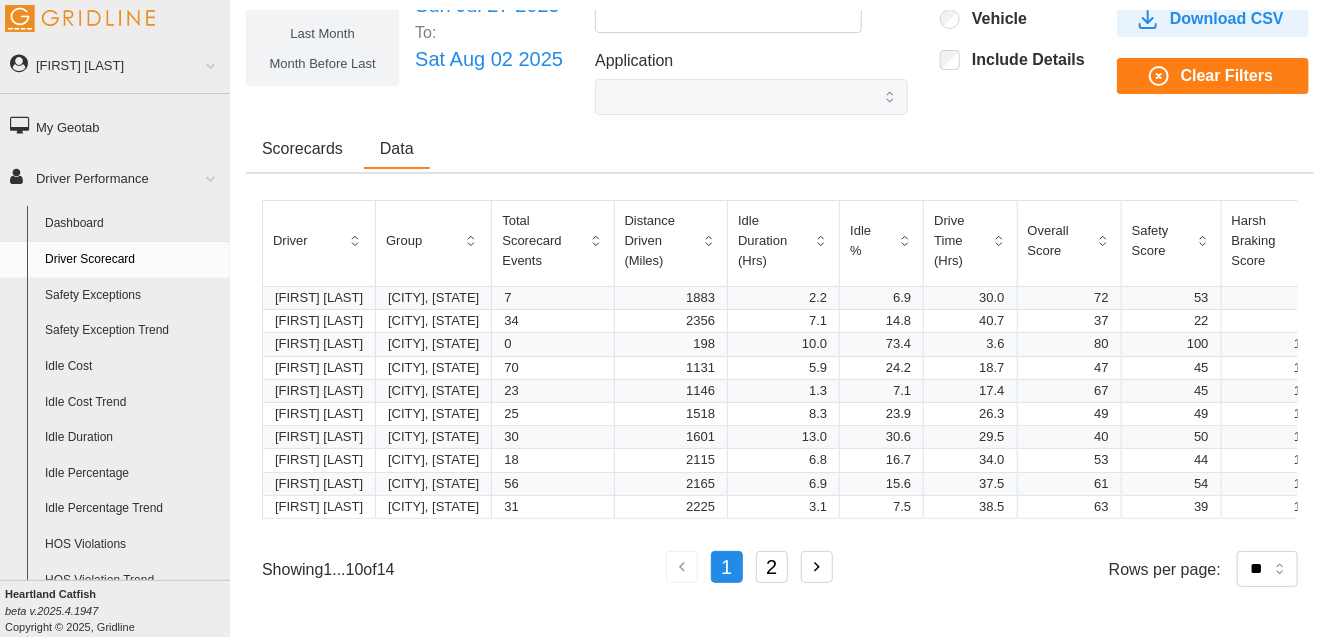 click on "2" at bounding box center (772, 567) 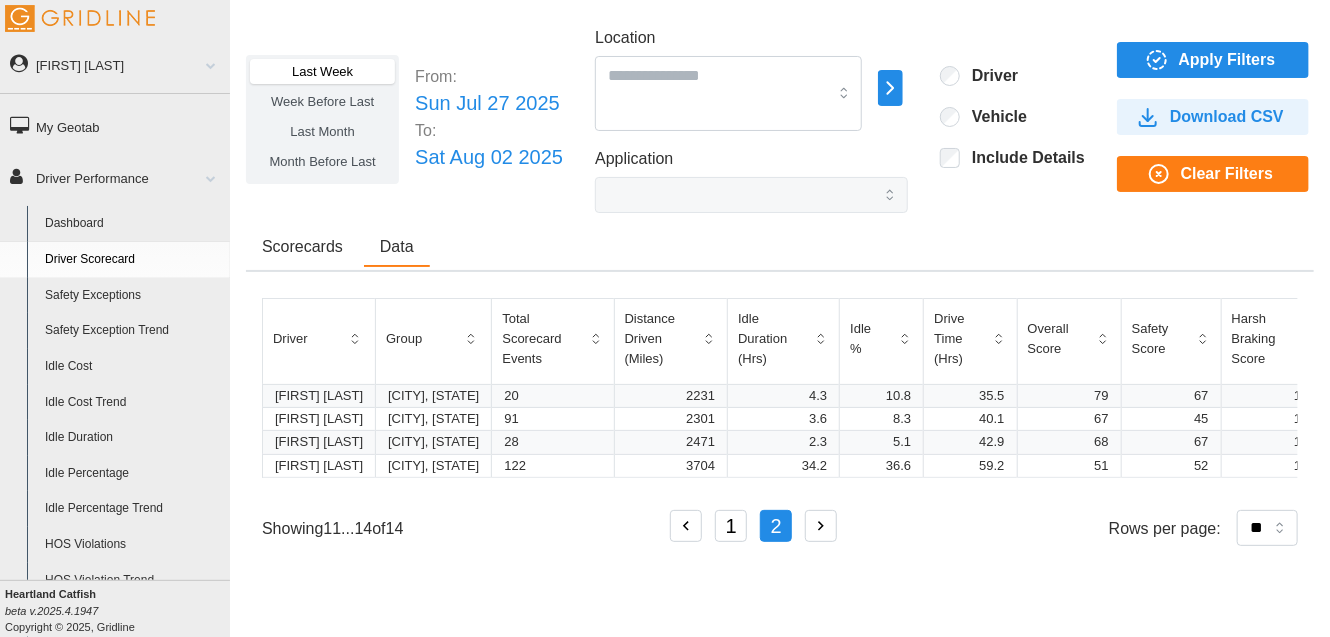 click on "1" at bounding box center (731, 526) 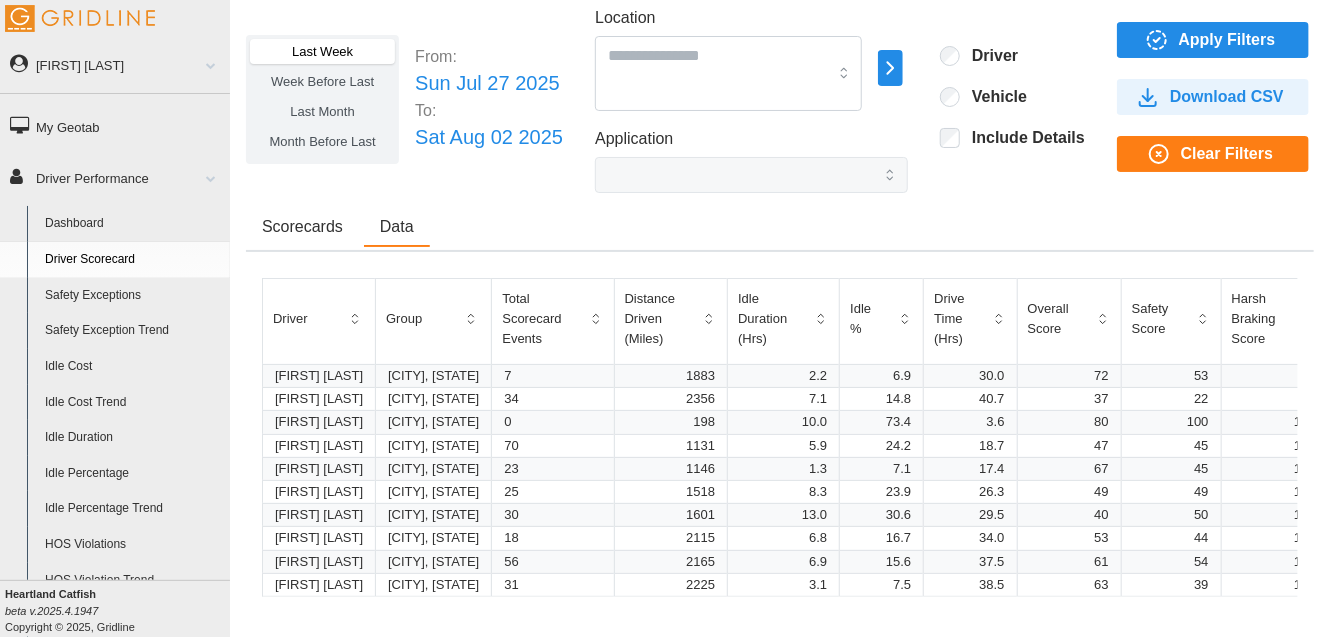 scroll, scrollTop: 0, scrollLeft: 0, axis: both 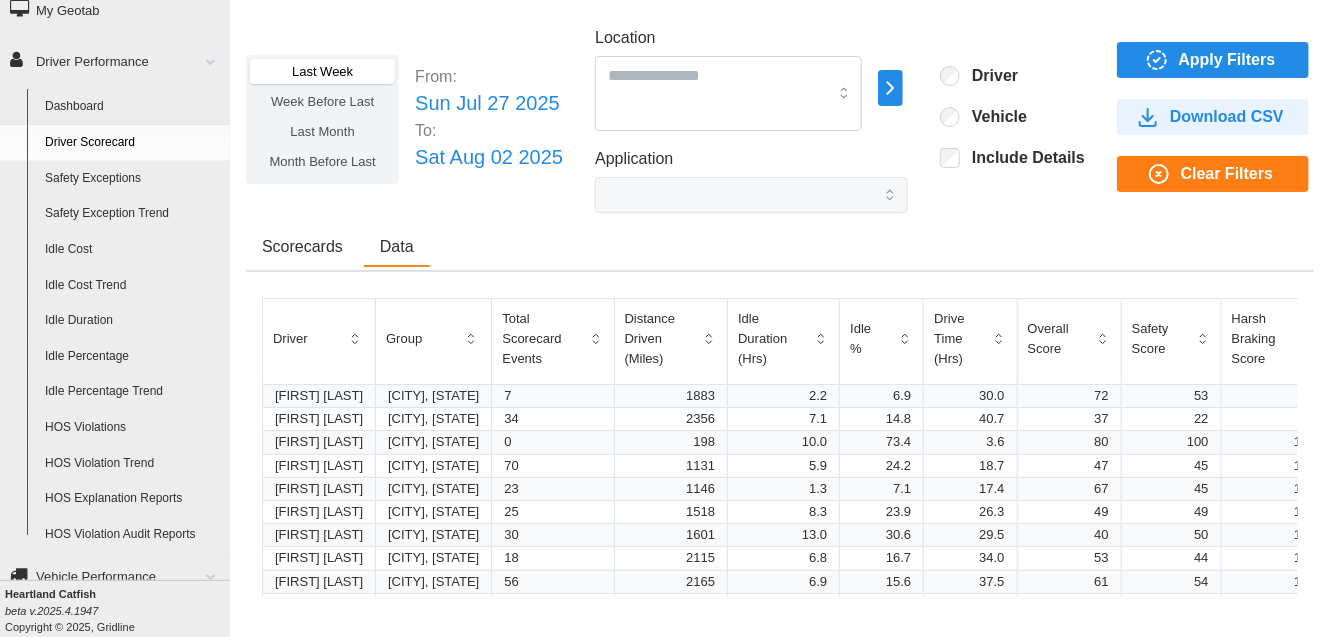 click on "Safety Exception Trend" at bounding box center (133, 214) 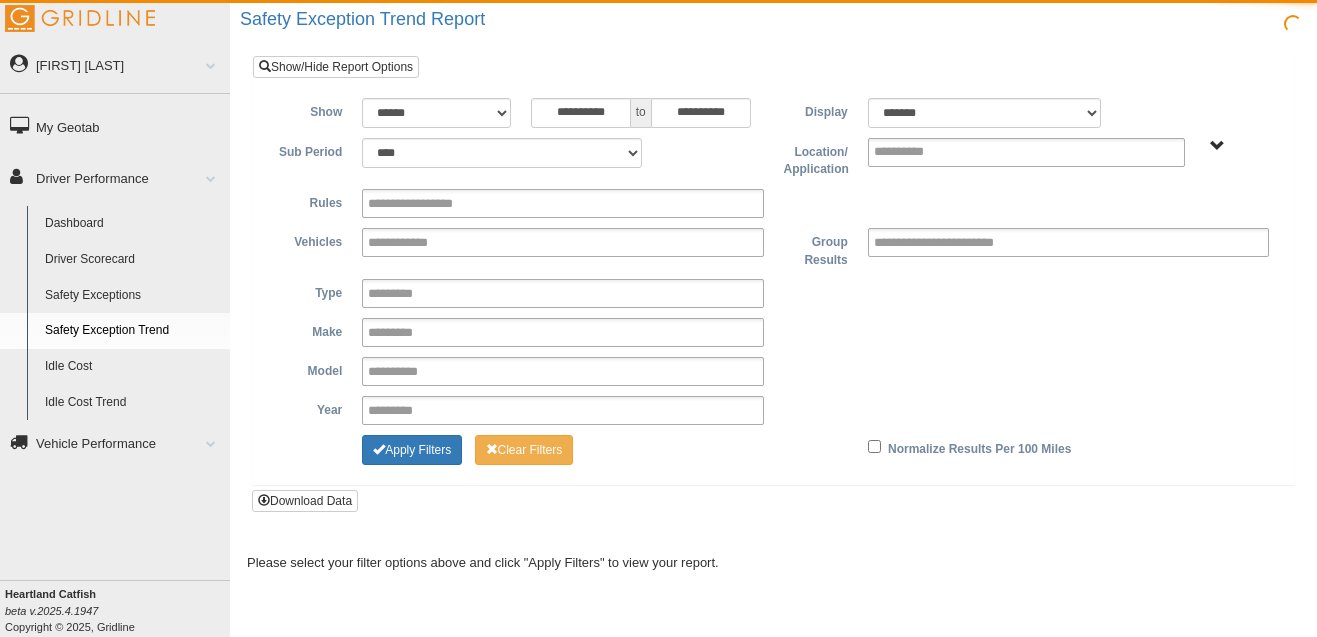 scroll, scrollTop: 0, scrollLeft: 0, axis: both 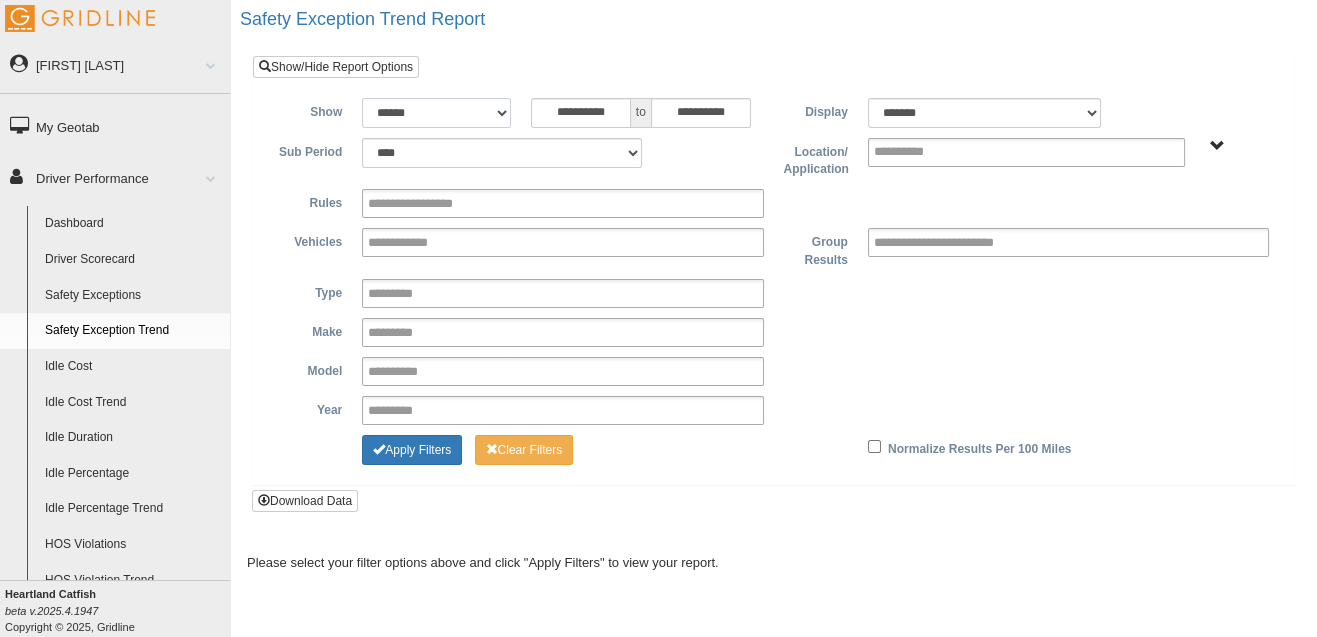 click on "**********" at bounding box center [436, 113] 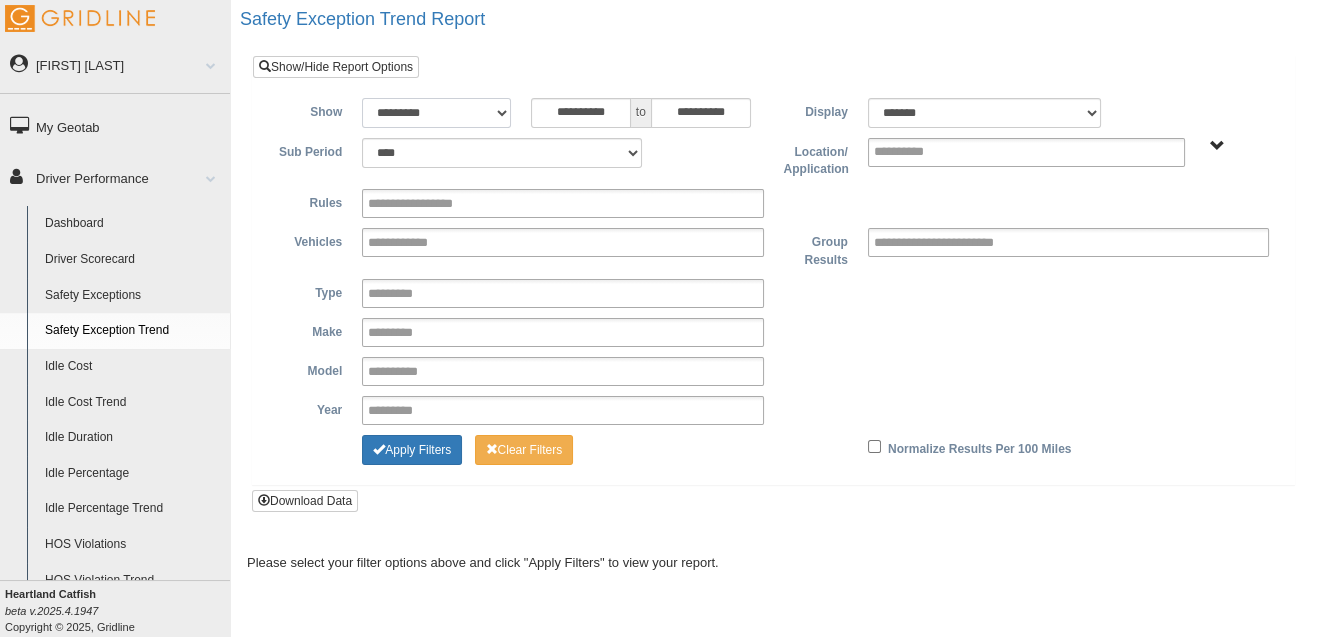 click on "**********" at bounding box center (436, 113) 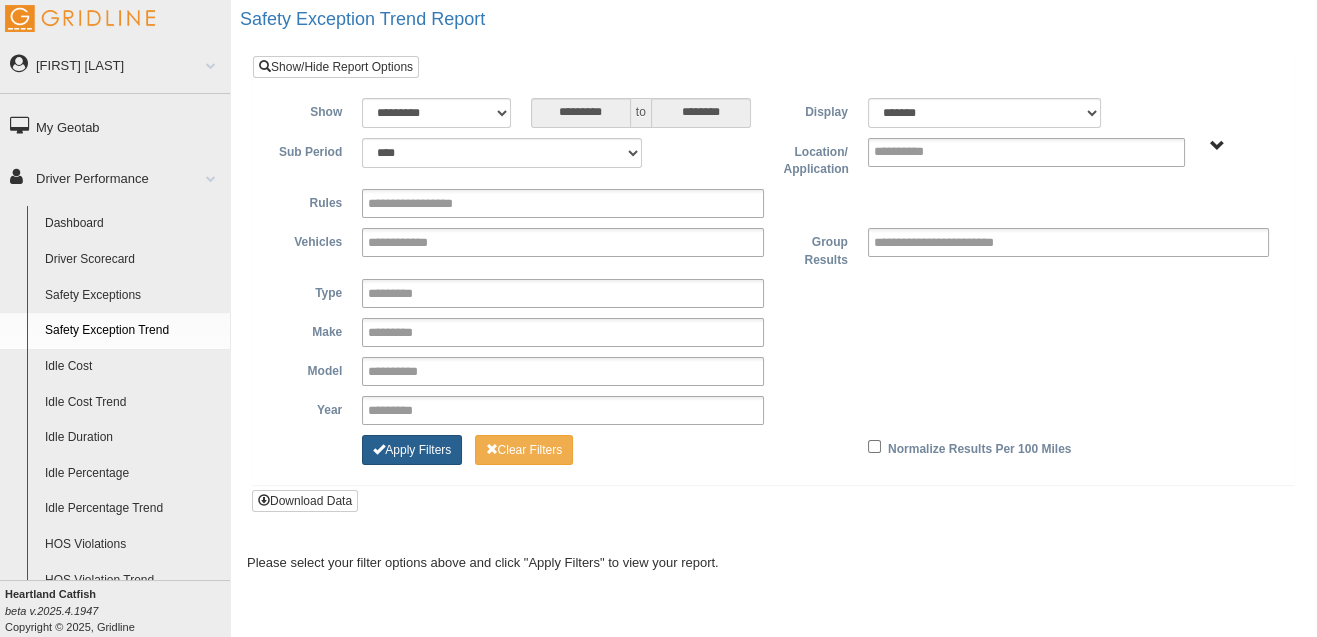 click on "Apply Filters" at bounding box center [412, 450] 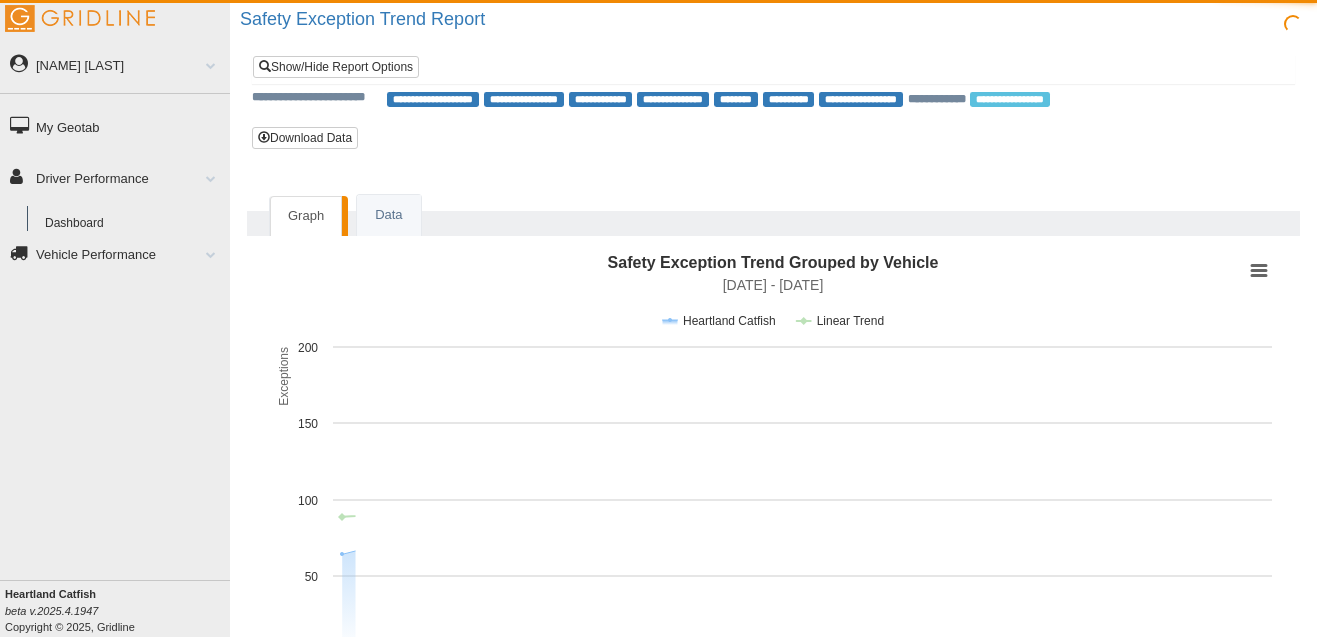 scroll, scrollTop: 0, scrollLeft: 0, axis: both 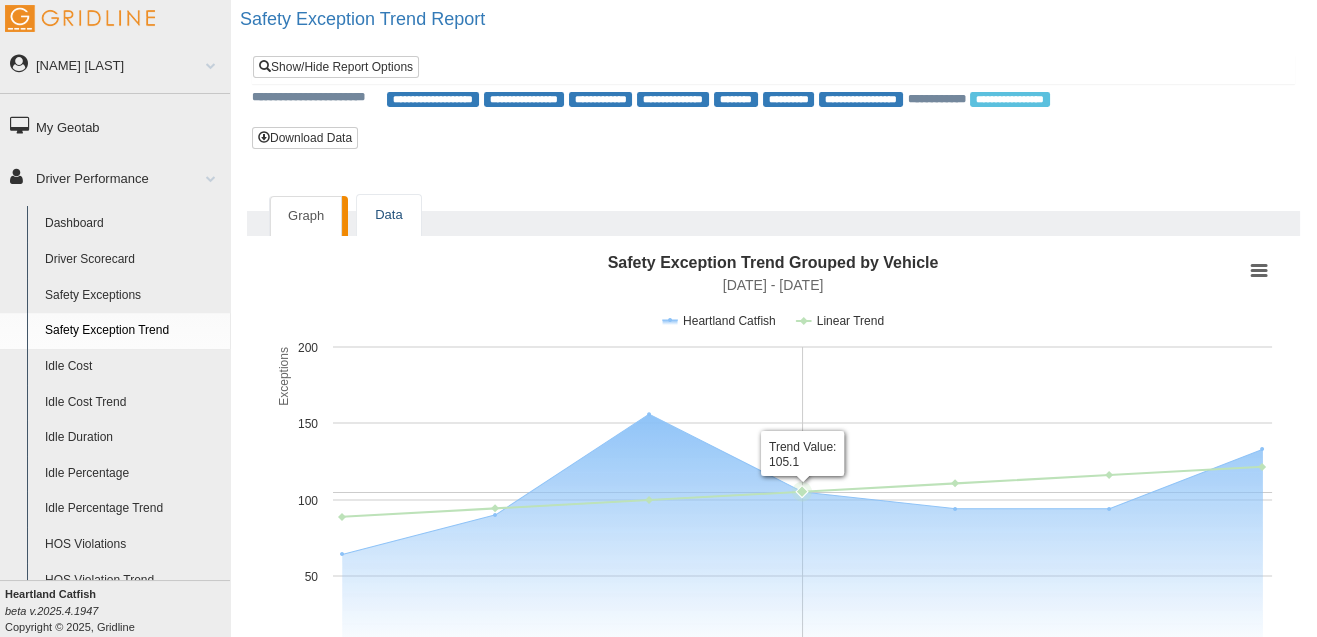 click on "Data" at bounding box center (388, 215) 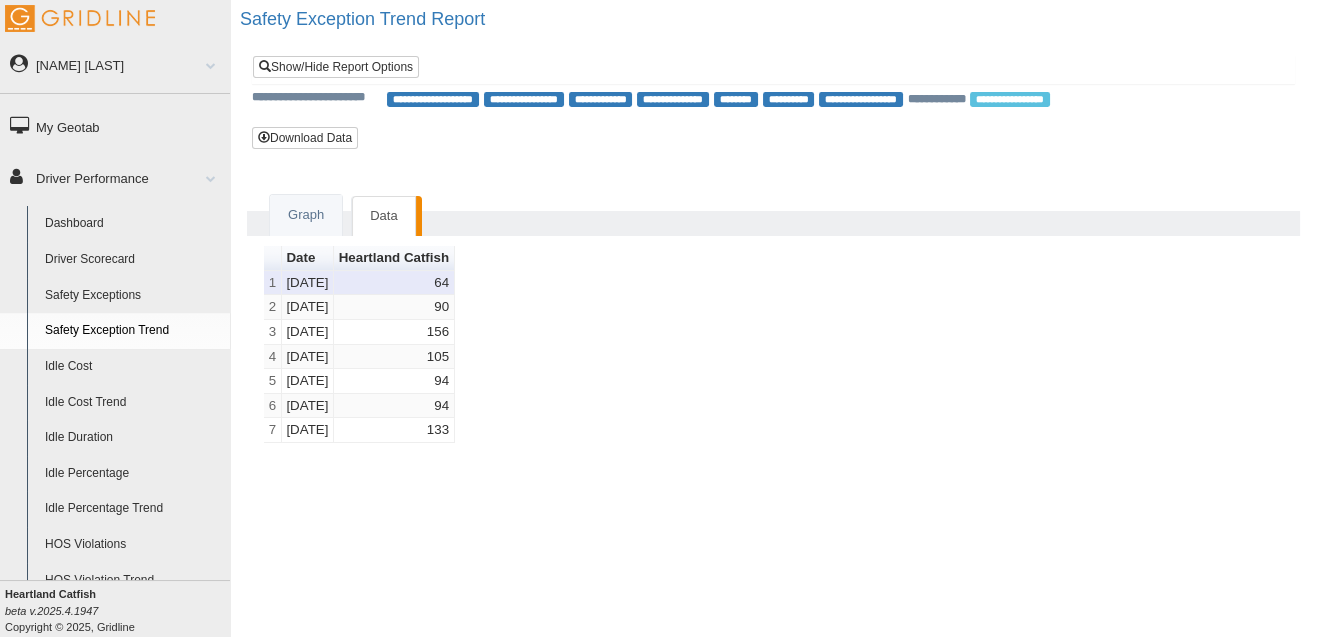 click on "64" at bounding box center [394, 283] 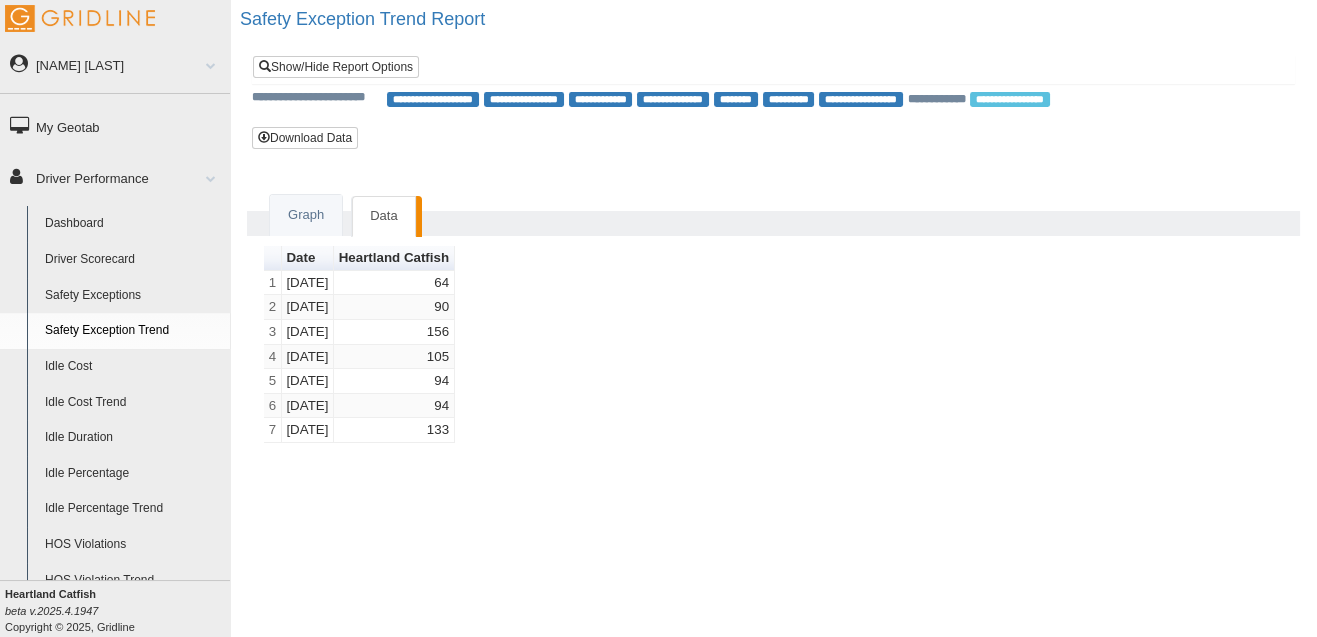 click on "Data" at bounding box center [383, 216] 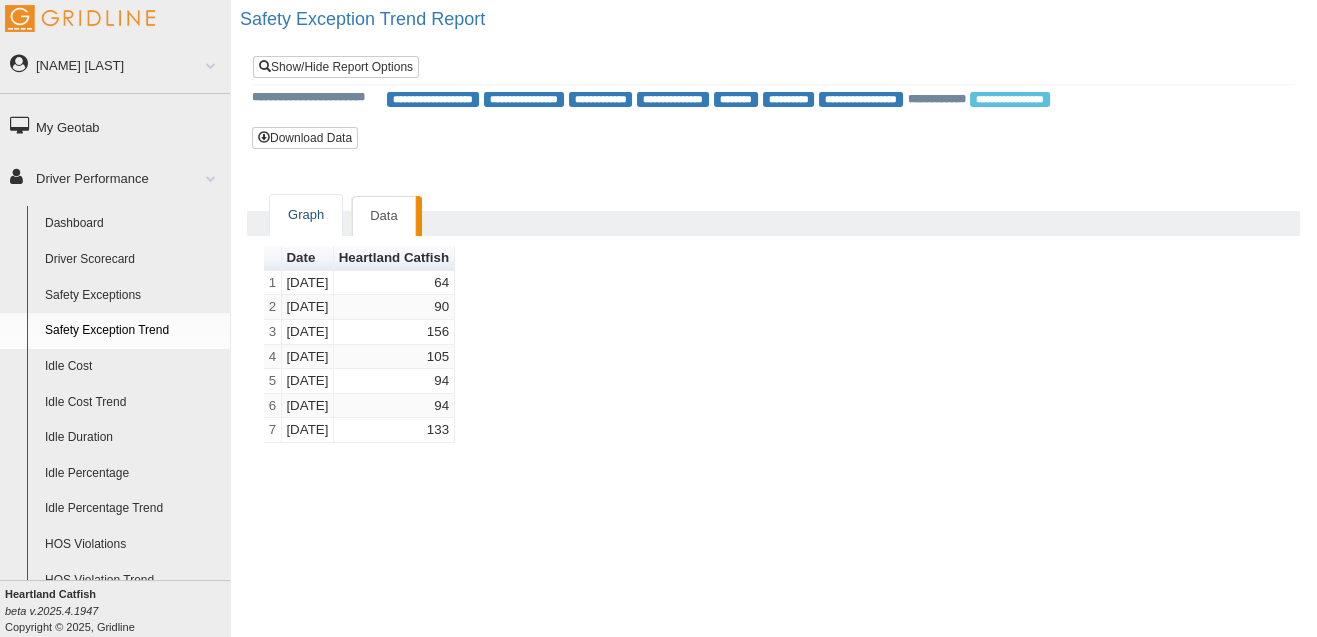 click on "Graph" at bounding box center (306, 215) 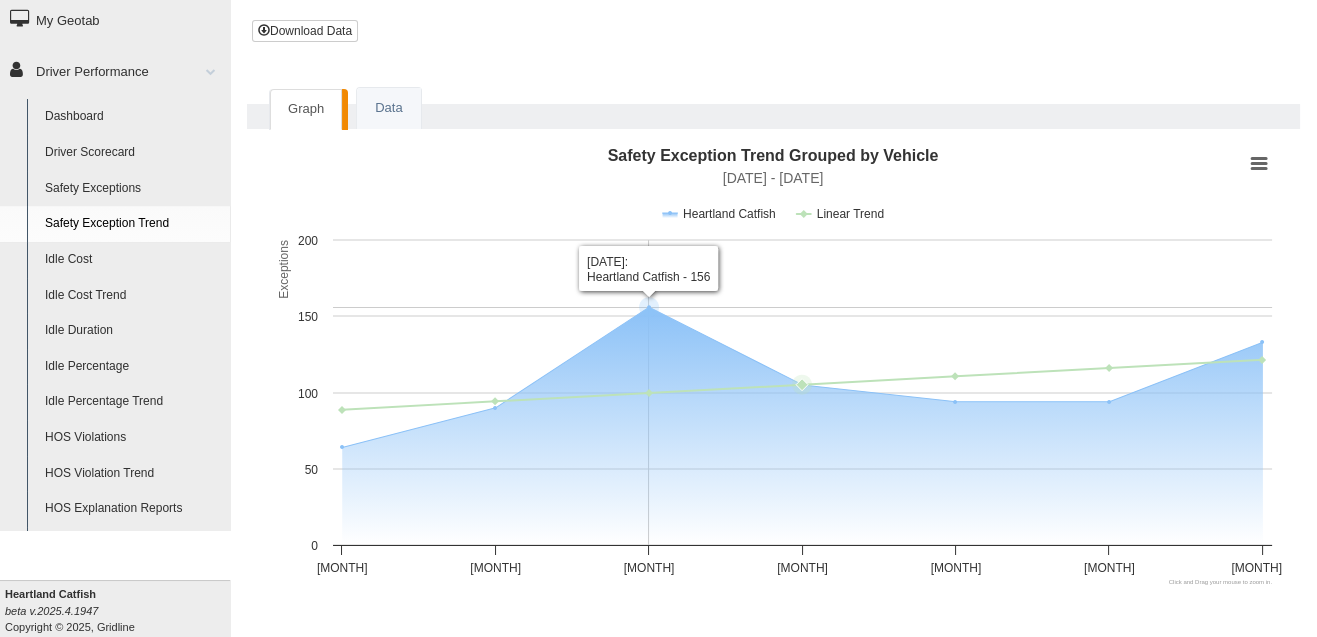 scroll, scrollTop: 125, scrollLeft: 0, axis: vertical 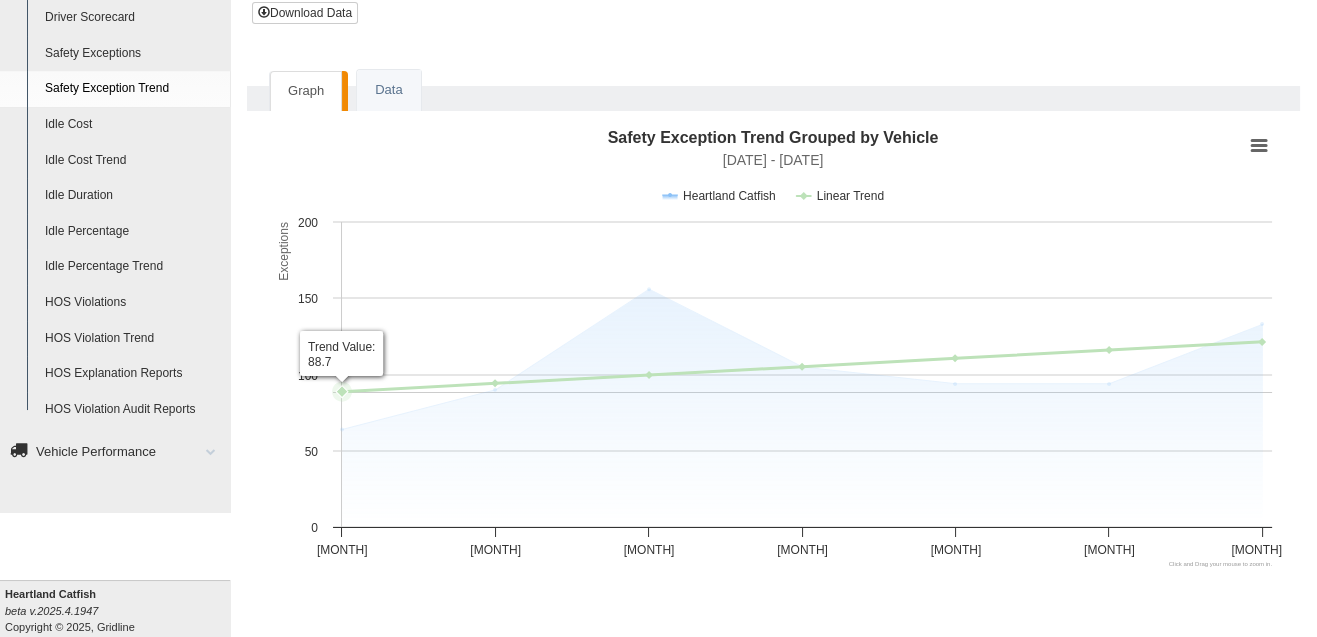 click at bounding box center [203, 451] 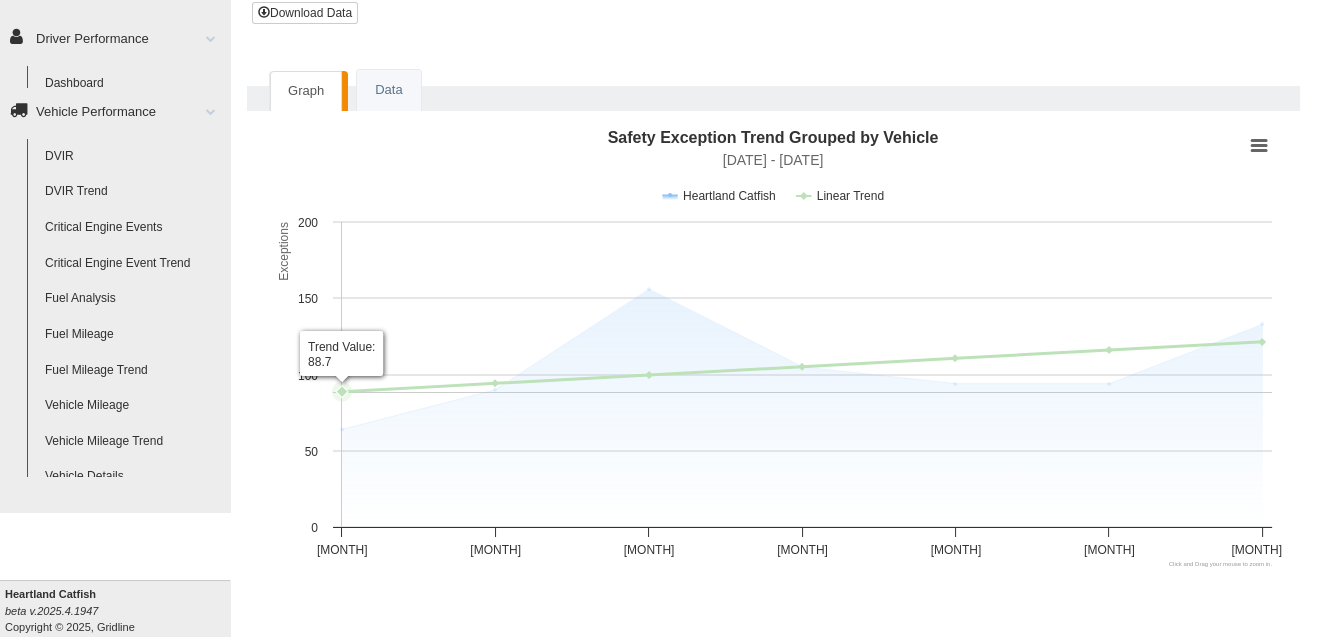 scroll, scrollTop: 10, scrollLeft: 0, axis: vertical 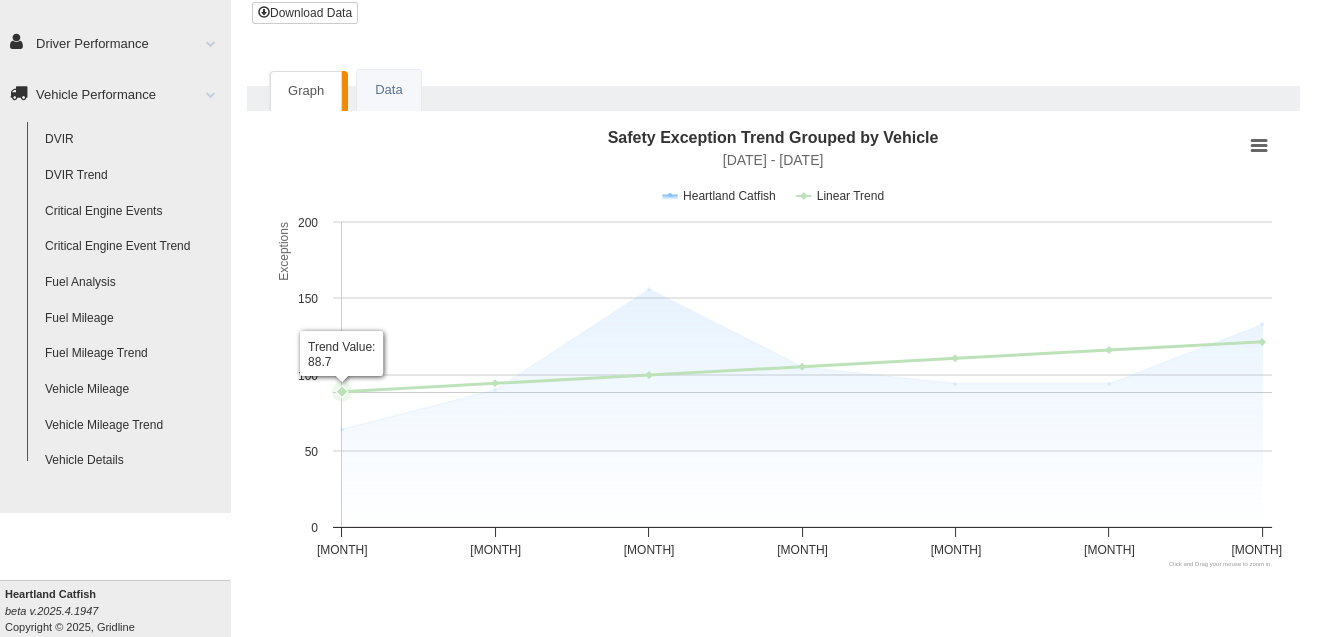 click on "Critical Engine Events" at bounding box center (133, 212) 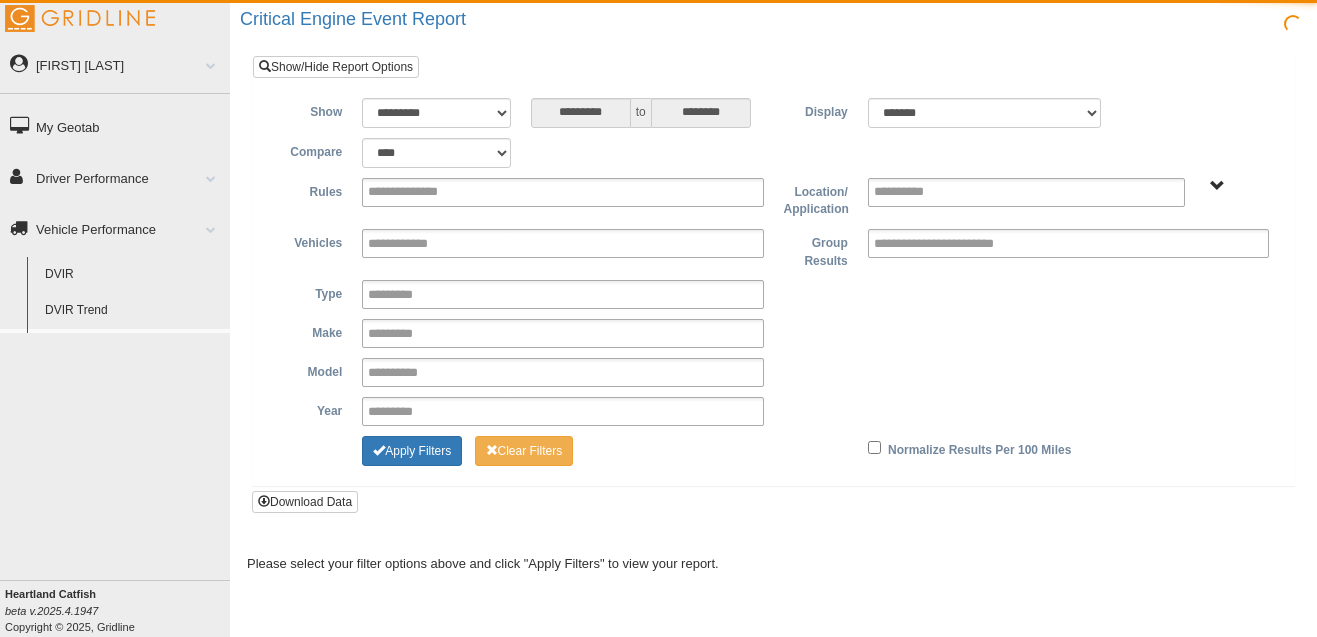 scroll, scrollTop: 0, scrollLeft: 0, axis: both 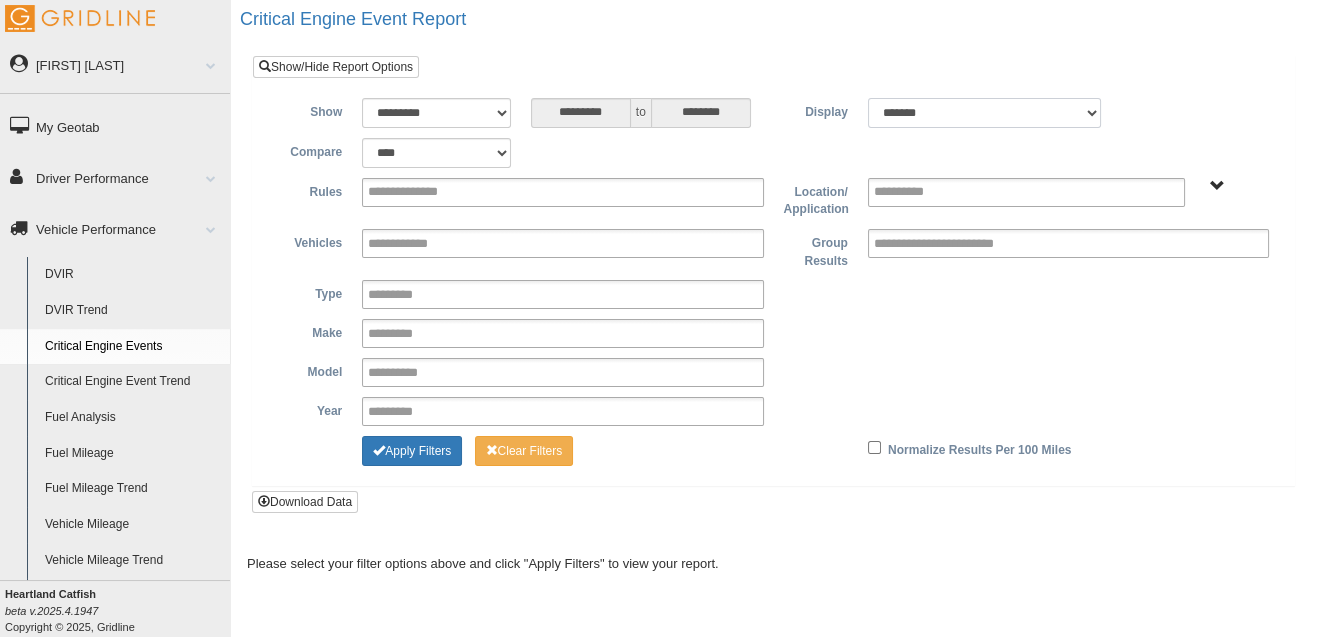 click on "*******
******" at bounding box center [984, 113] 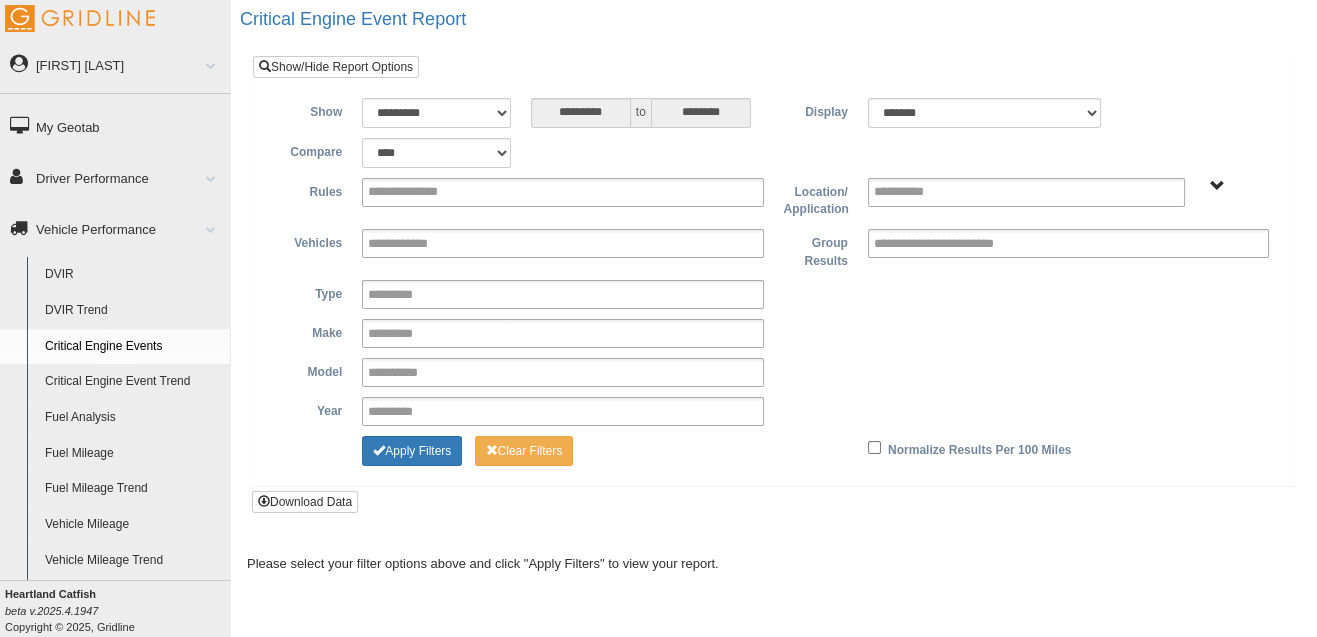 click on "Heartland Catfish" at bounding box center [1237, 185] 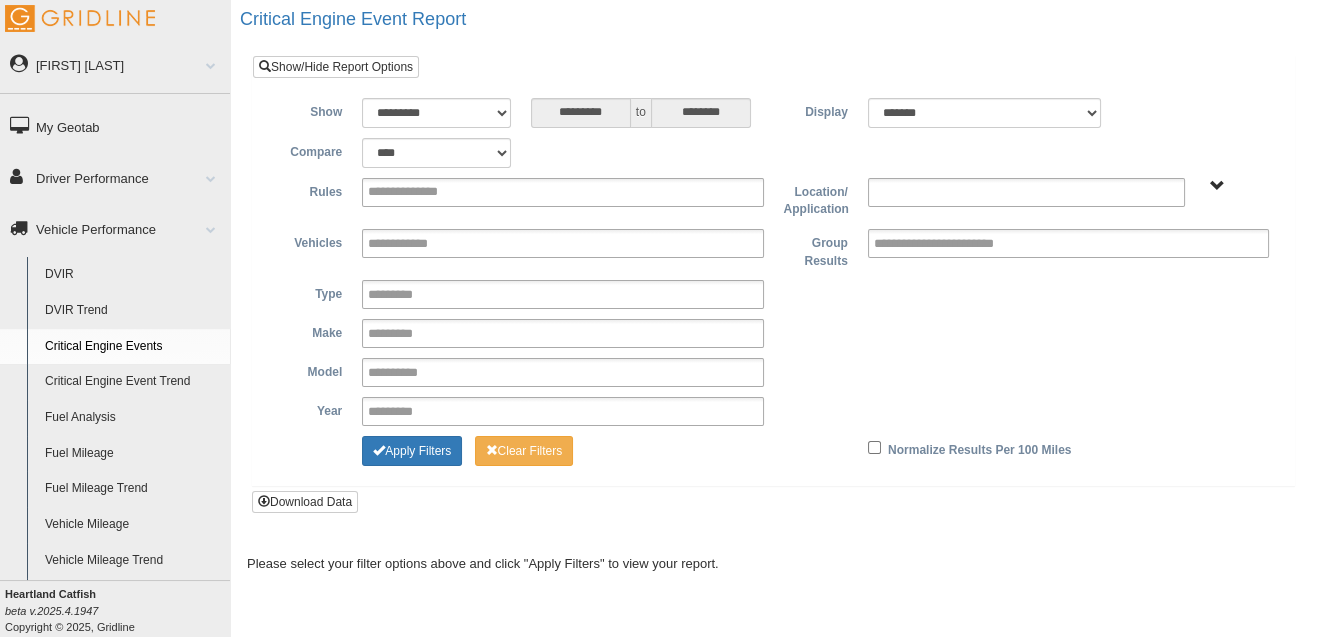 click at bounding box center [1026, 192] 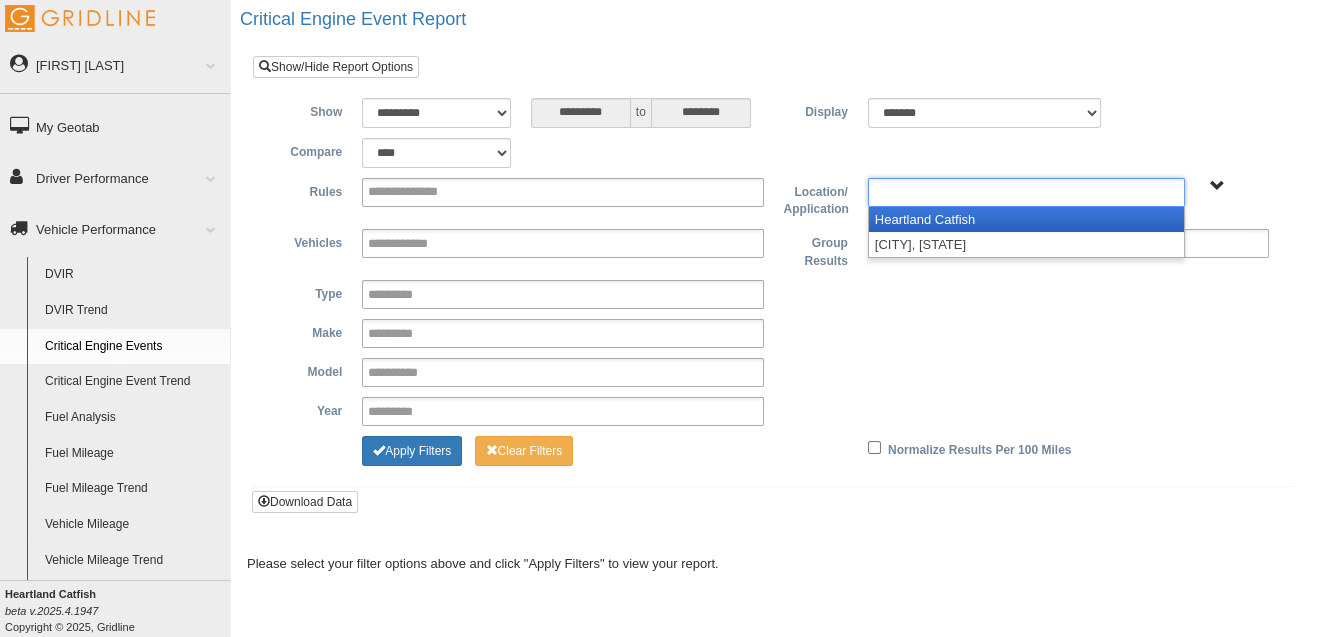 click on "Heartland Catfish" at bounding box center [1026, 219] 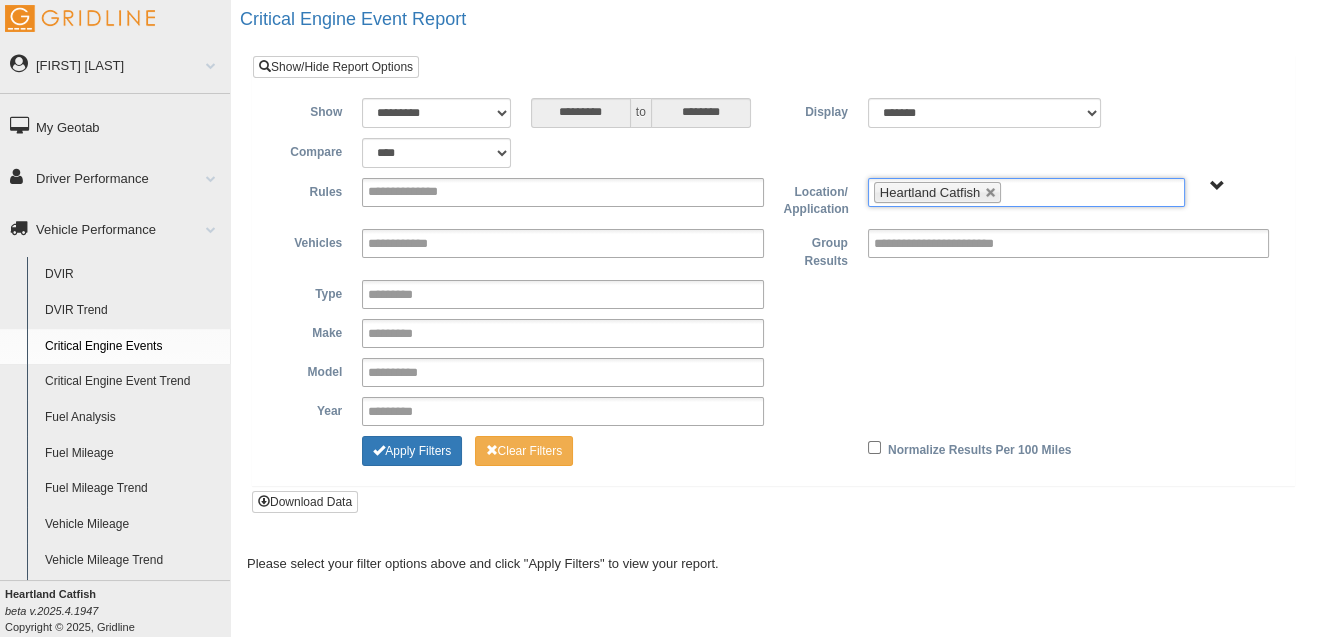 type 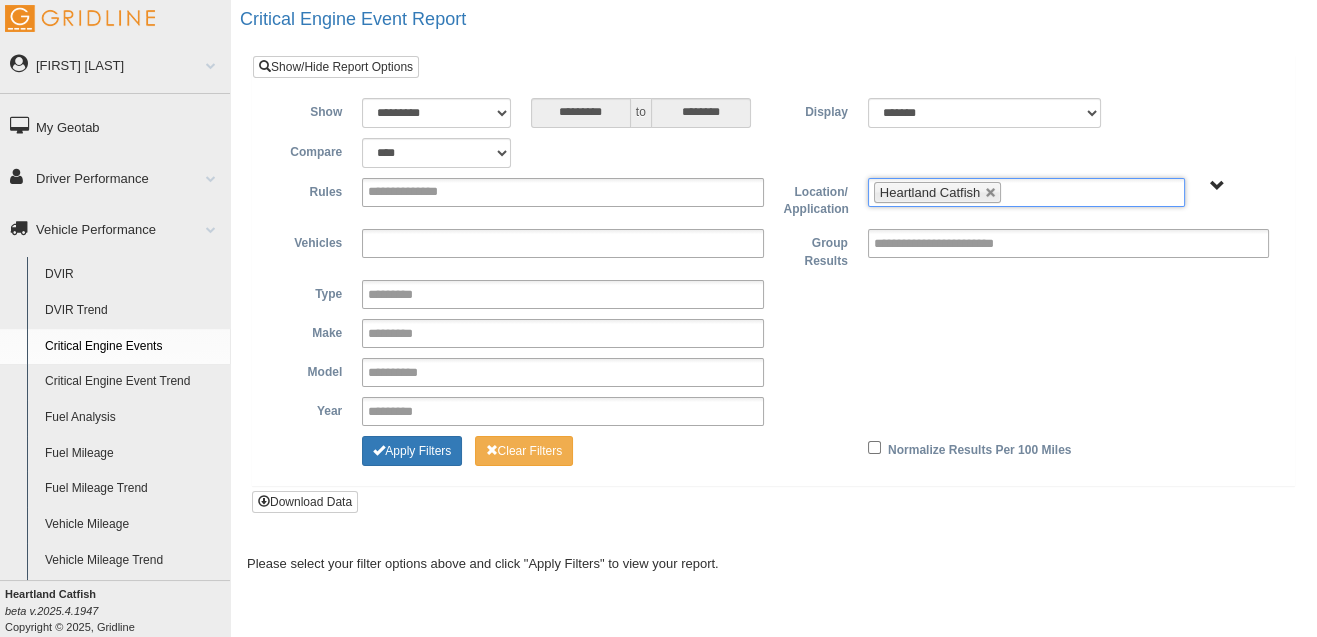 click at bounding box center (413, 243) 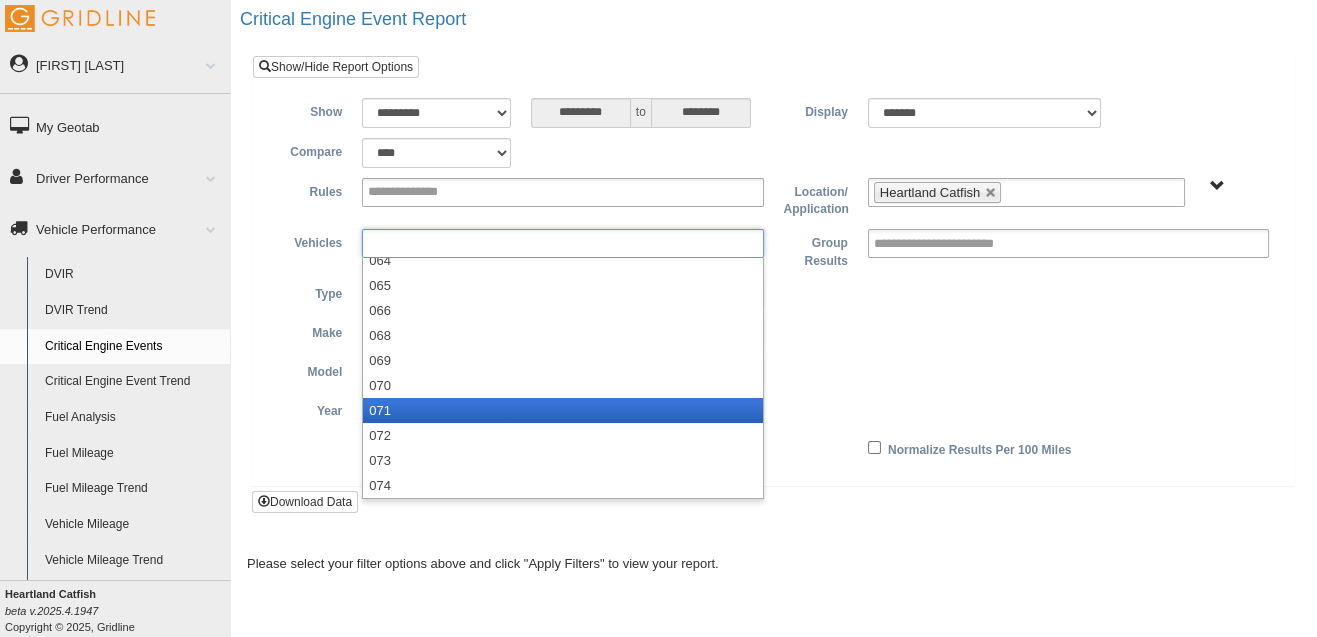 scroll, scrollTop: 121, scrollLeft: 0, axis: vertical 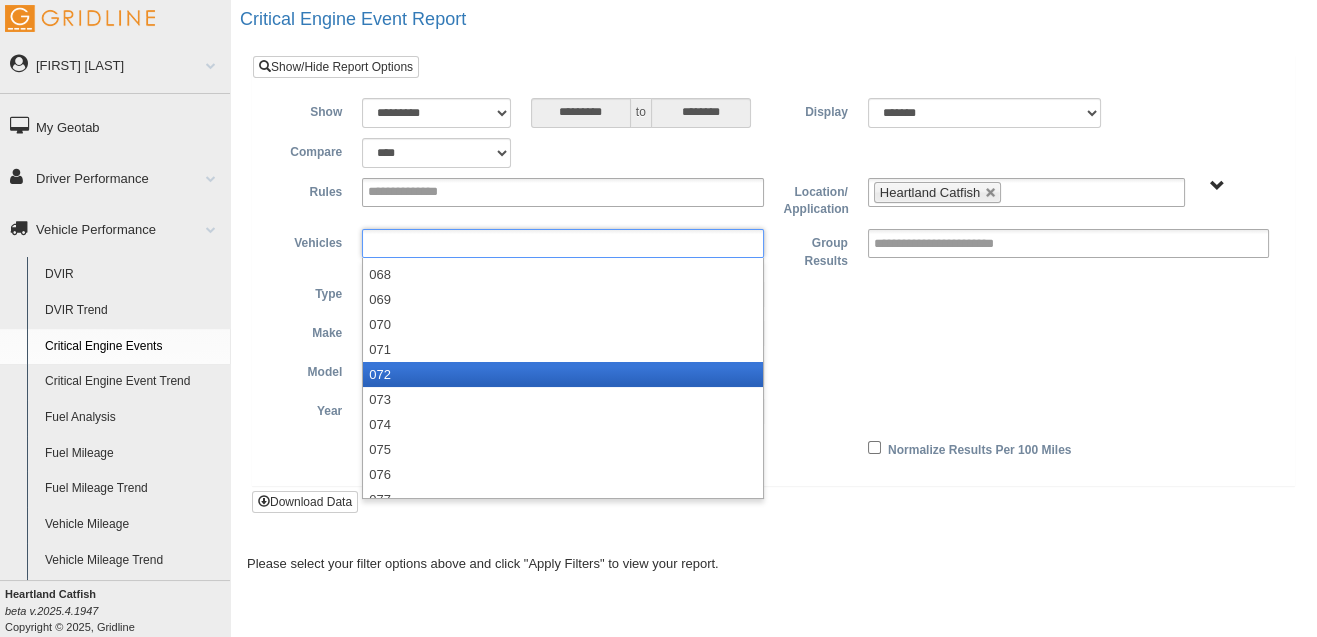 click on "072" at bounding box center (562, 374) 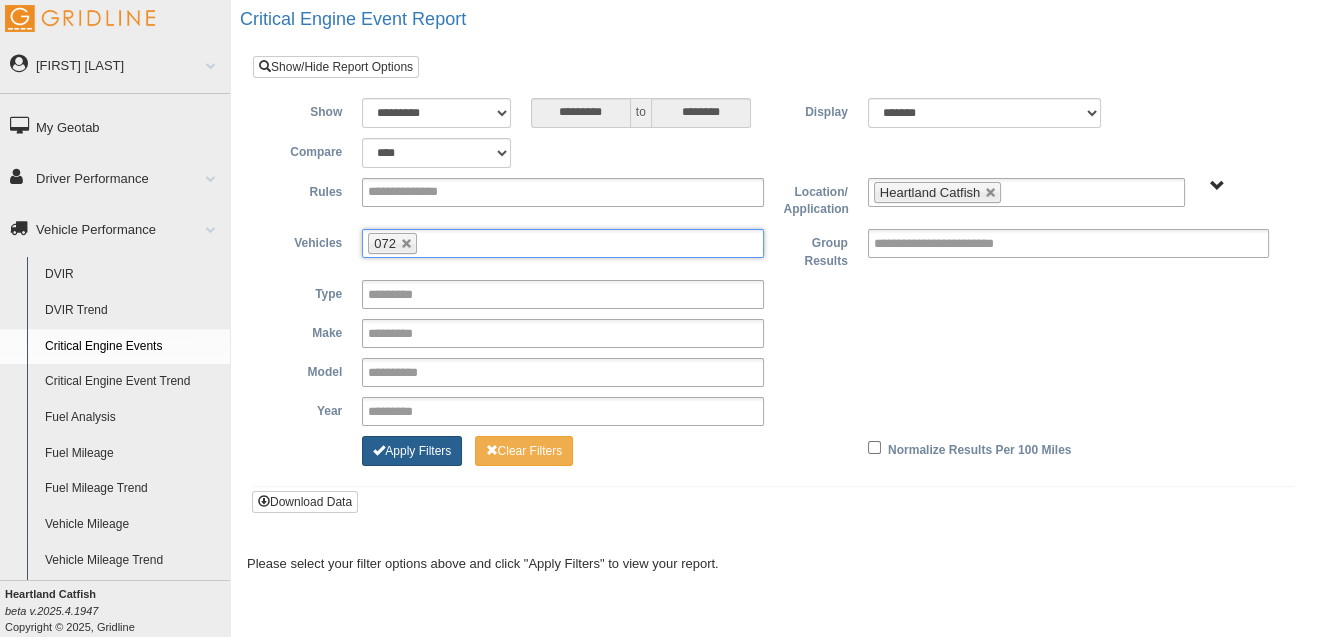 click on "Apply Filters" at bounding box center (412, 451) 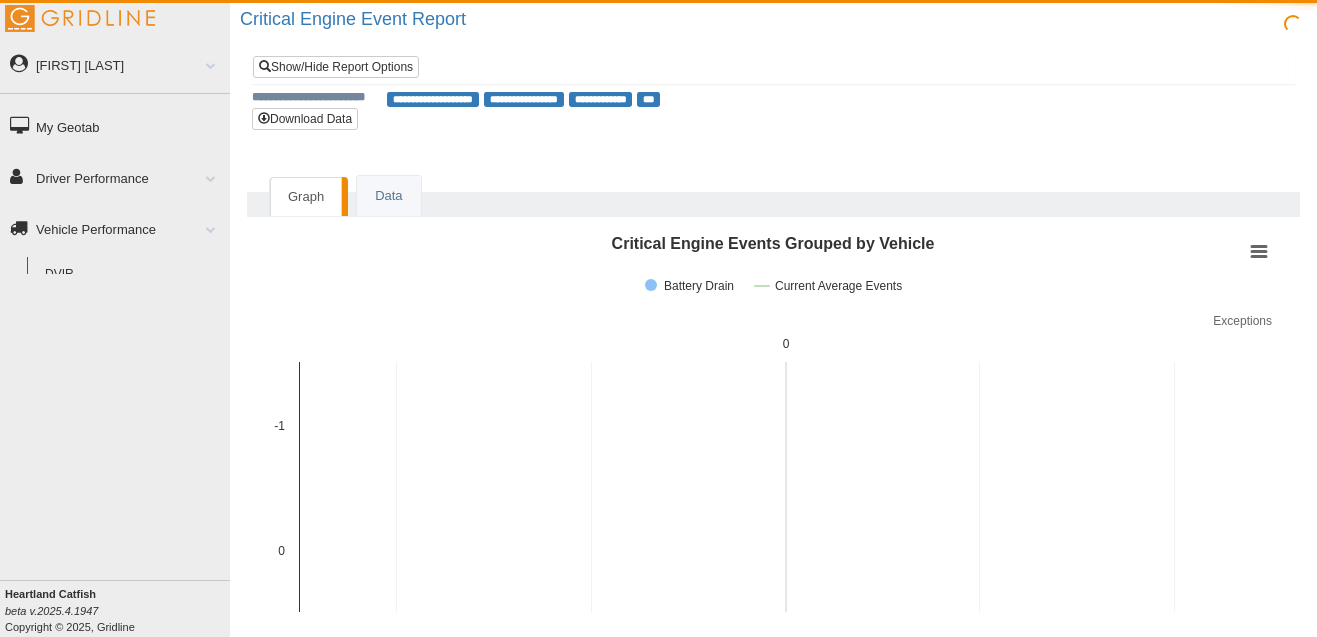 scroll, scrollTop: 0, scrollLeft: 0, axis: both 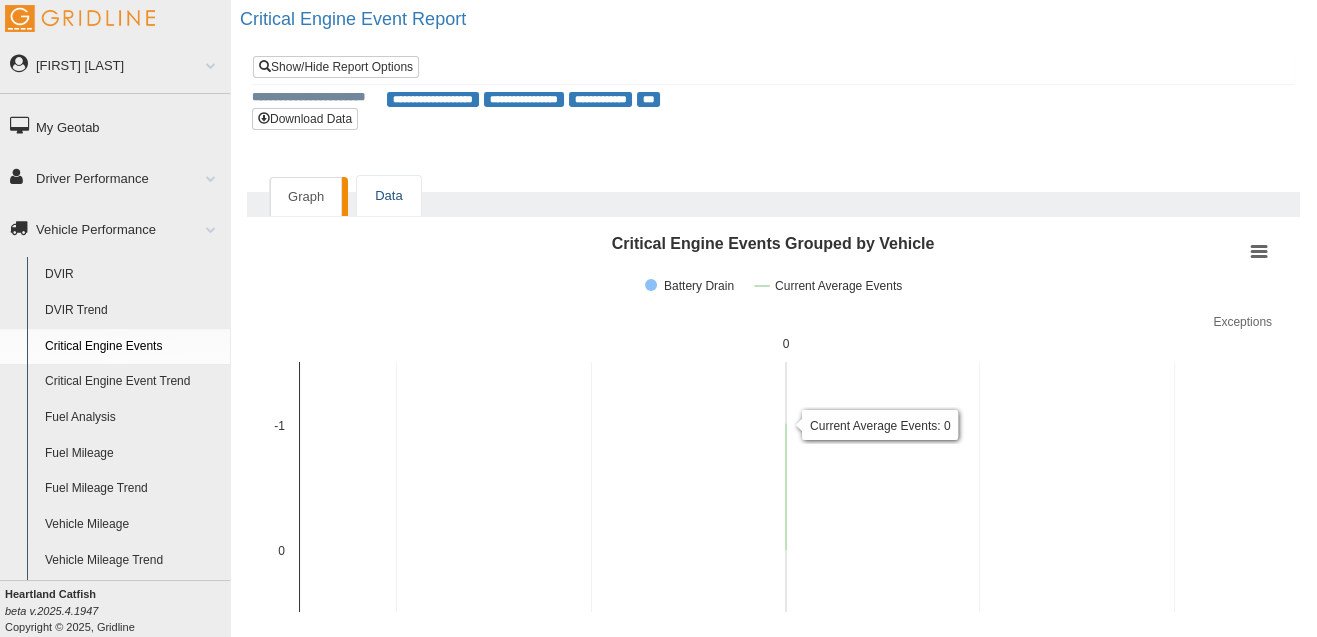 click on "Data" at bounding box center (388, 196) 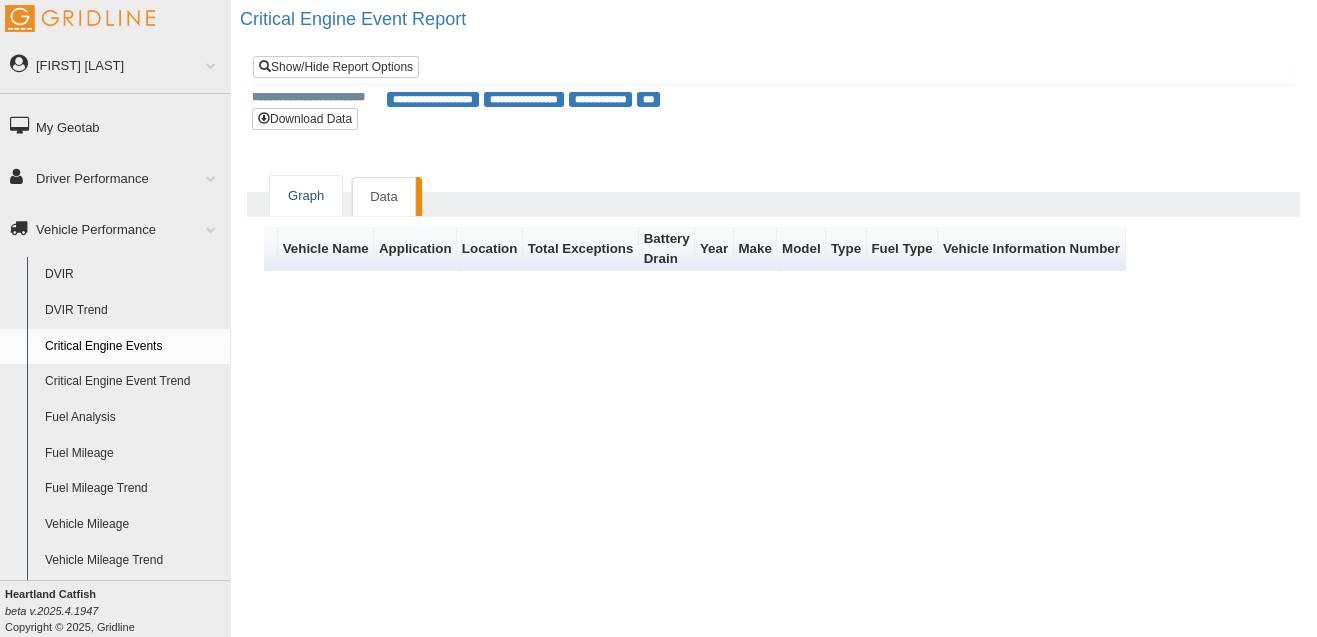 click on "Graph" at bounding box center (306, 196) 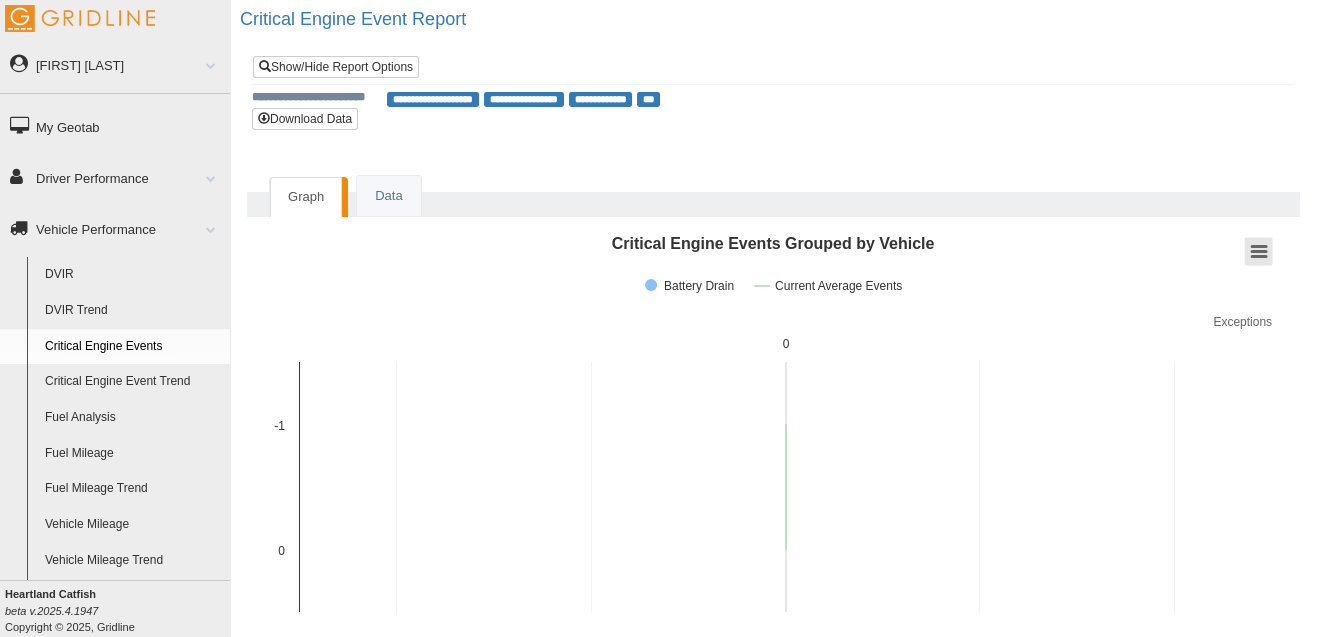 click at bounding box center [1259, 252] 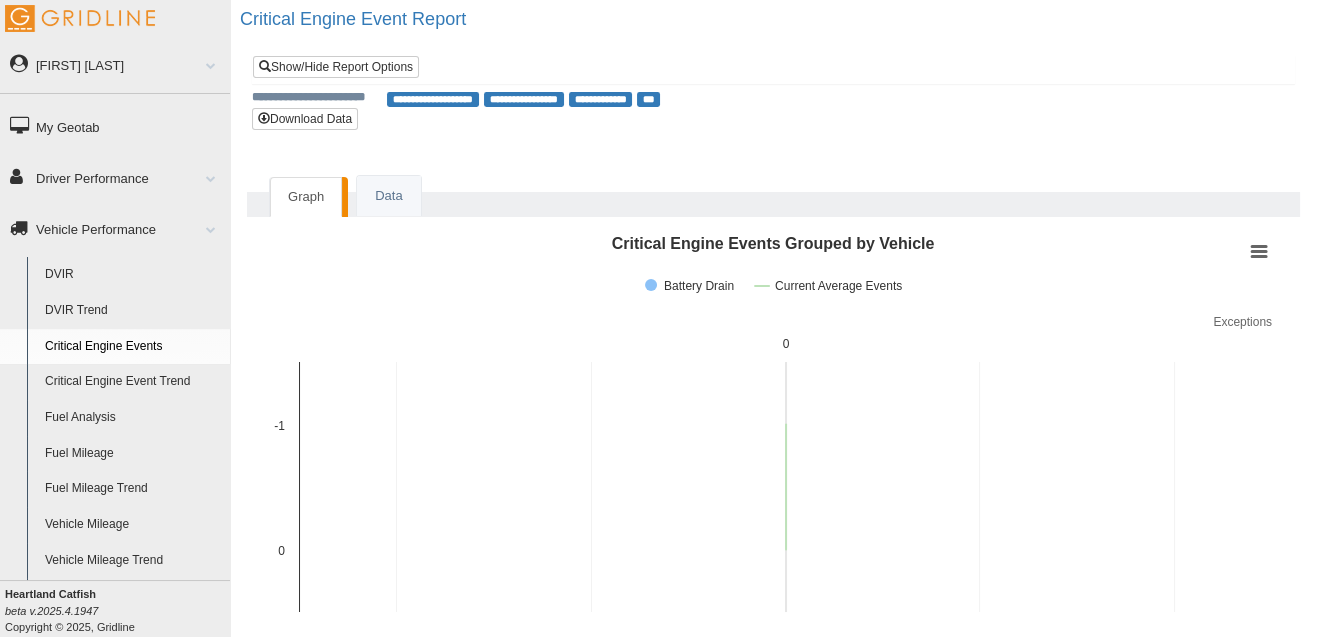 click 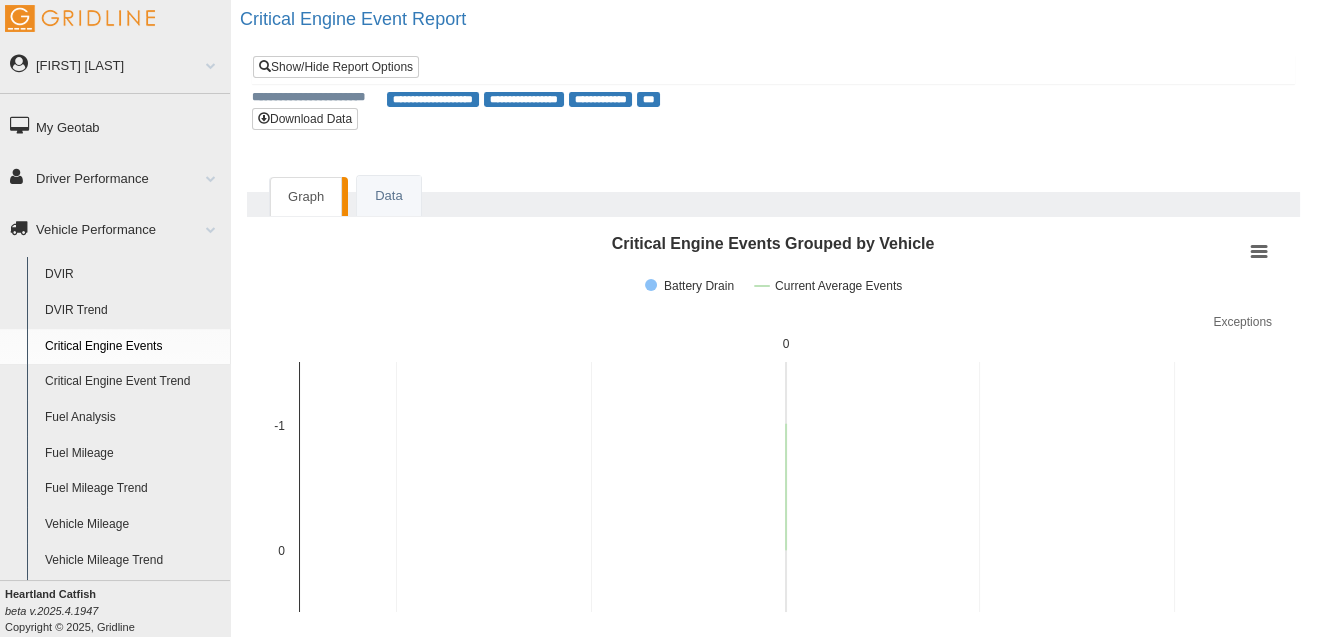 click on "Critical Engine Events" at bounding box center [133, 347] 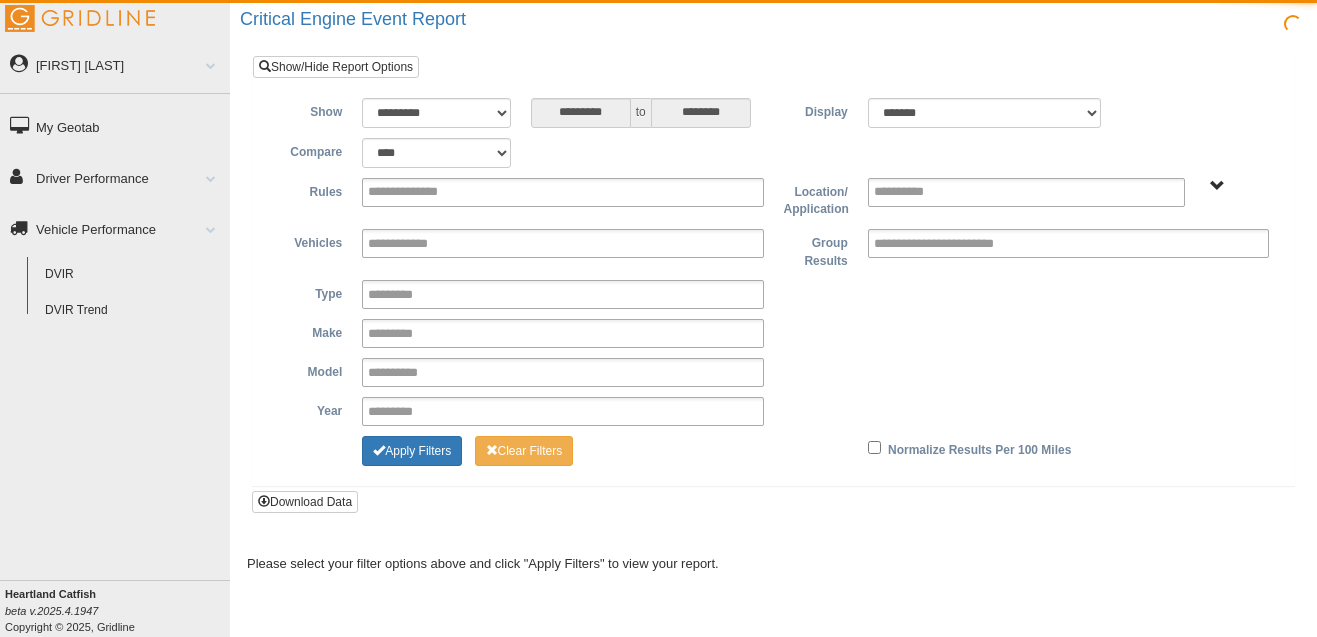 scroll, scrollTop: 0, scrollLeft: 0, axis: both 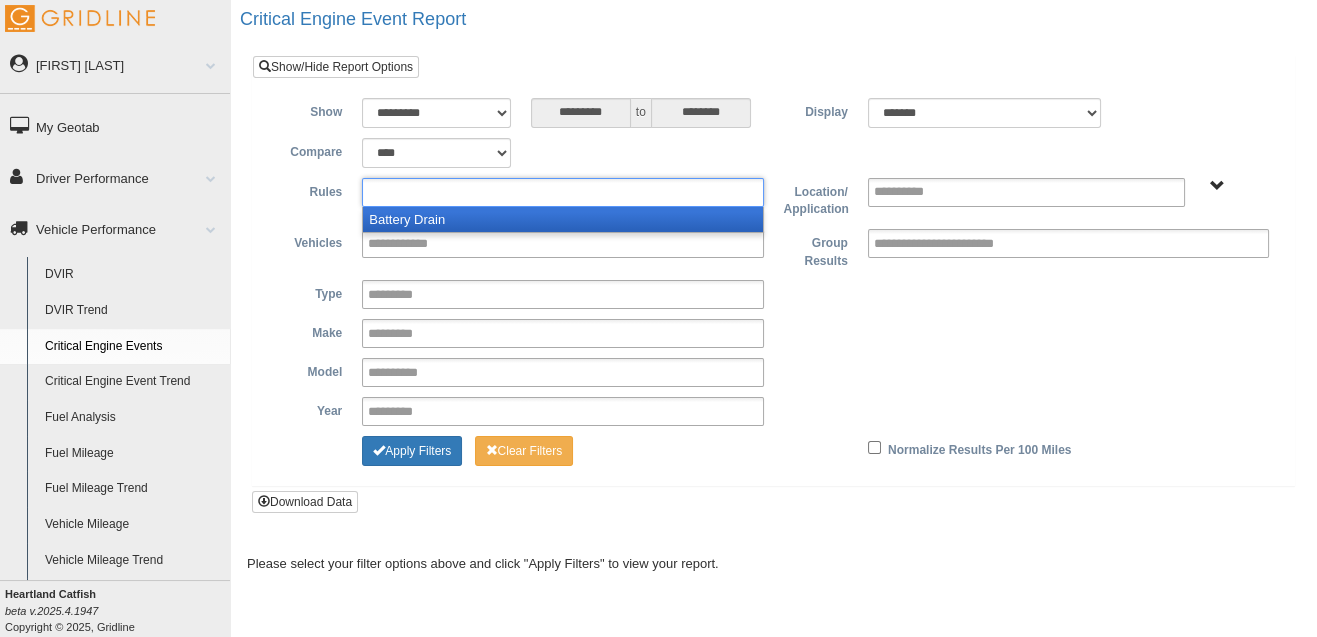click at bounding box center (562, 192) 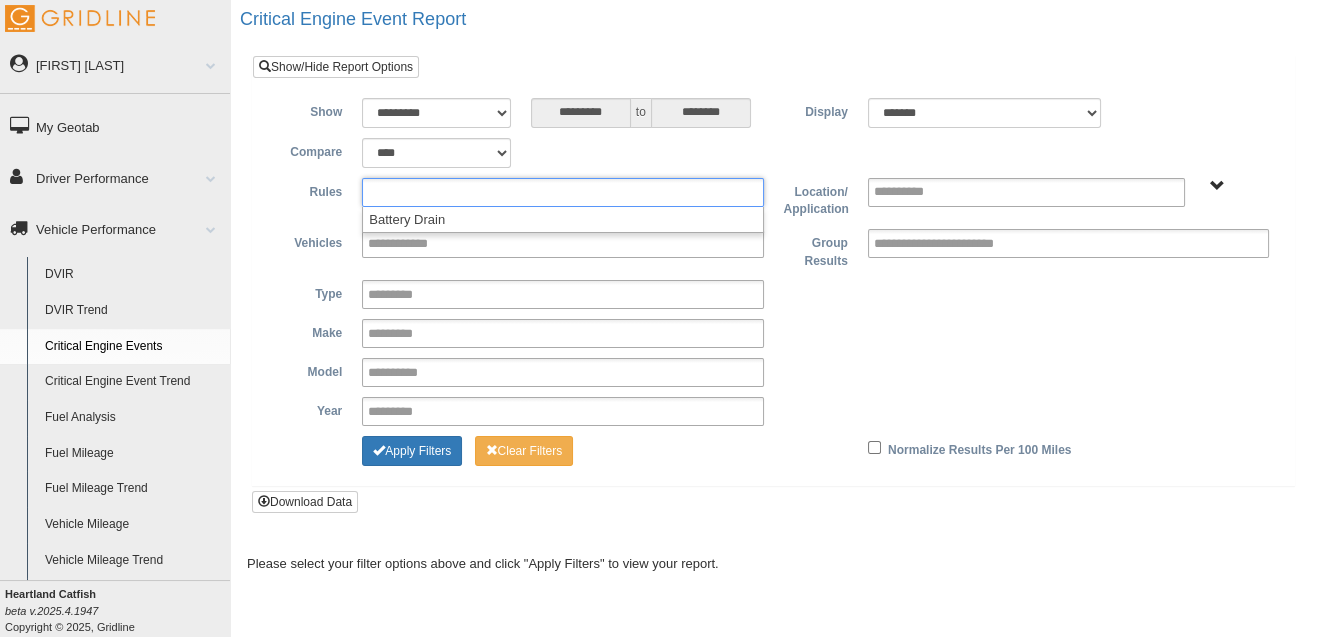 click at bounding box center (421, 192) 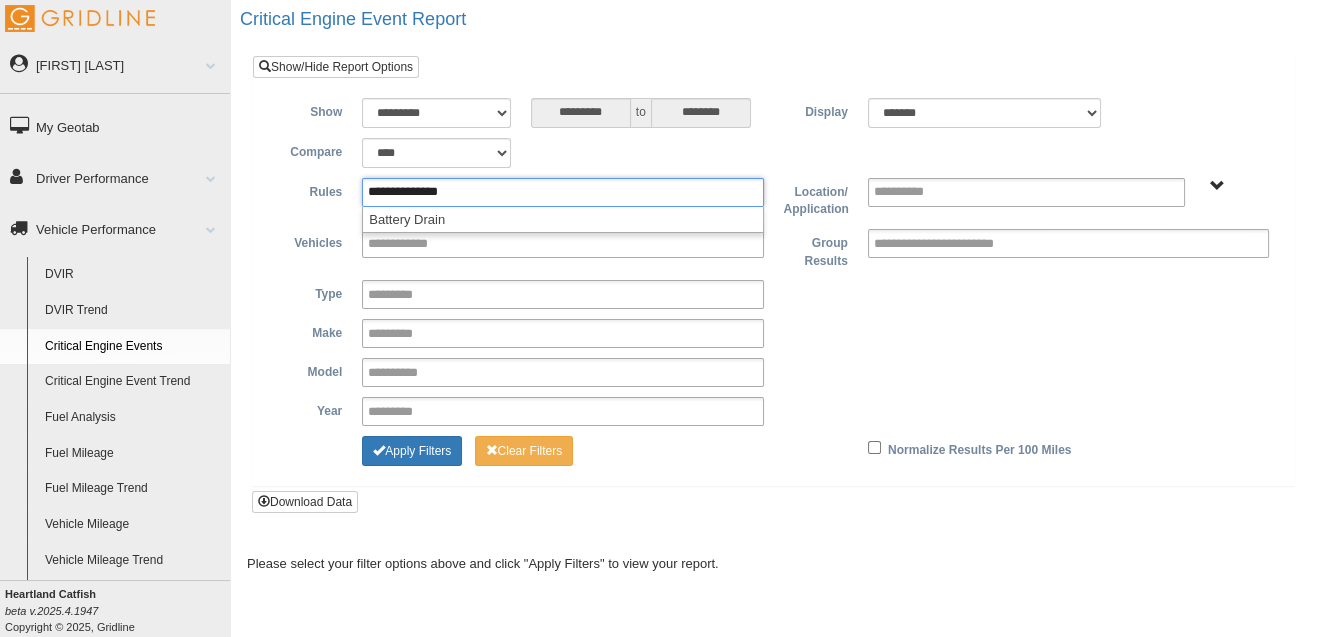 click on "**********" at bounding box center (773, 153) 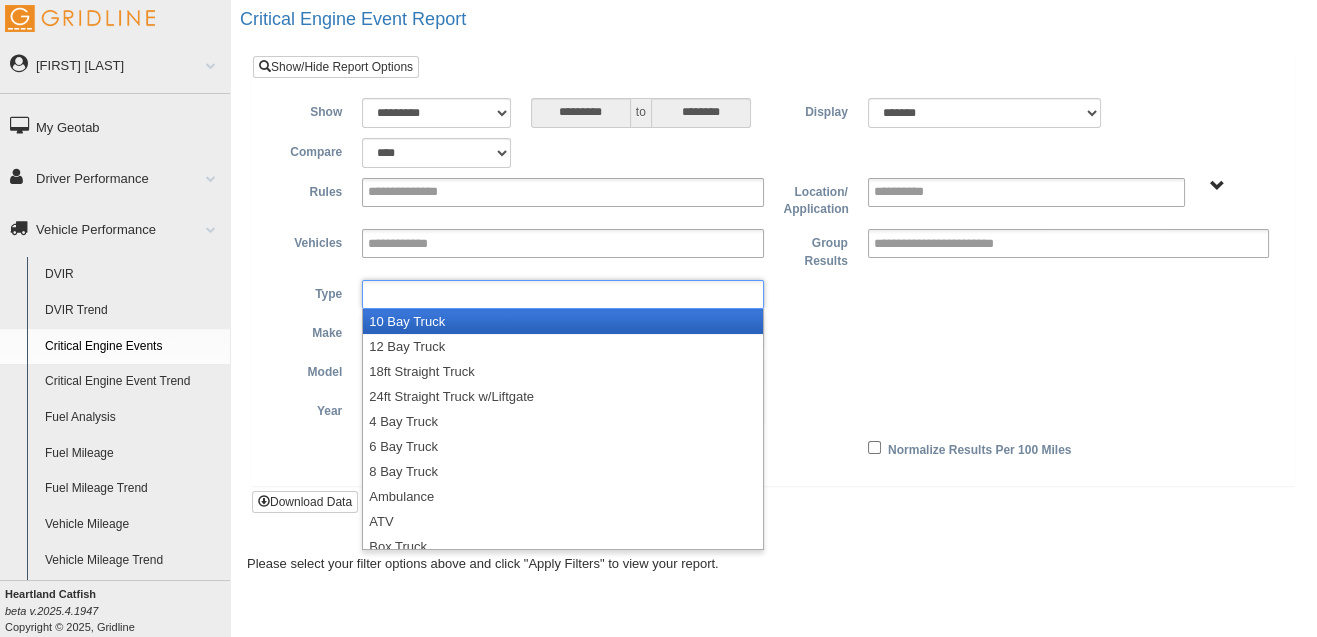 click at bounding box center (562, 294) 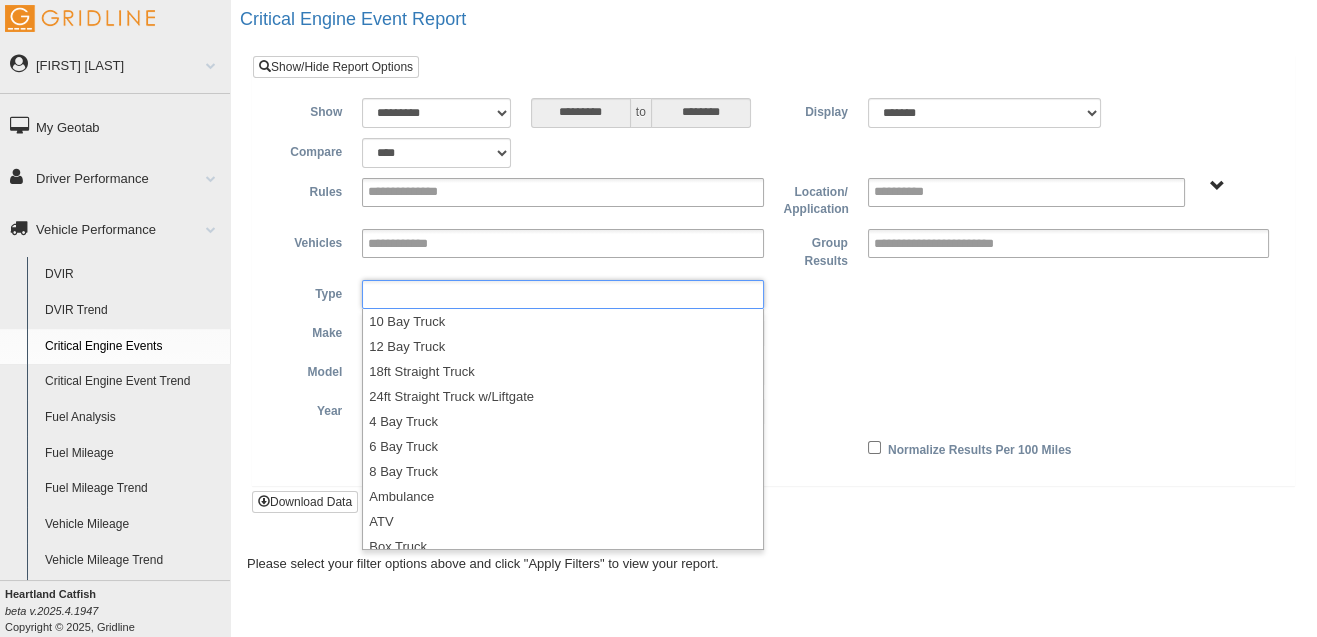 click on "**********" at bounding box center [773, 318] 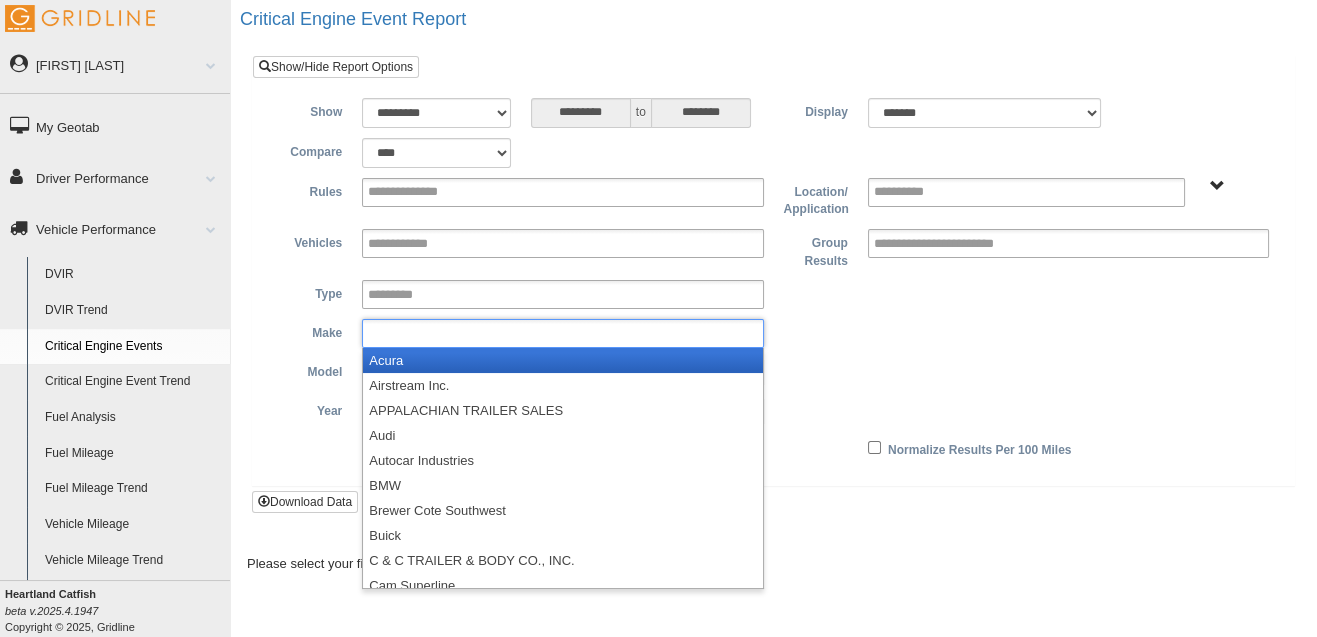 click at bounding box center (562, 333) 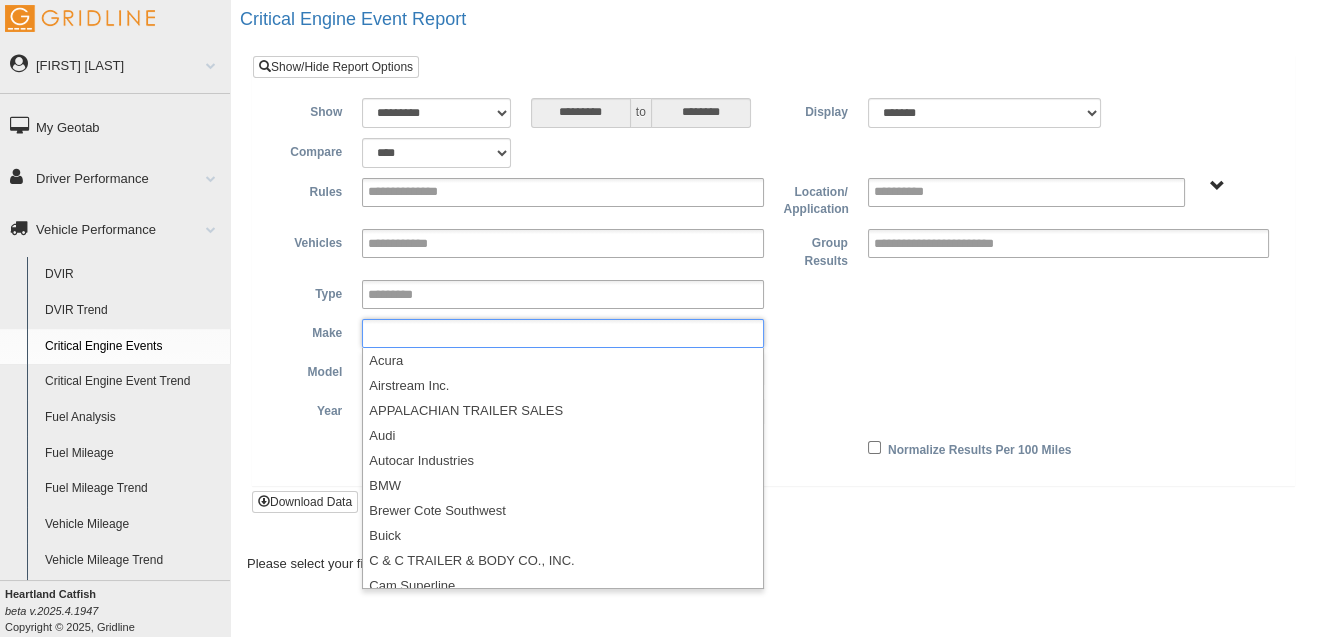 type on "*********" 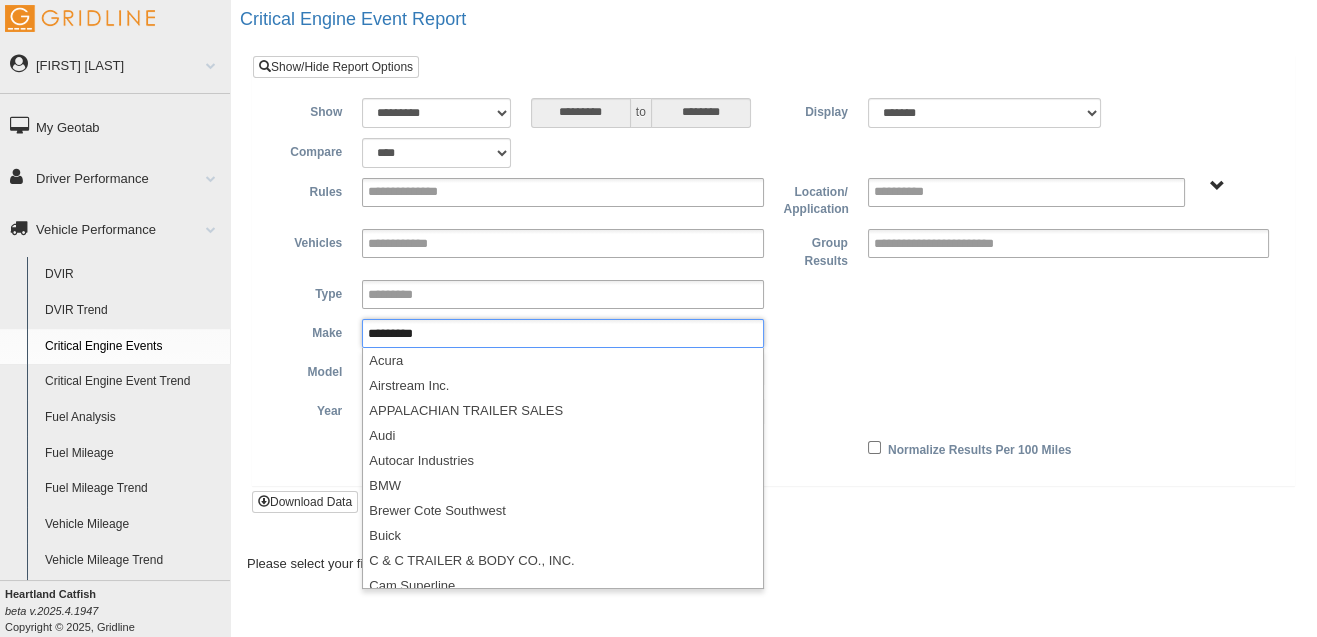 click on "**********" at bounding box center (773, 318) 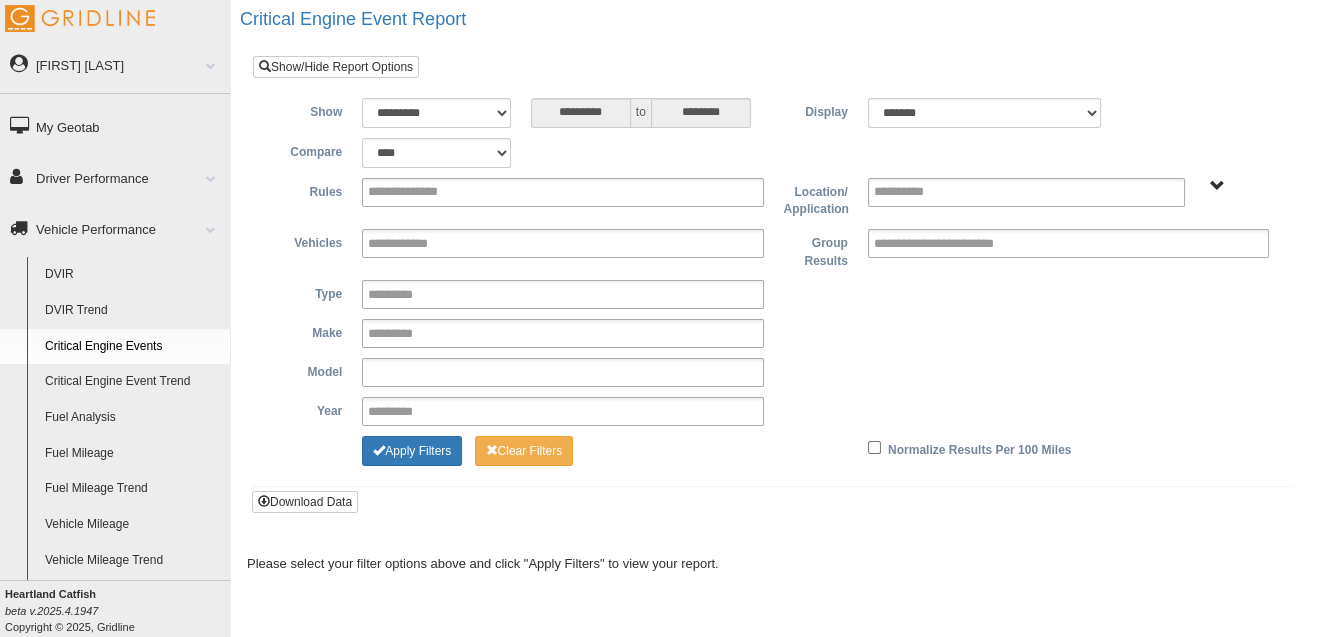 click at bounding box center (562, 372) 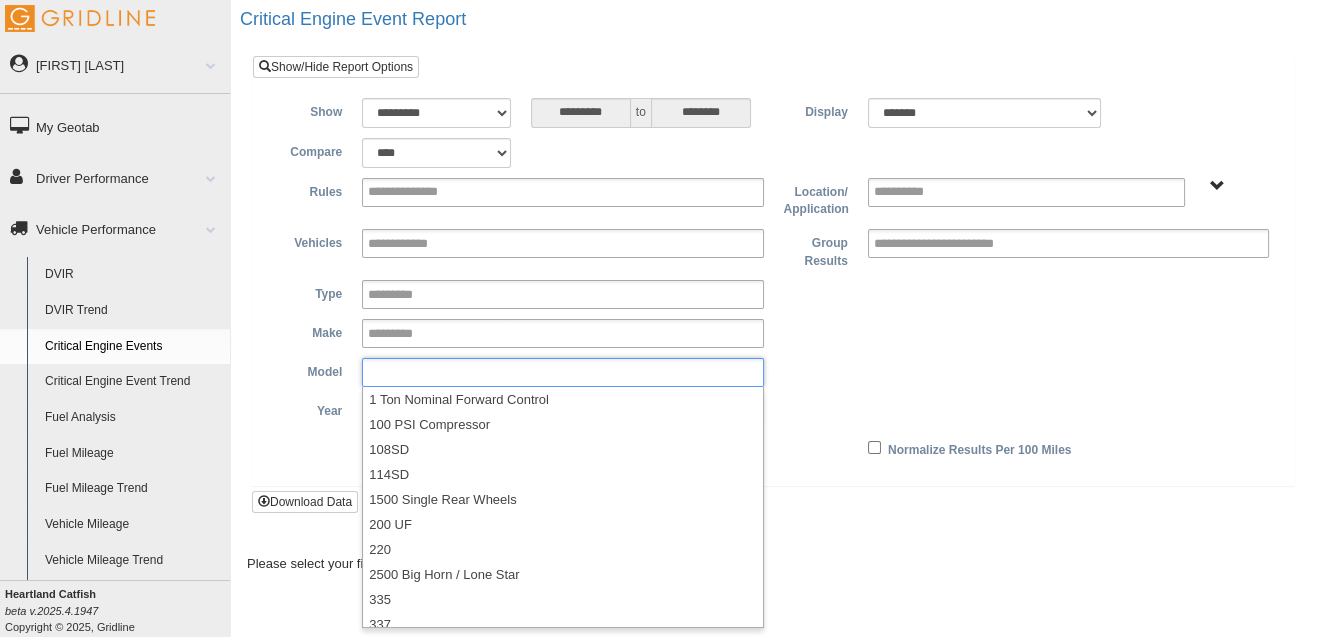 type on "**********" 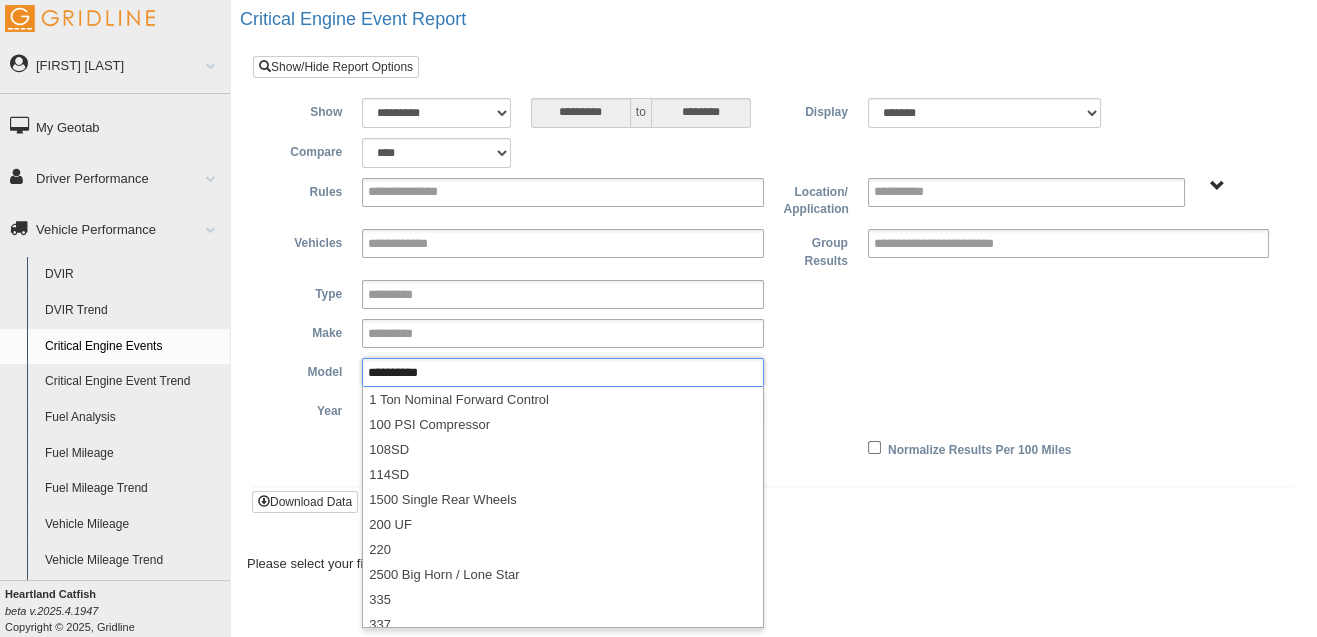 click on "Please select your filter options above and click "Apply Filters" to view your report." at bounding box center (773, 563) 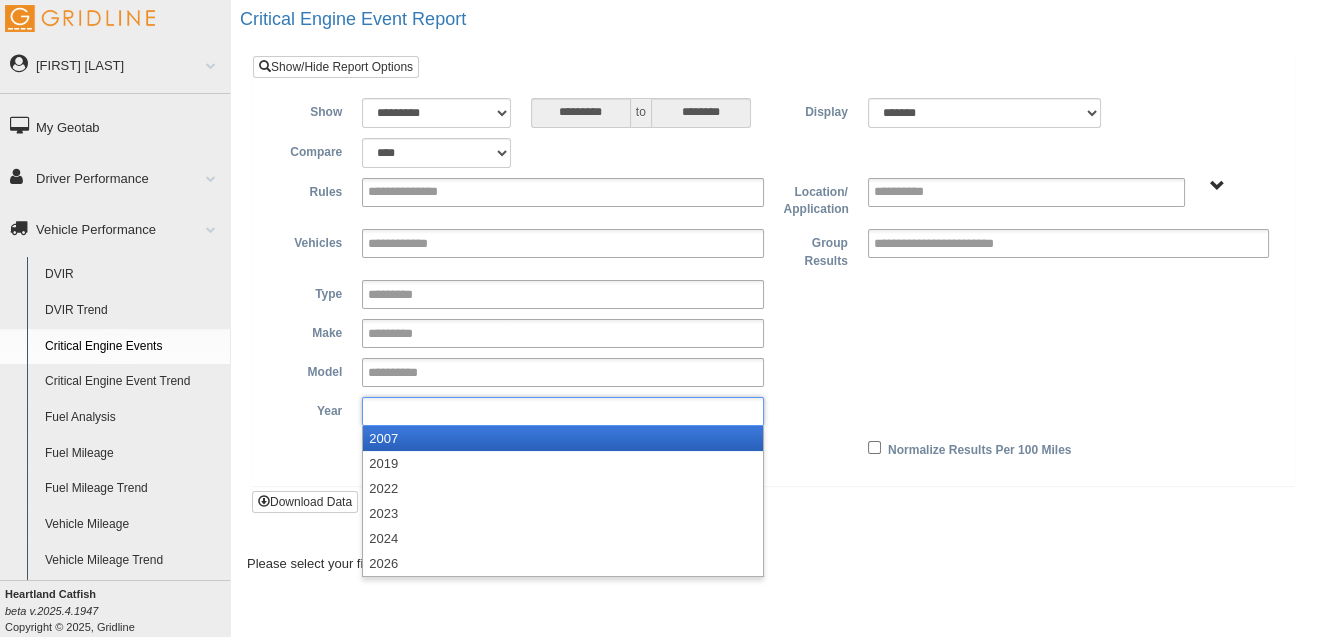 click at bounding box center [562, 411] 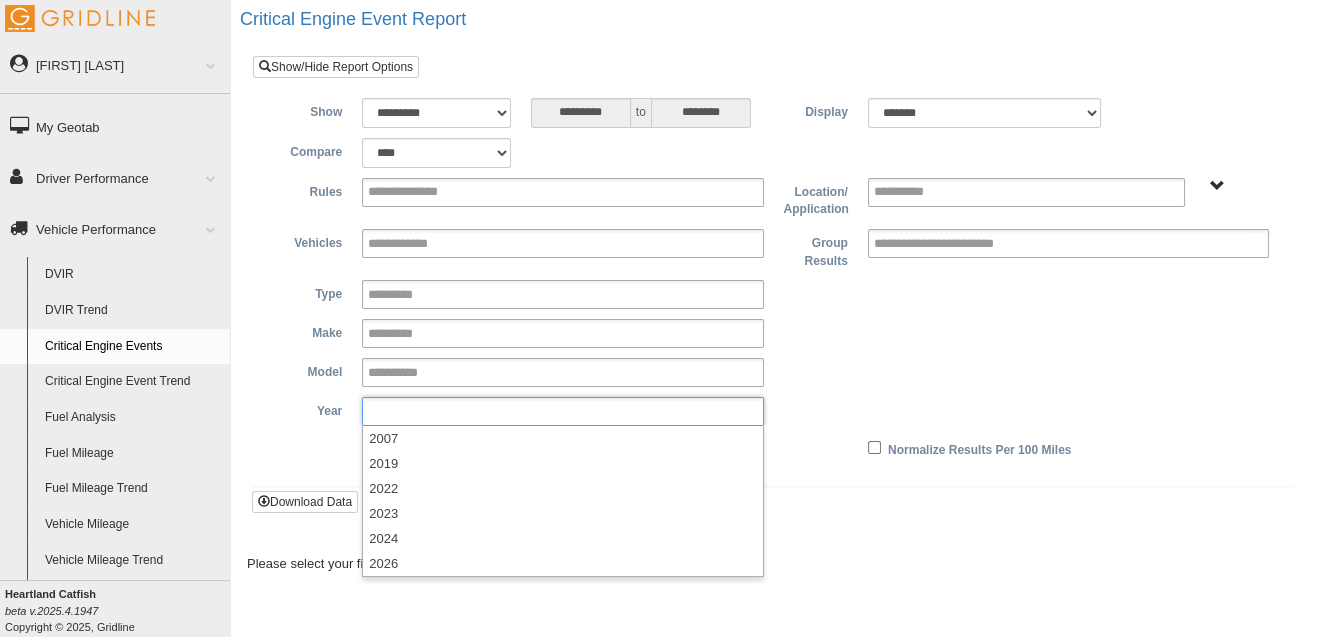 type on "*********" 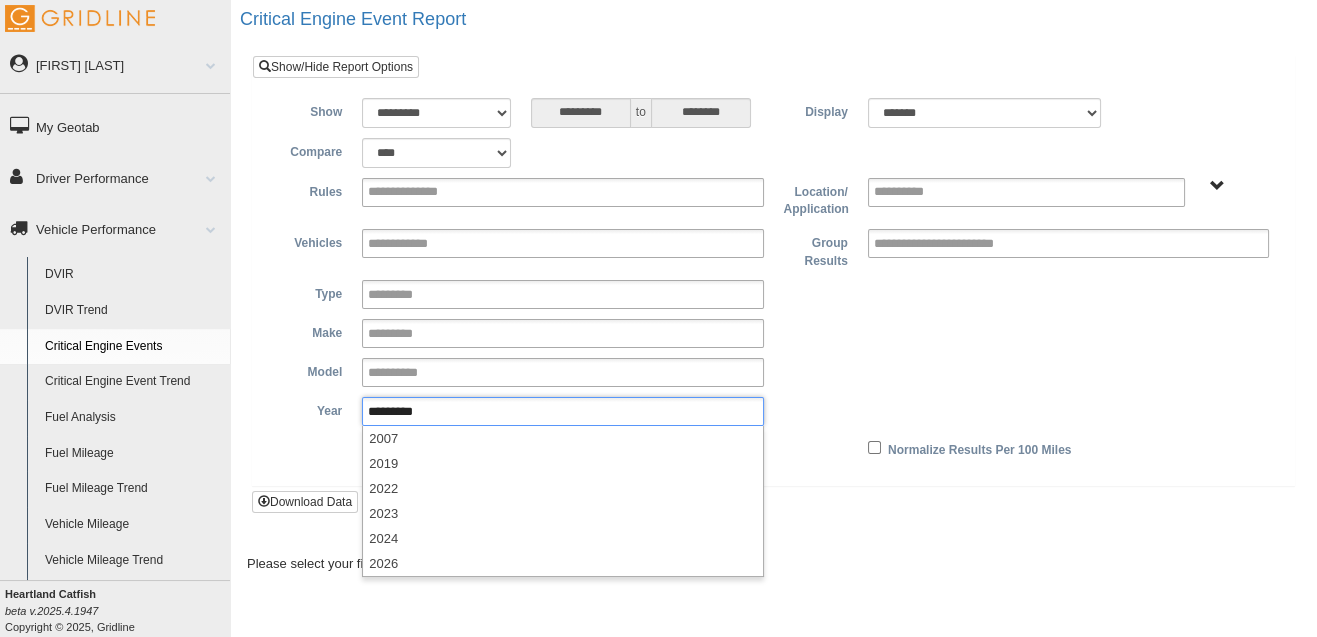 click on "**********" at bounding box center [773, 318] 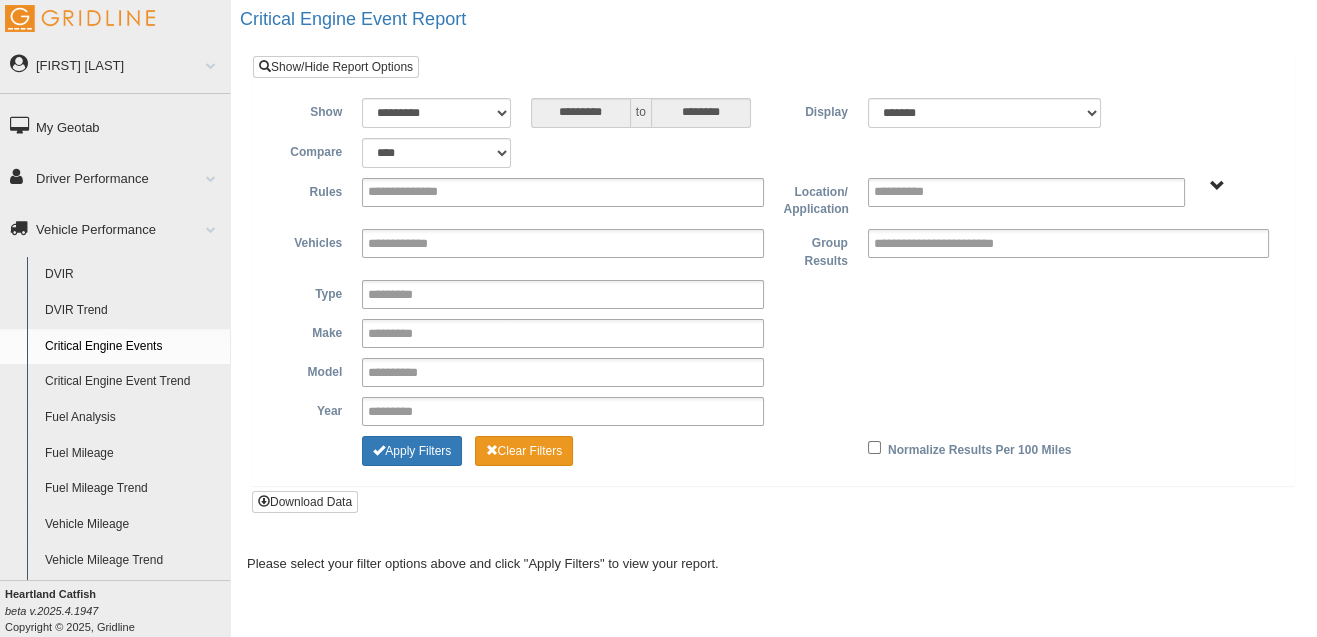 click on "Clear Filters" at bounding box center [524, 451] 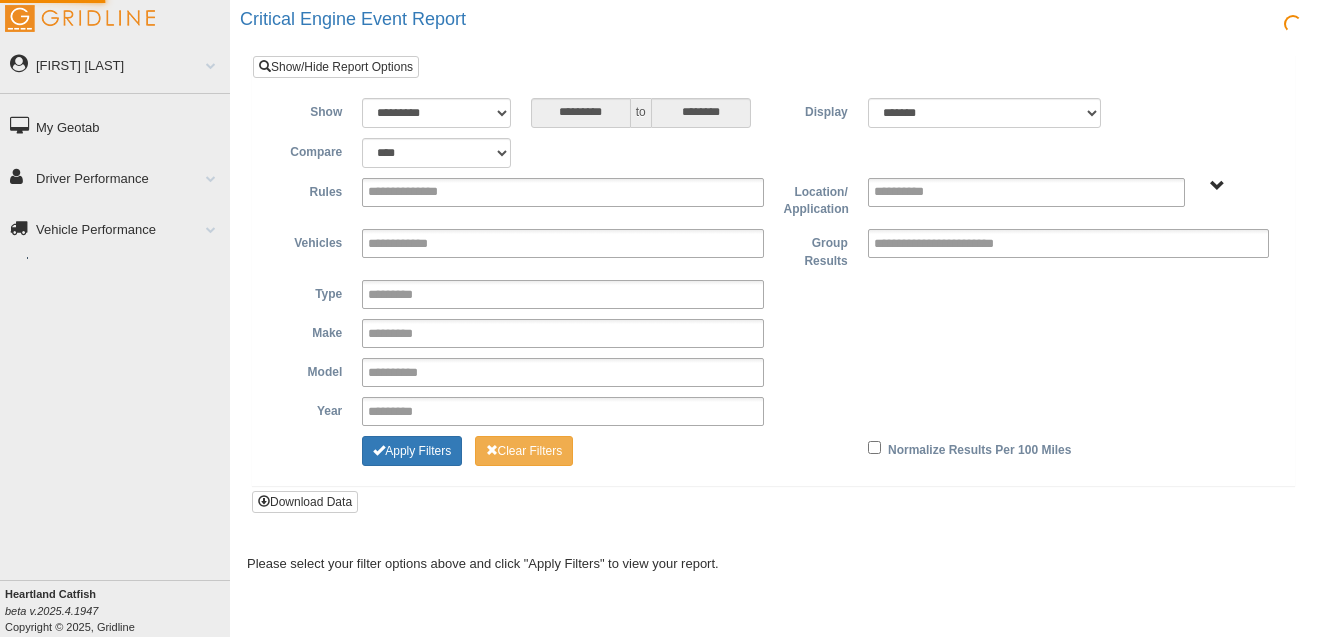 scroll, scrollTop: 0, scrollLeft: 0, axis: both 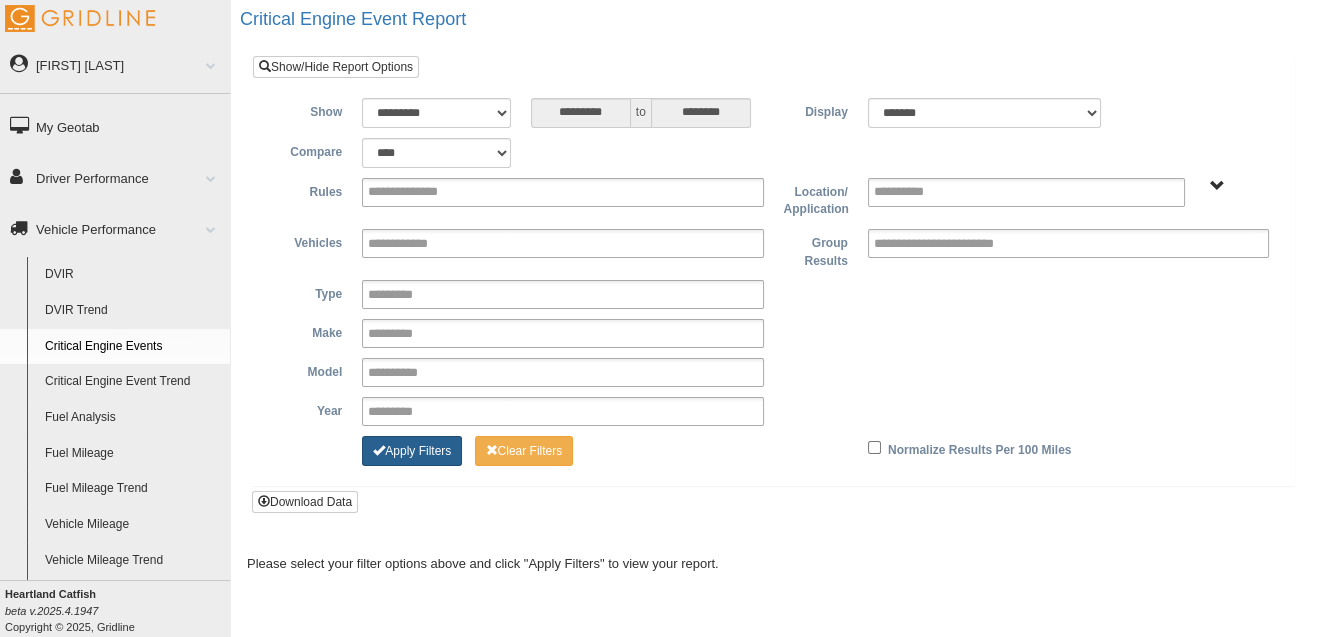 click on "Apply Filters" at bounding box center [412, 451] 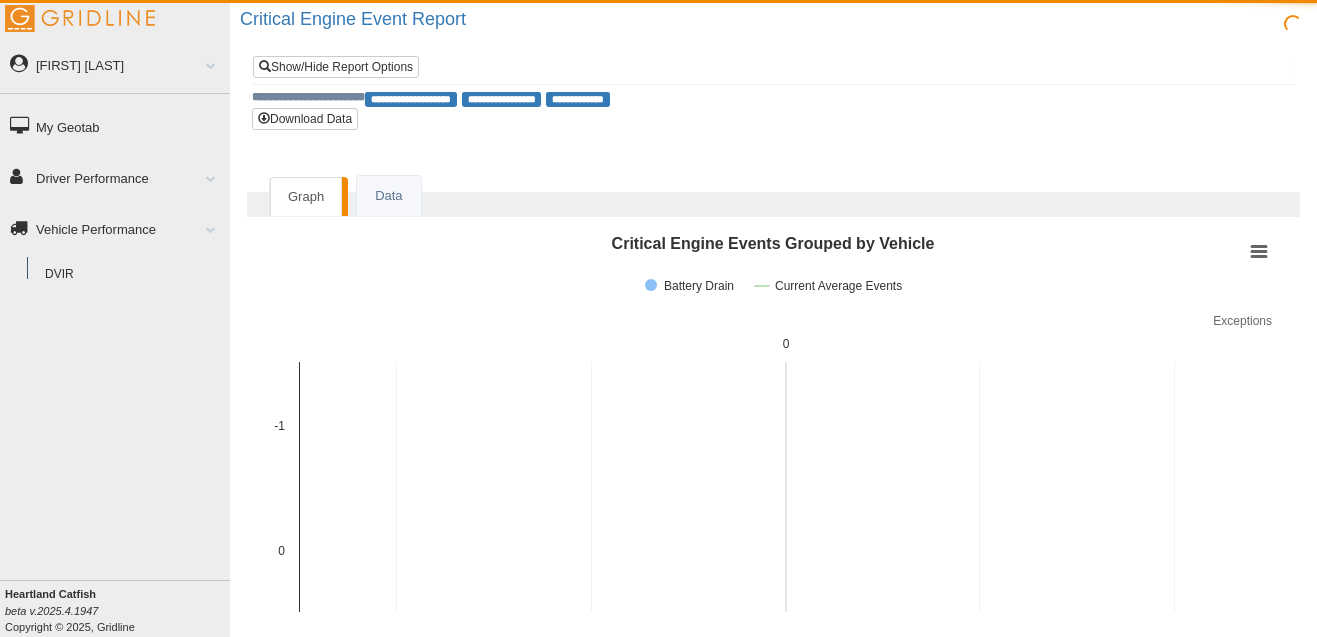 scroll, scrollTop: 0, scrollLeft: 0, axis: both 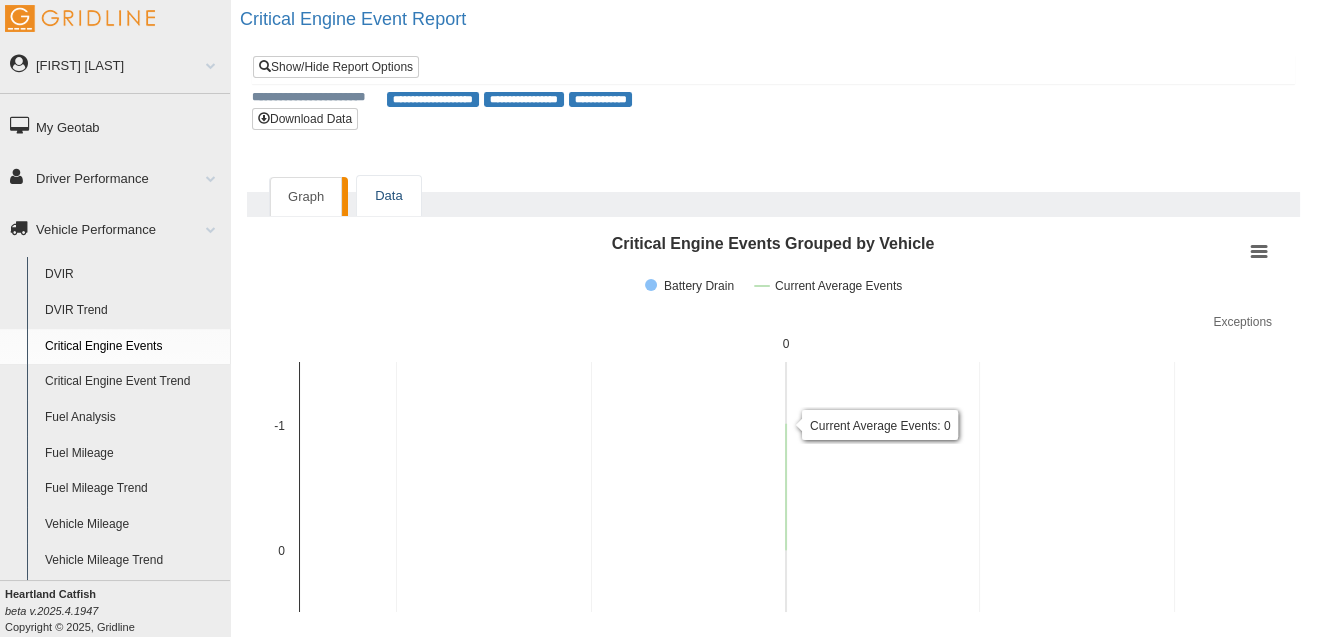 click on "Data" at bounding box center [388, 196] 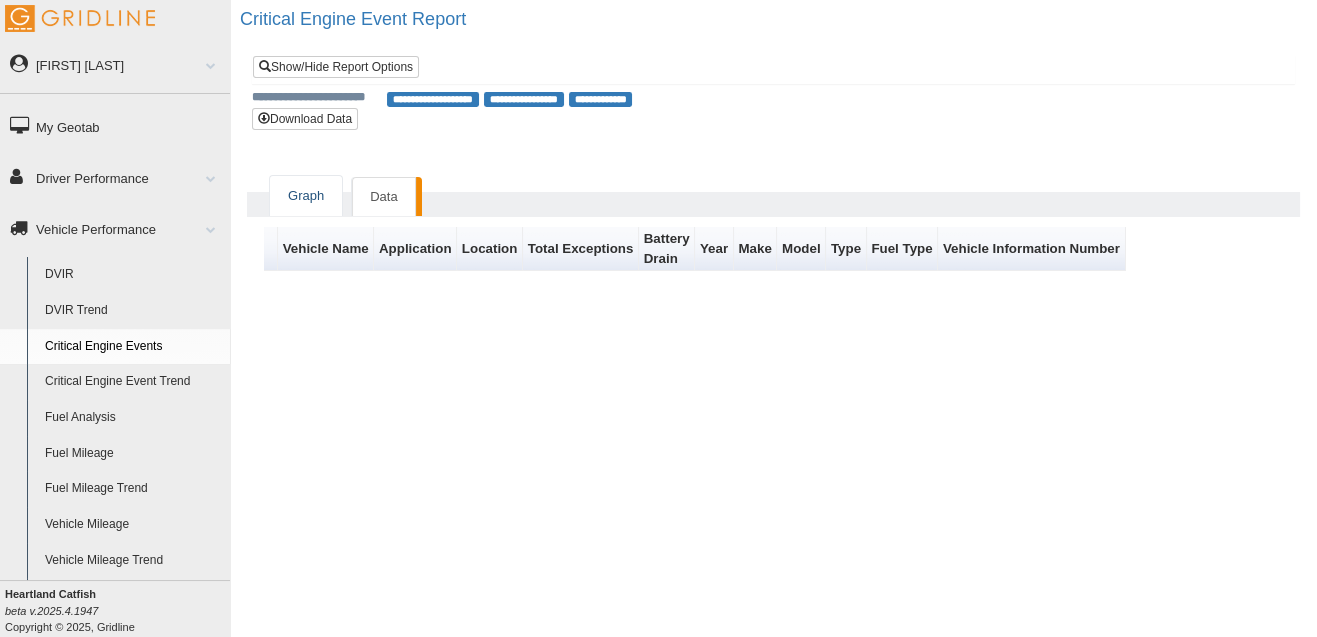 click on "Graph" at bounding box center (306, 196) 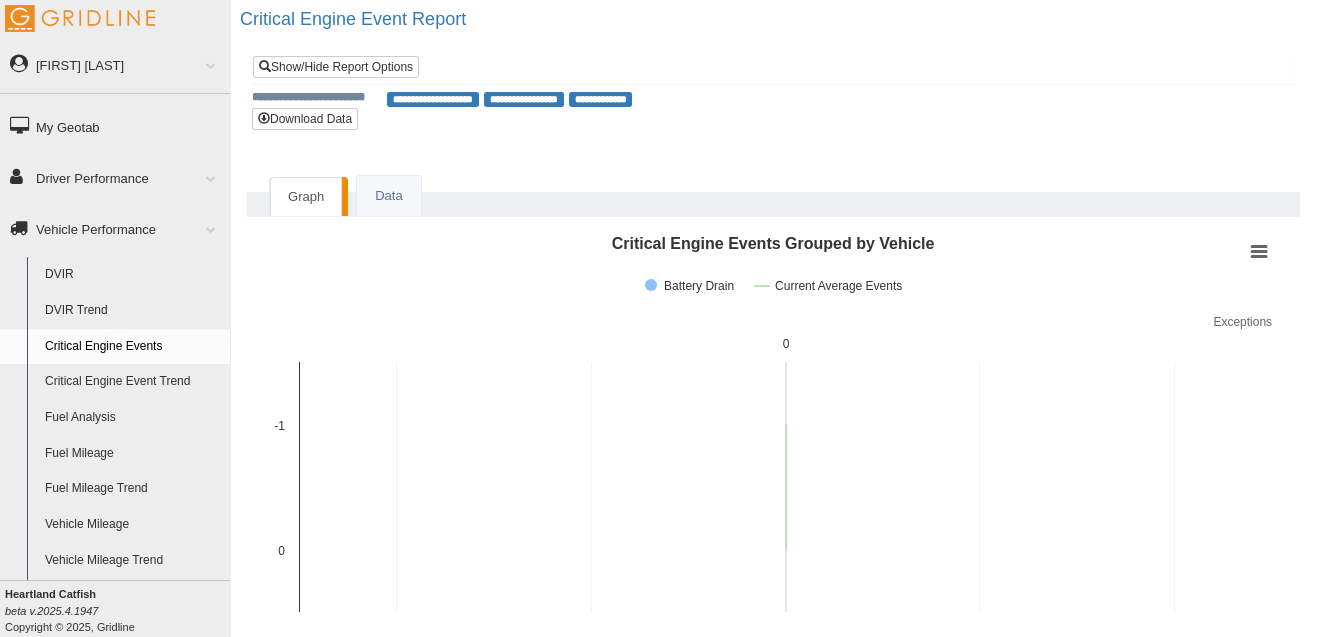 click on "**********" at bounding box center [601, 99] 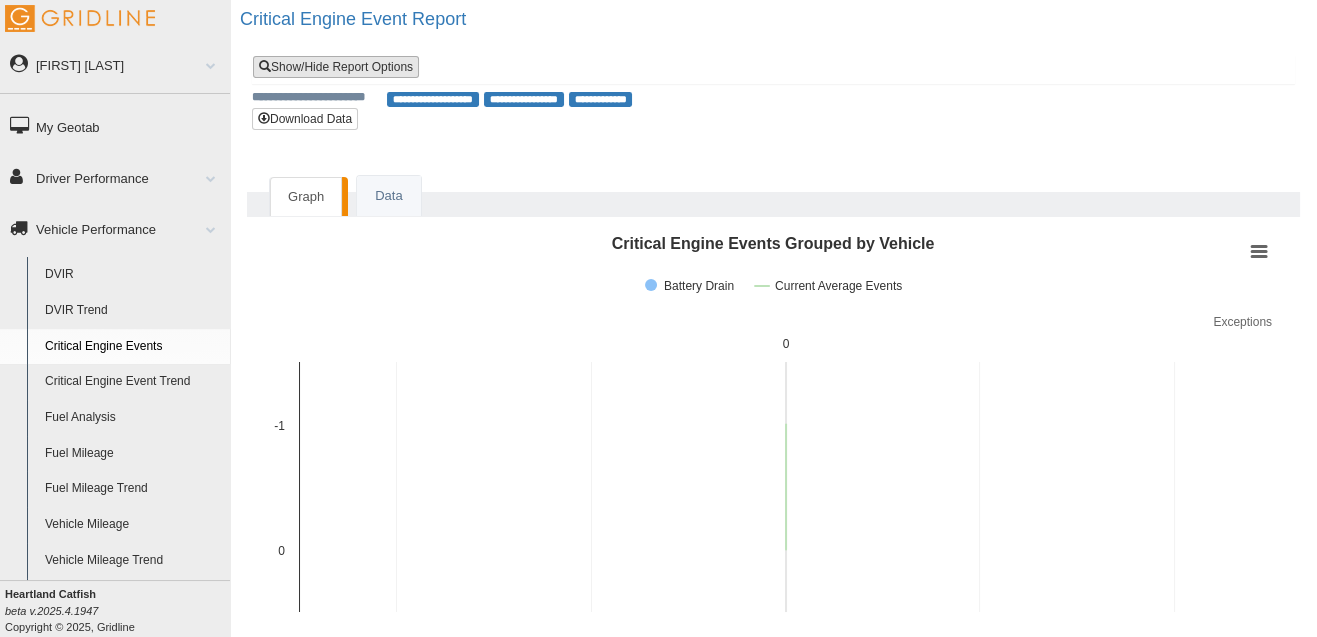 click on "Show/Hide Report Options" at bounding box center [336, 67] 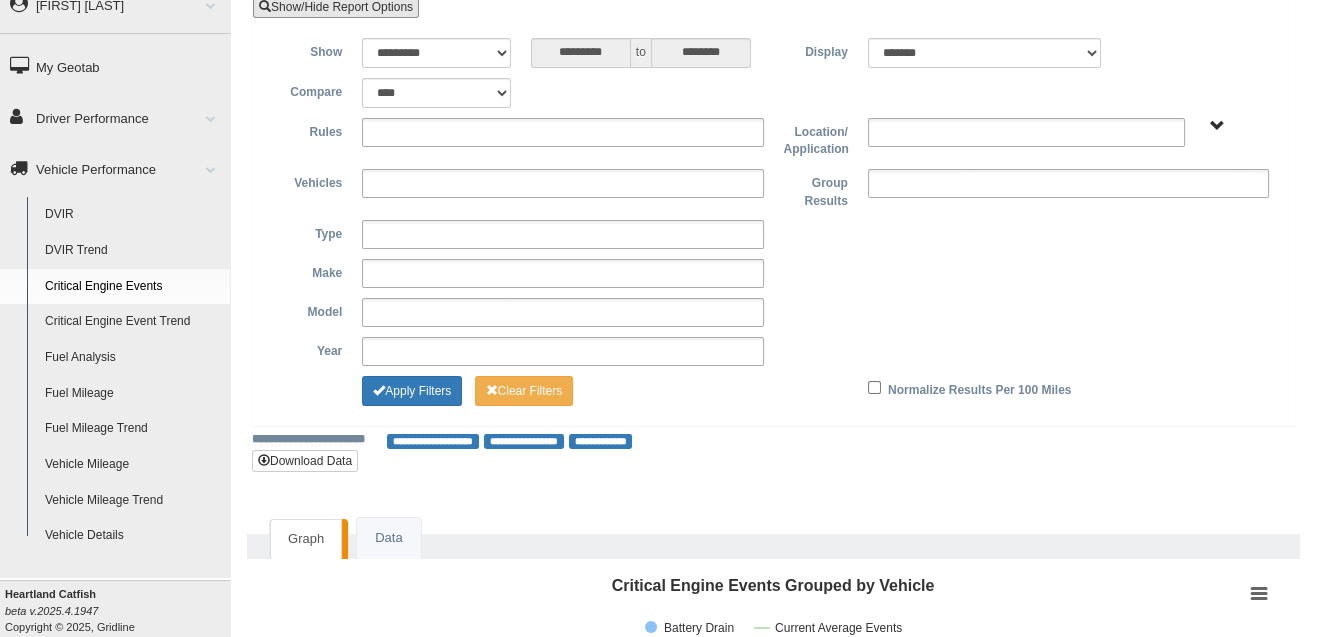 scroll, scrollTop: 121, scrollLeft: 0, axis: vertical 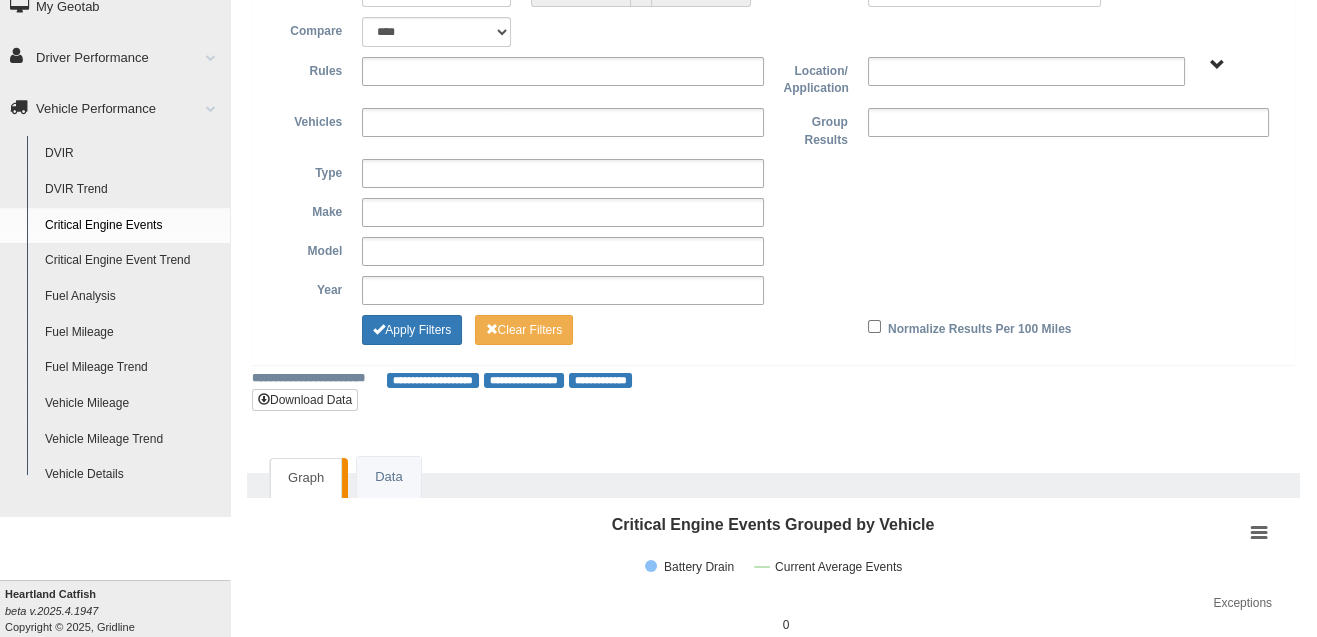 click on "**********" at bounding box center [601, 380] 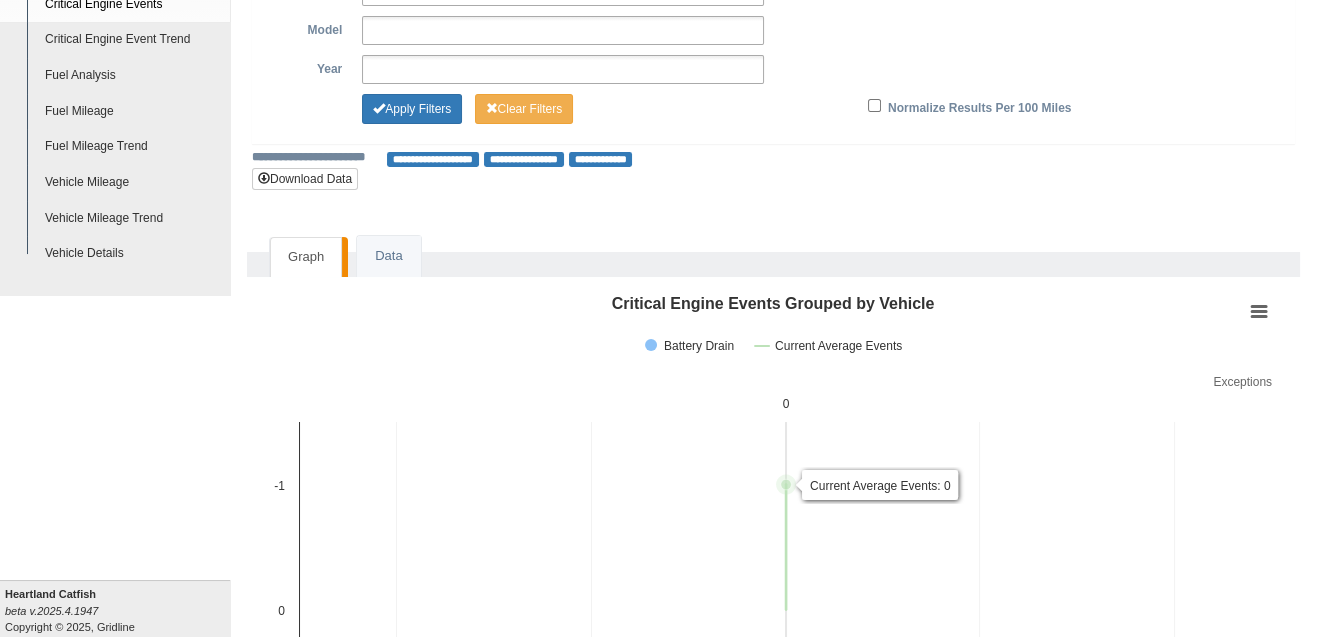 scroll, scrollTop: 363, scrollLeft: 0, axis: vertical 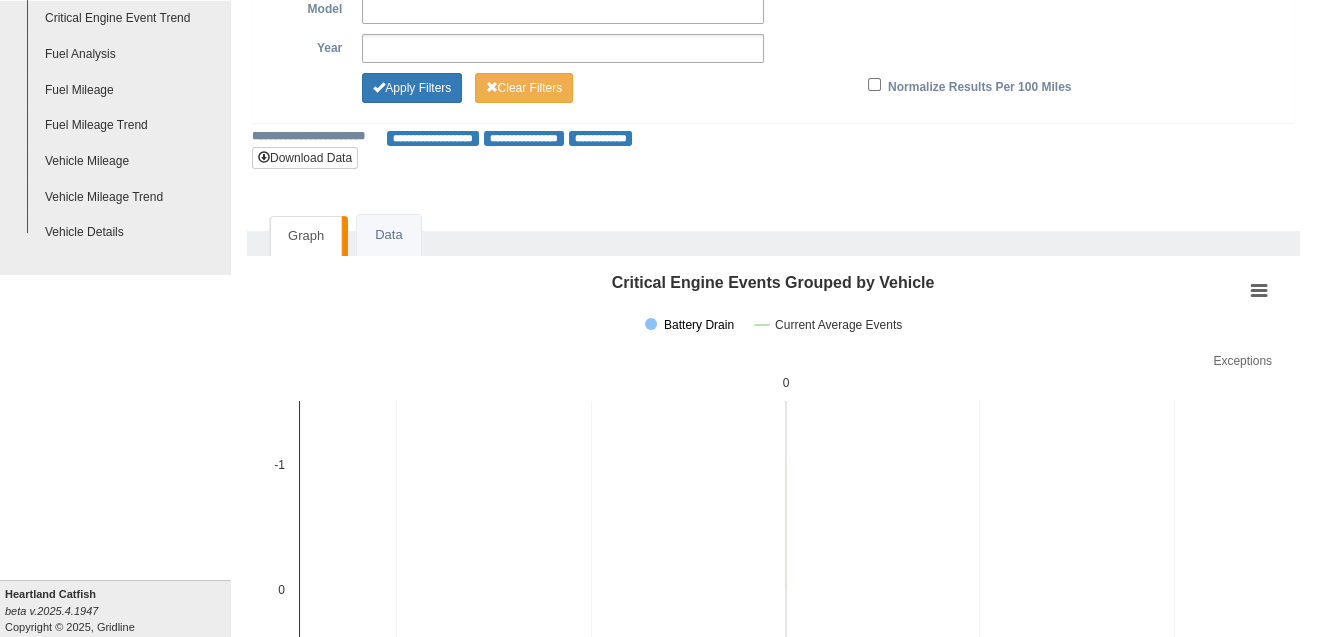 click at bounding box center (689, 325) 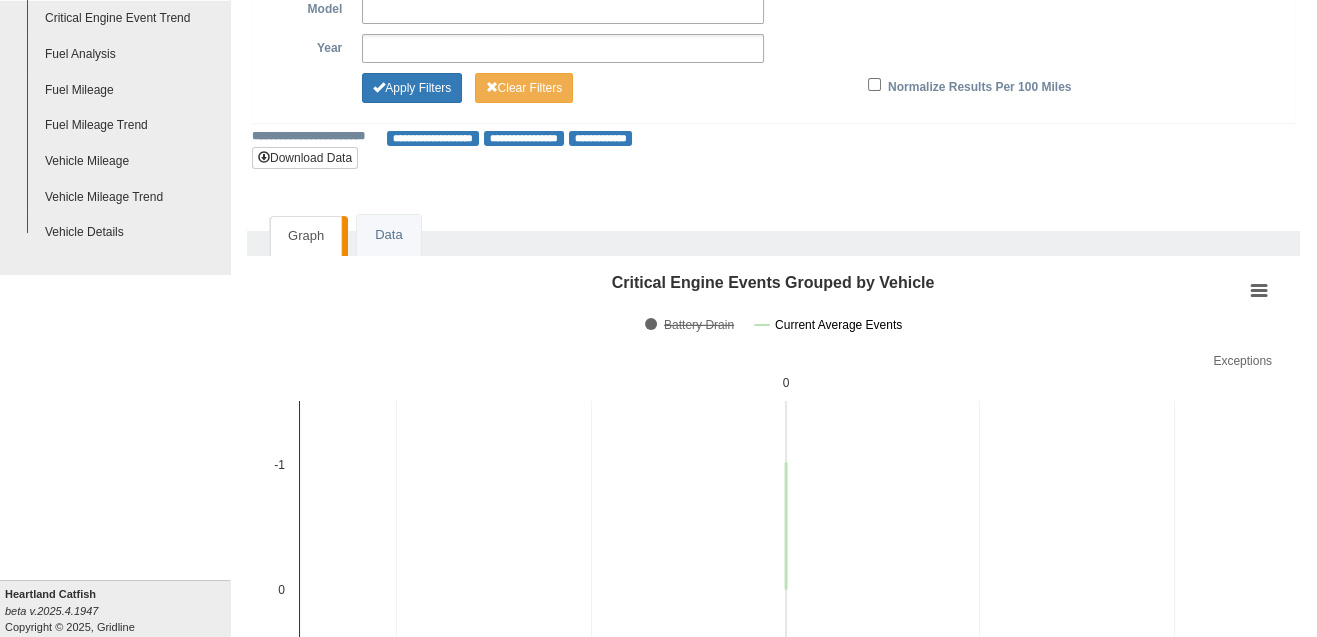 click on "Current Average Events" 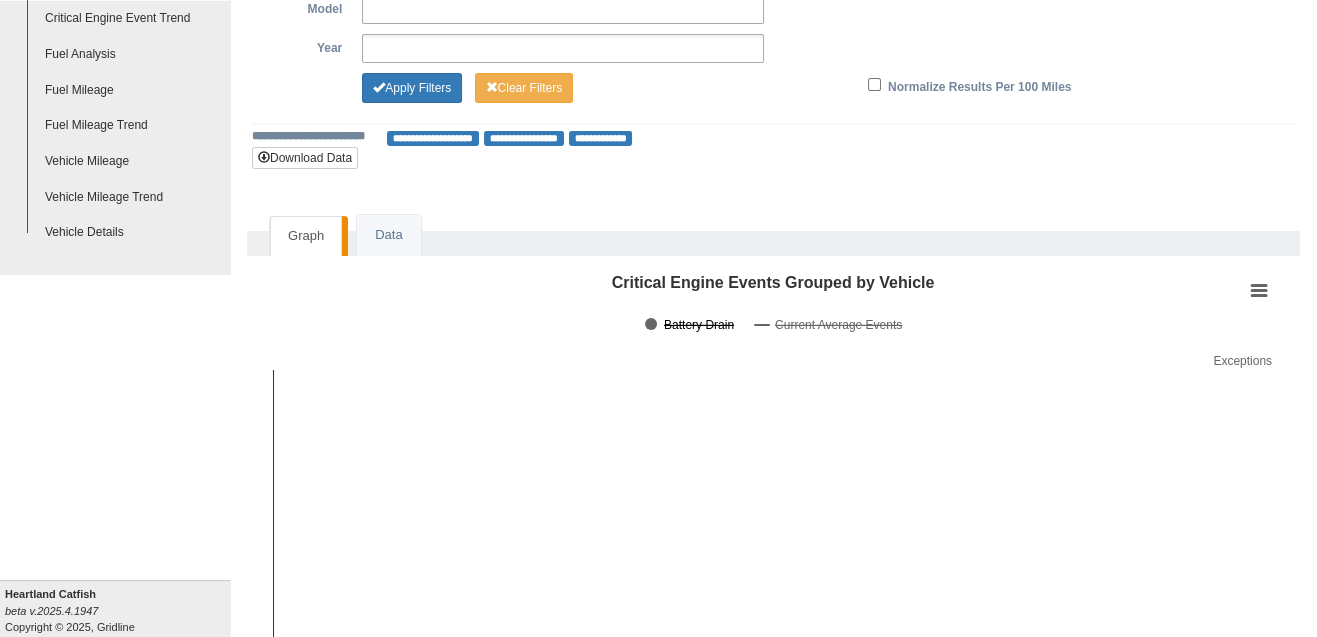 click on "Battery Drain" 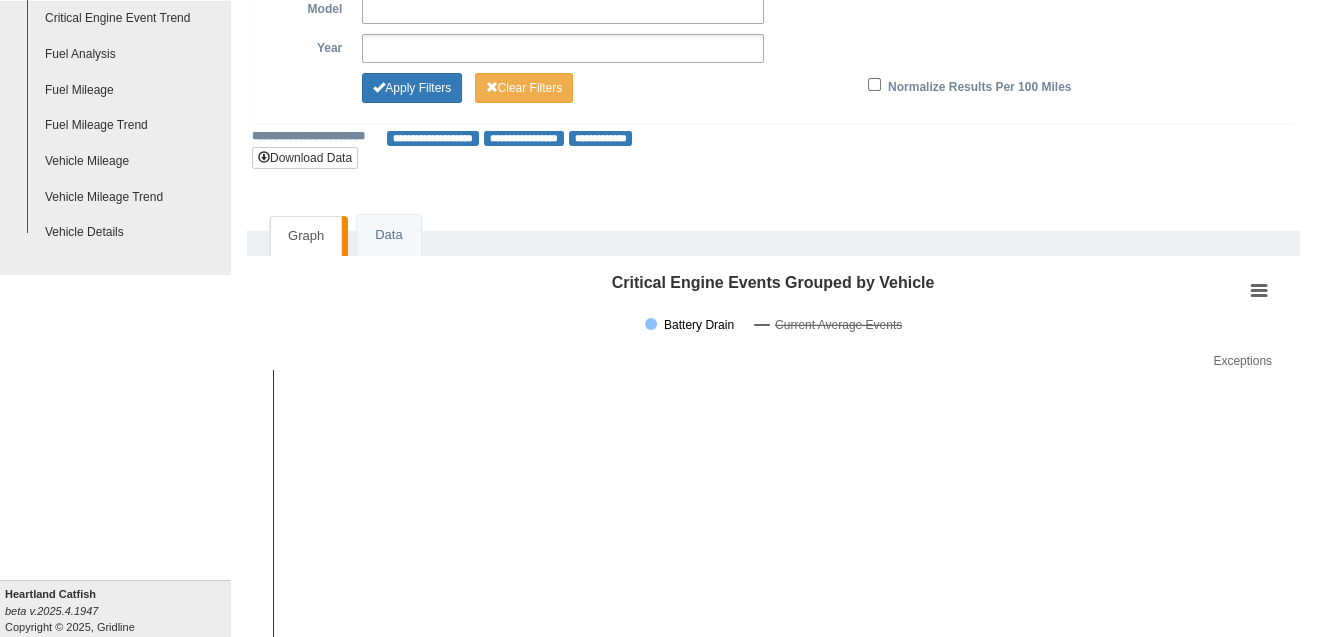 click 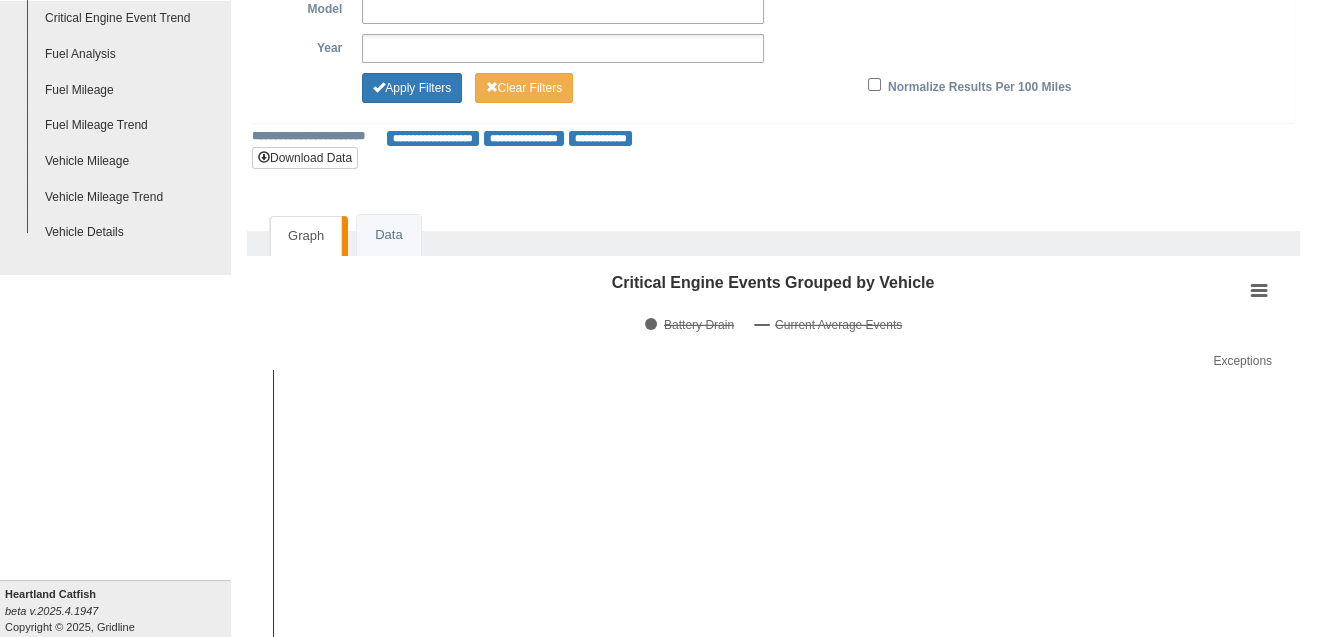 click 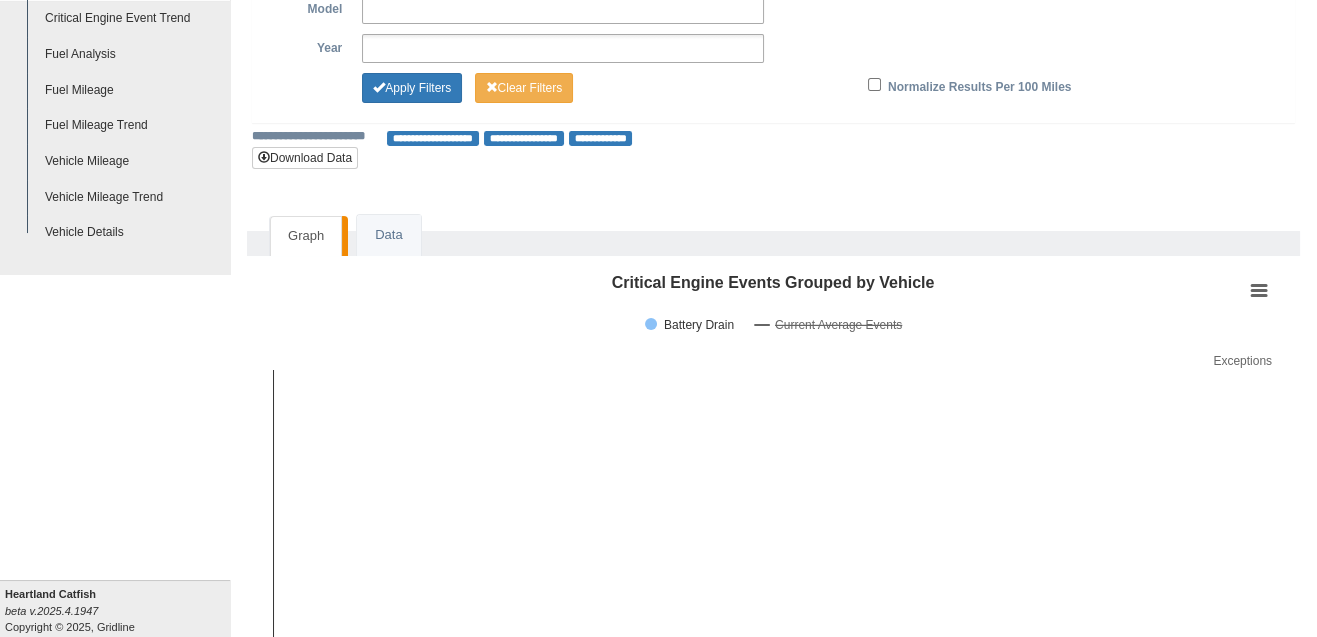click 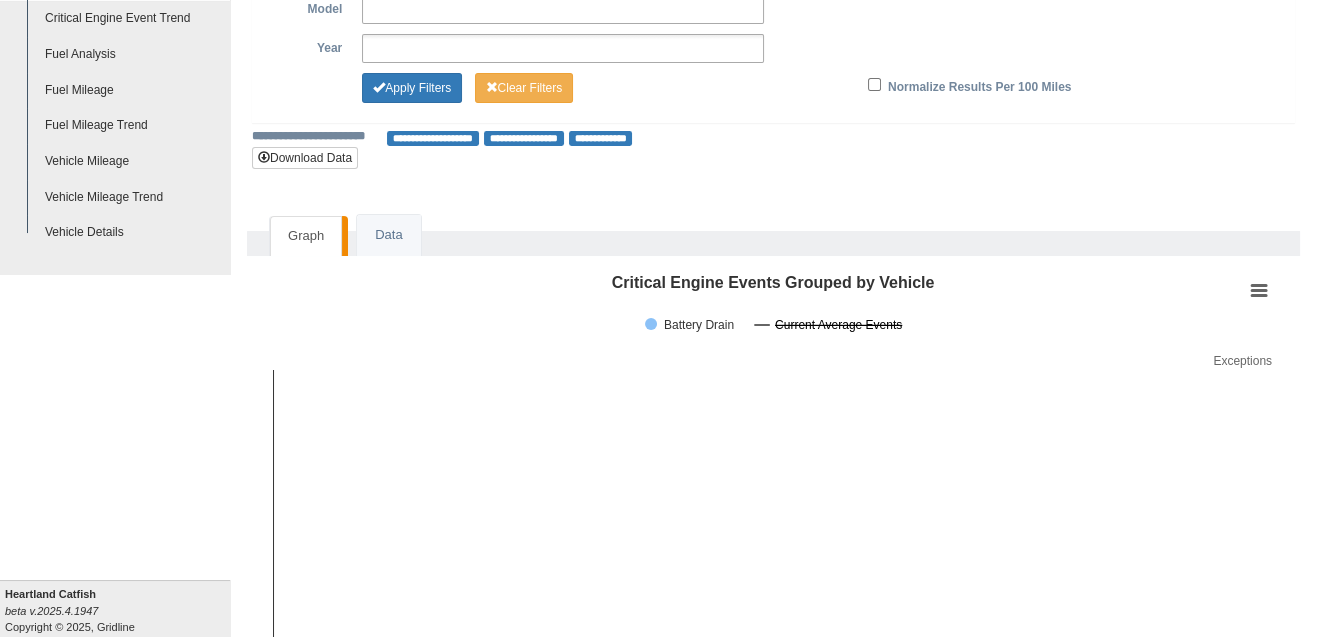 click on "Current Average Events" 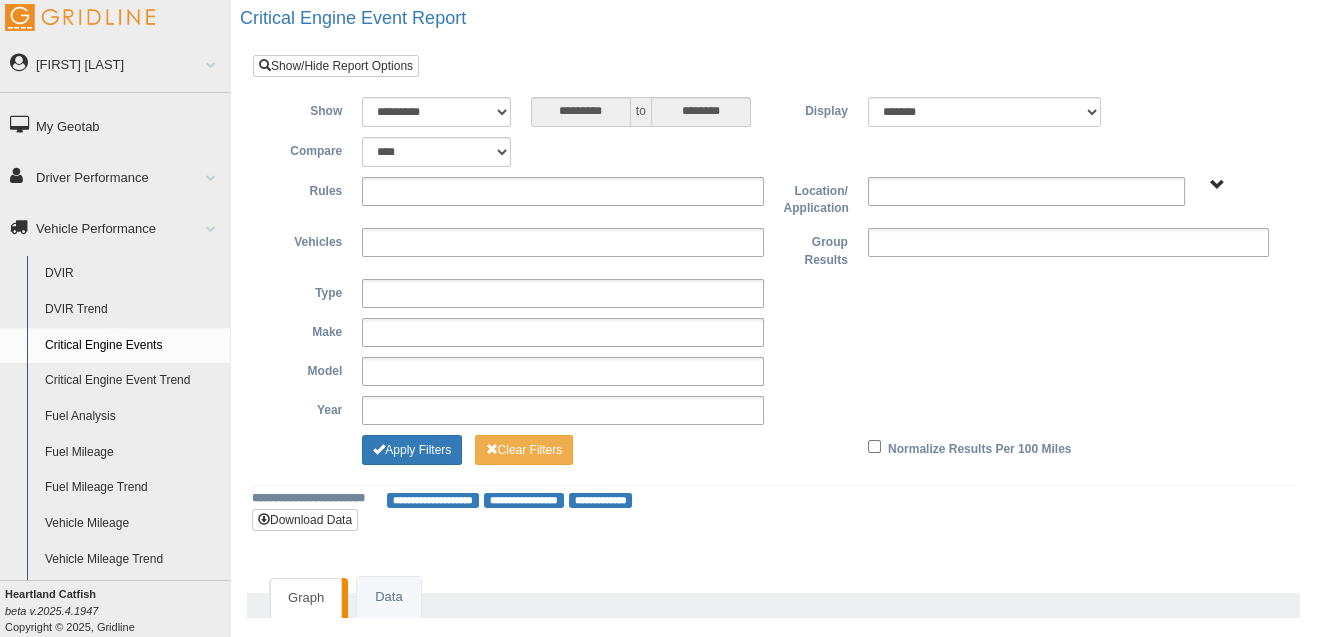 scroll, scrollTop: 0, scrollLeft: 0, axis: both 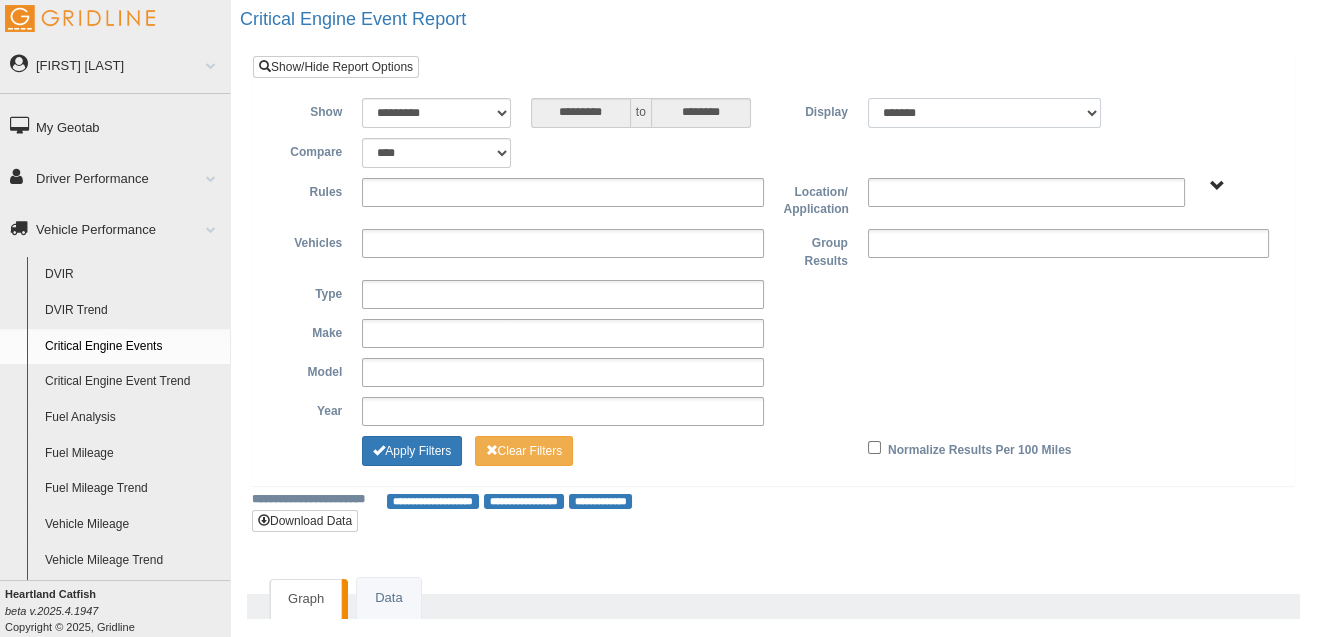 click on "*******
******" at bounding box center (984, 113) 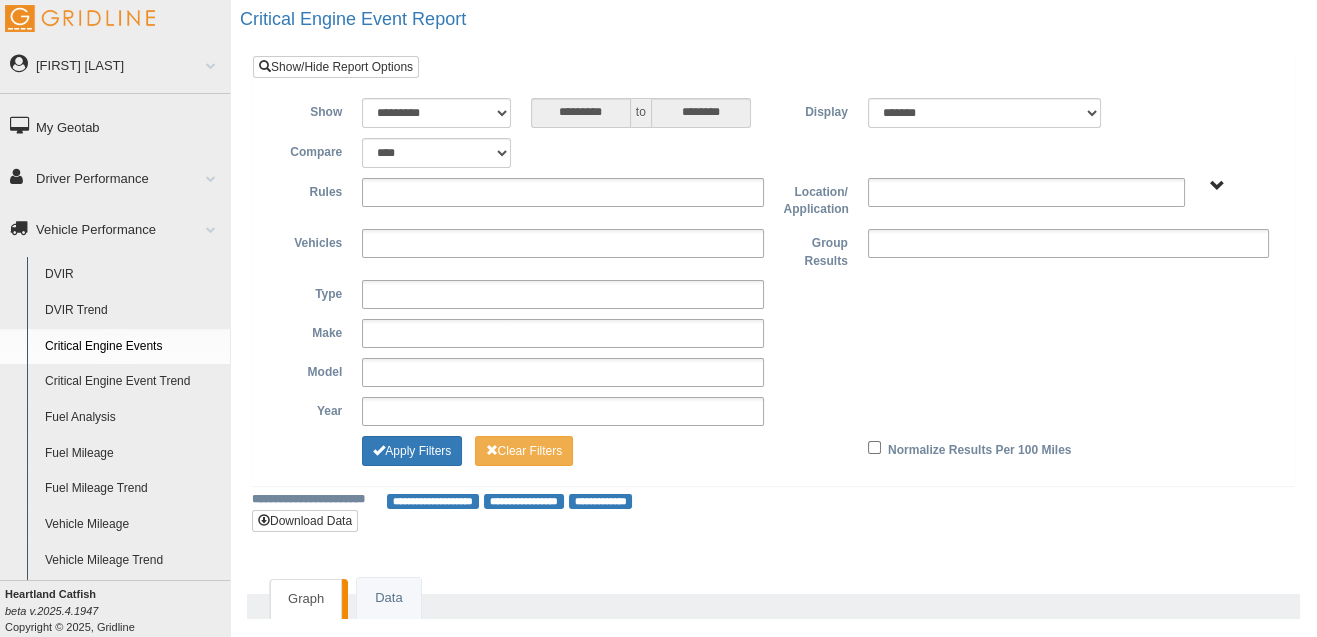 click on "Heartland Catfish" at bounding box center (1217, 186) 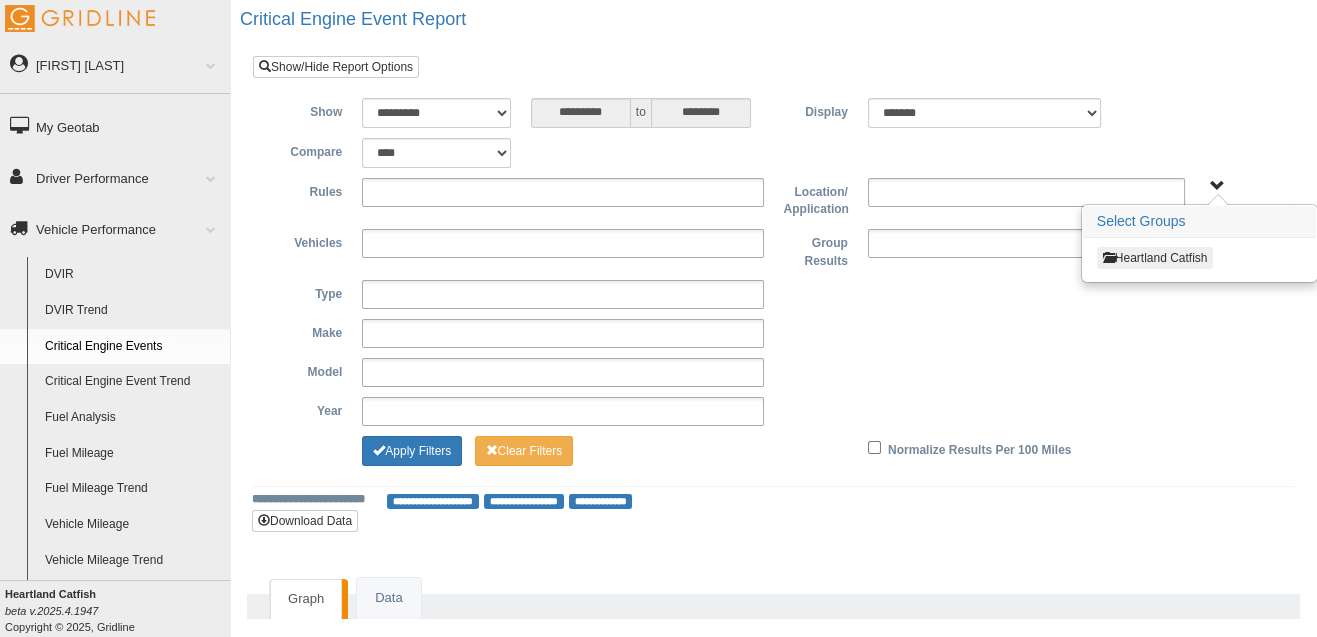 click on "Heartland Catfish" at bounding box center [1217, 186] 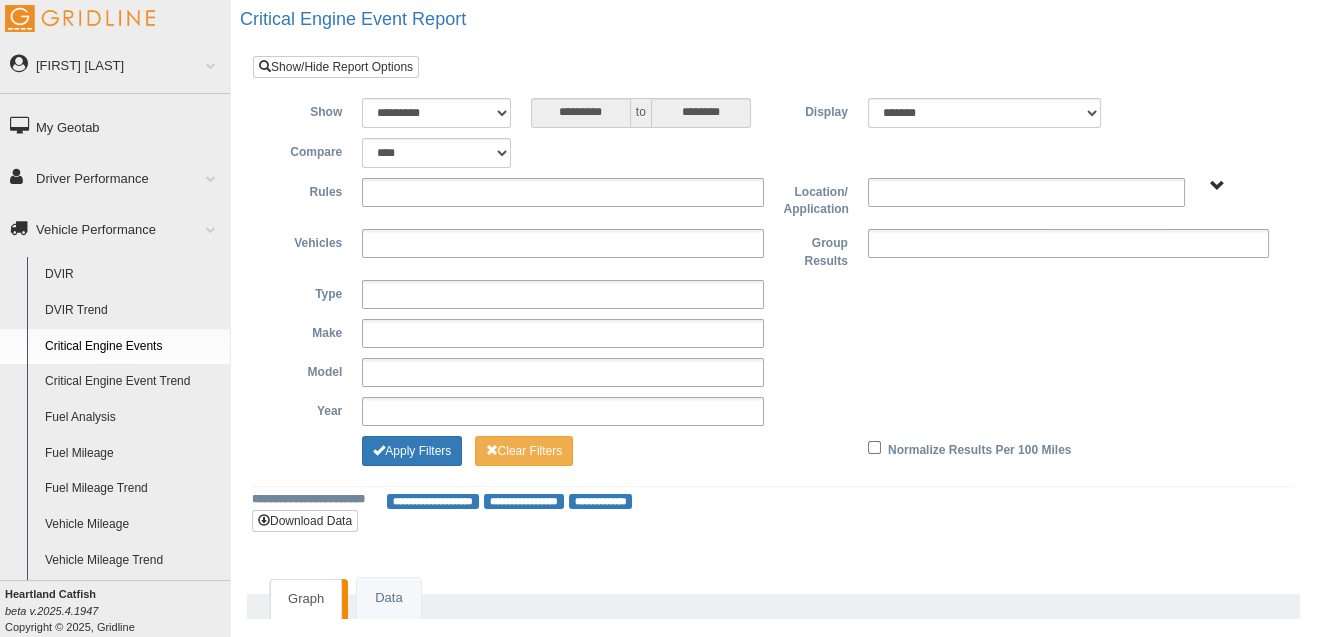 click at bounding box center [1068, 243] 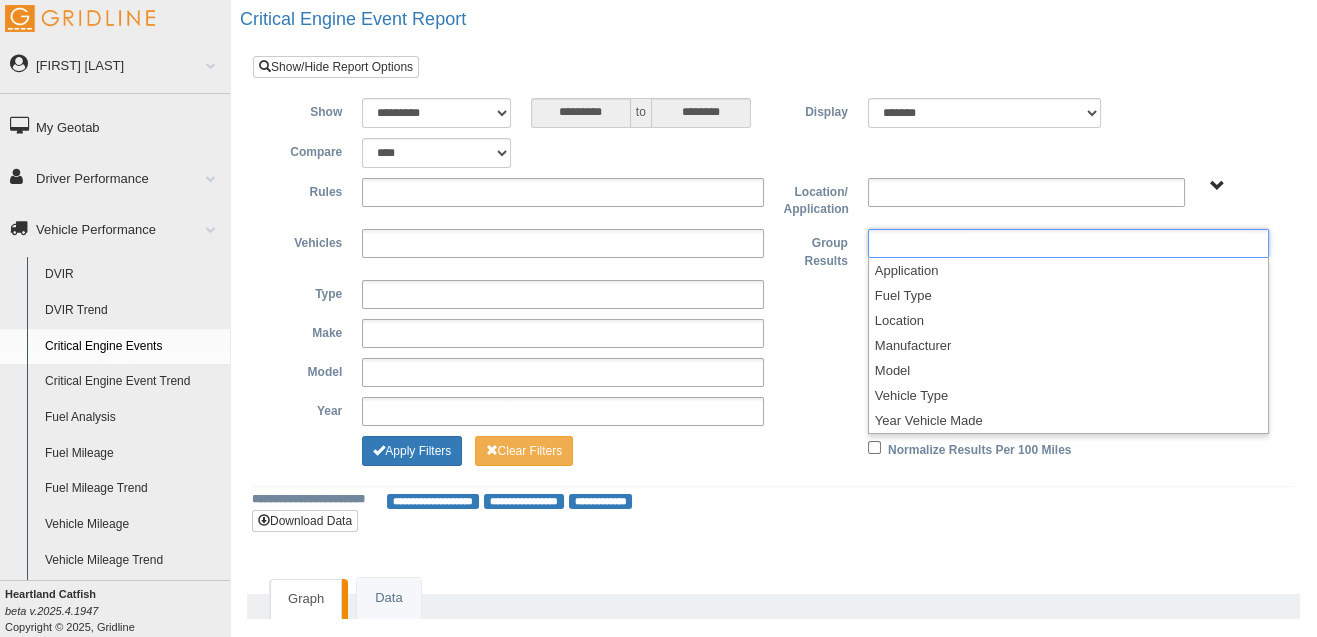 type on "**********" 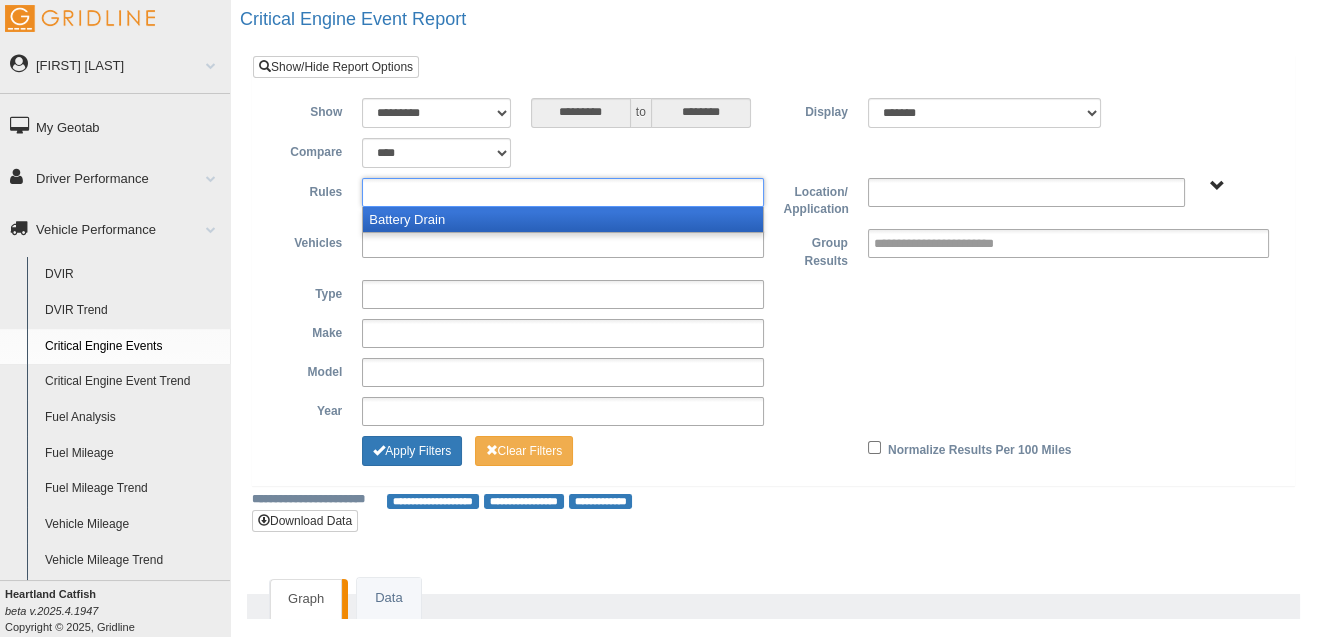 click at bounding box center [562, 192] 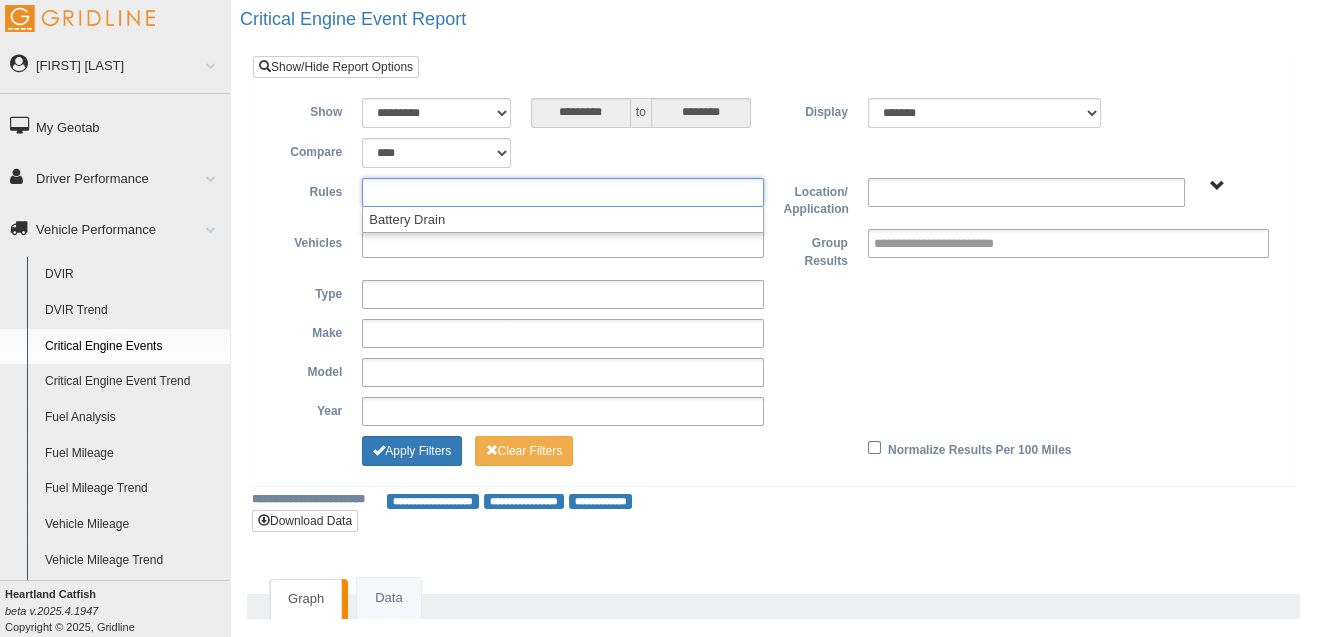 click at bounding box center (562, 192) 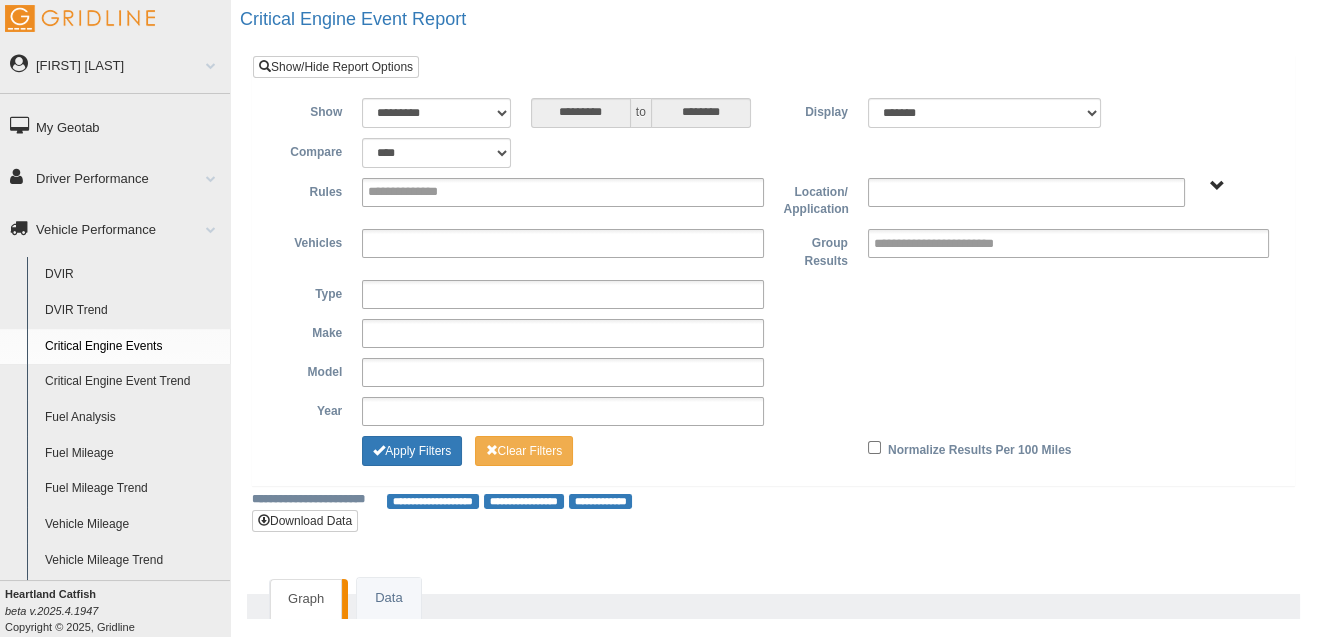 scroll, scrollTop: 10, scrollLeft: 0, axis: vertical 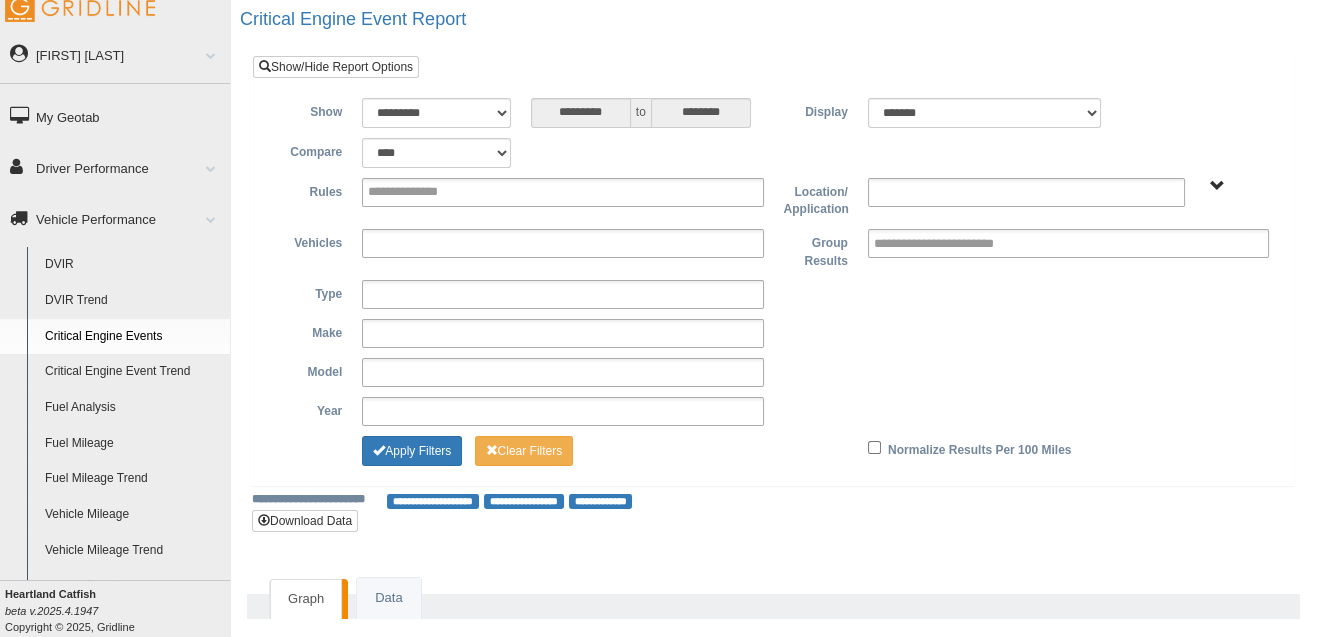 click on "DVIR" at bounding box center [133, 265] 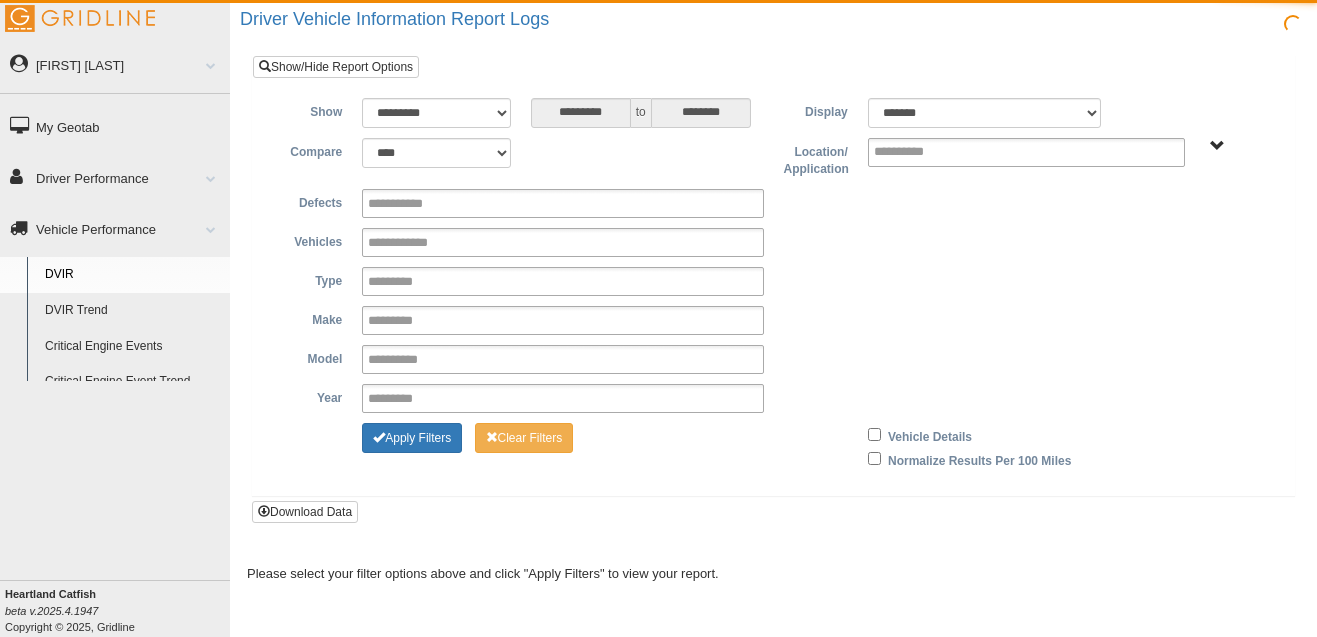 scroll, scrollTop: 0, scrollLeft: 0, axis: both 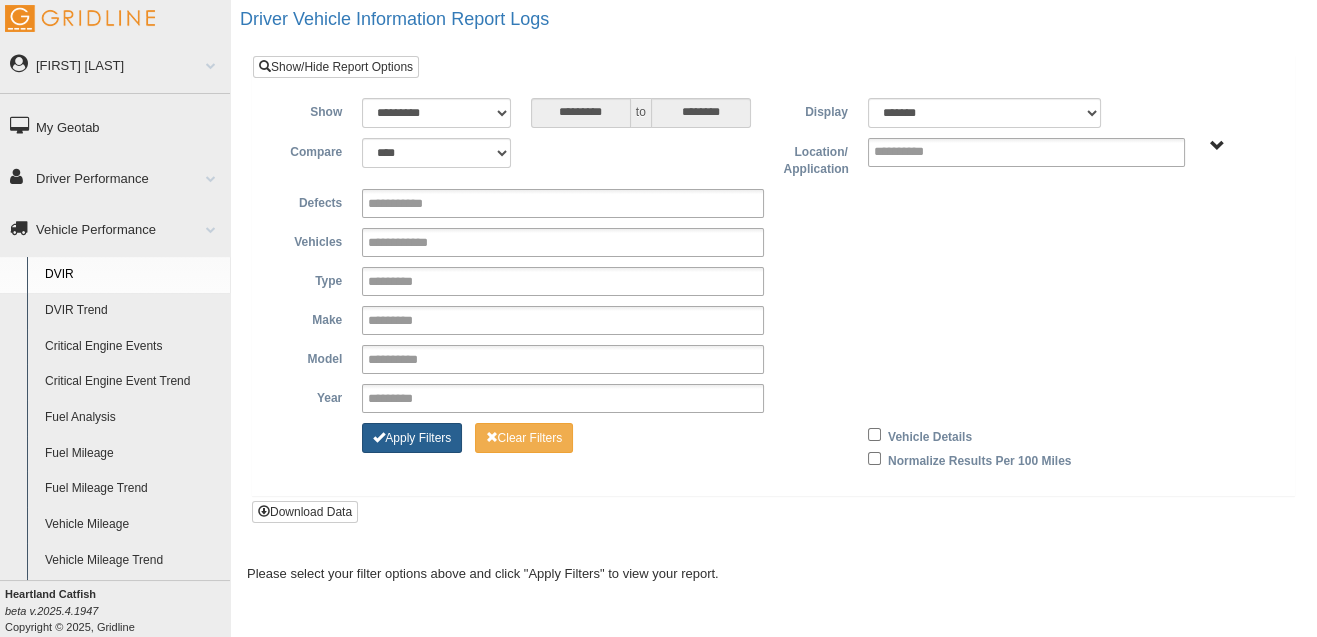 click on "Apply Filters" at bounding box center [412, 438] 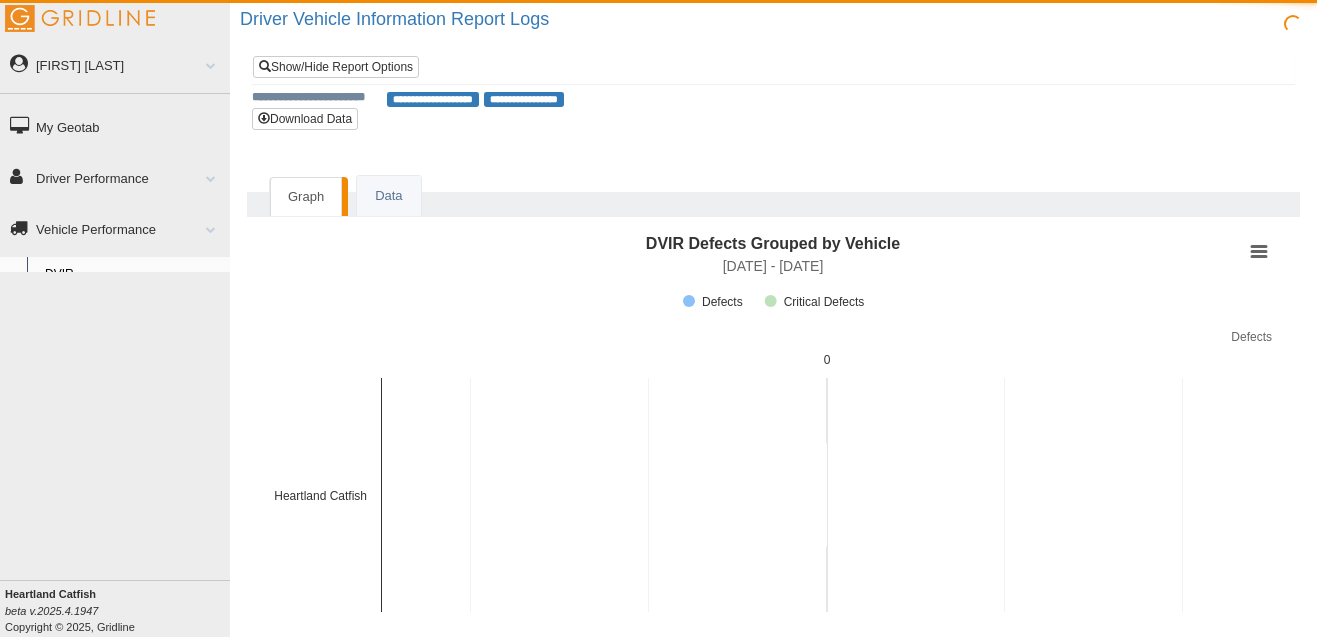 scroll, scrollTop: 0, scrollLeft: 0, axis: both 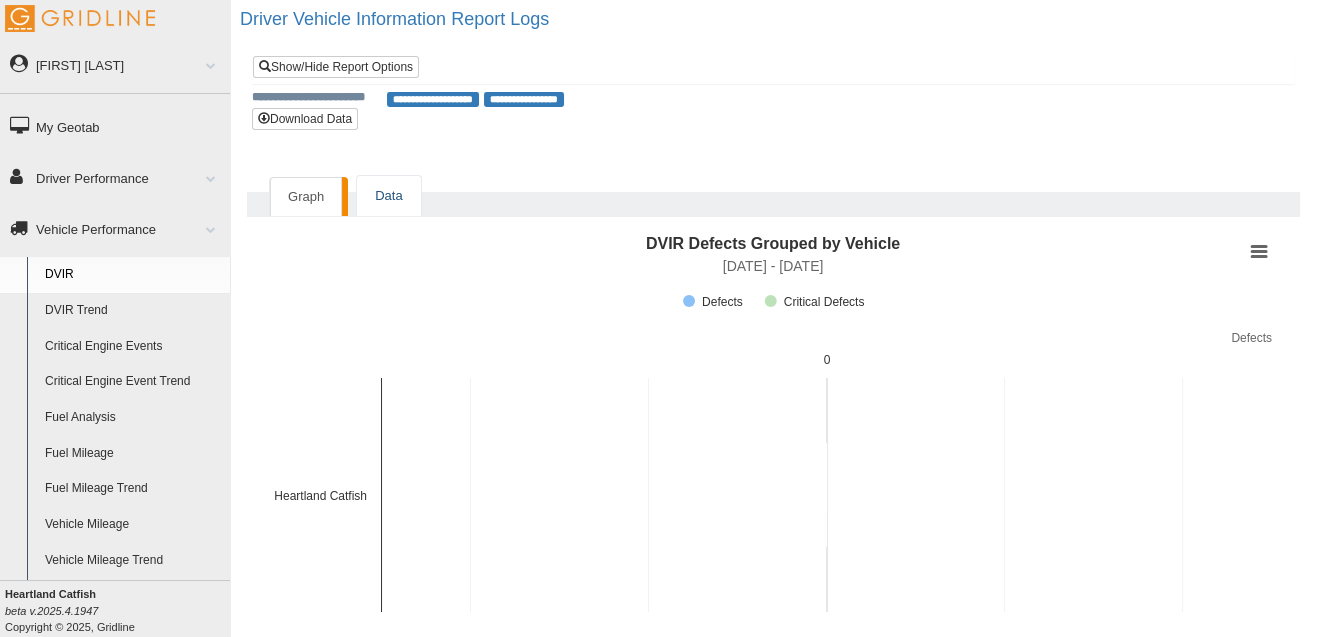 click on "Data" at bounding box center [388, 196] 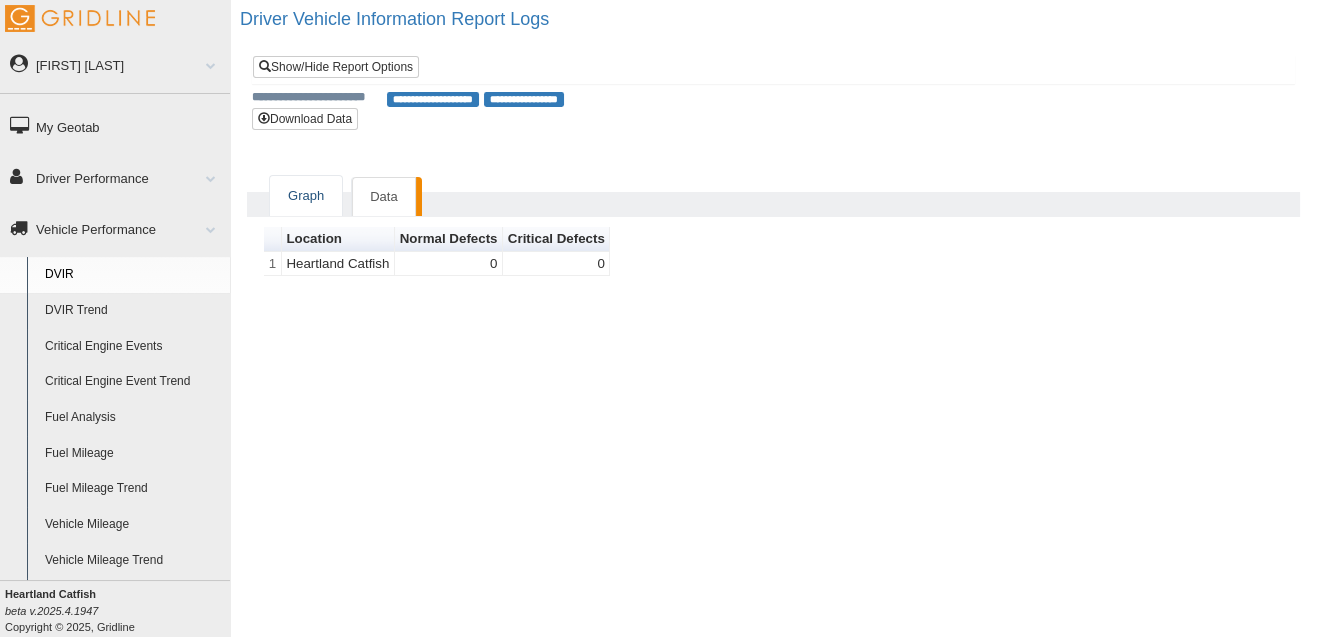 click on "Graph" at bounding box center [306, 196] 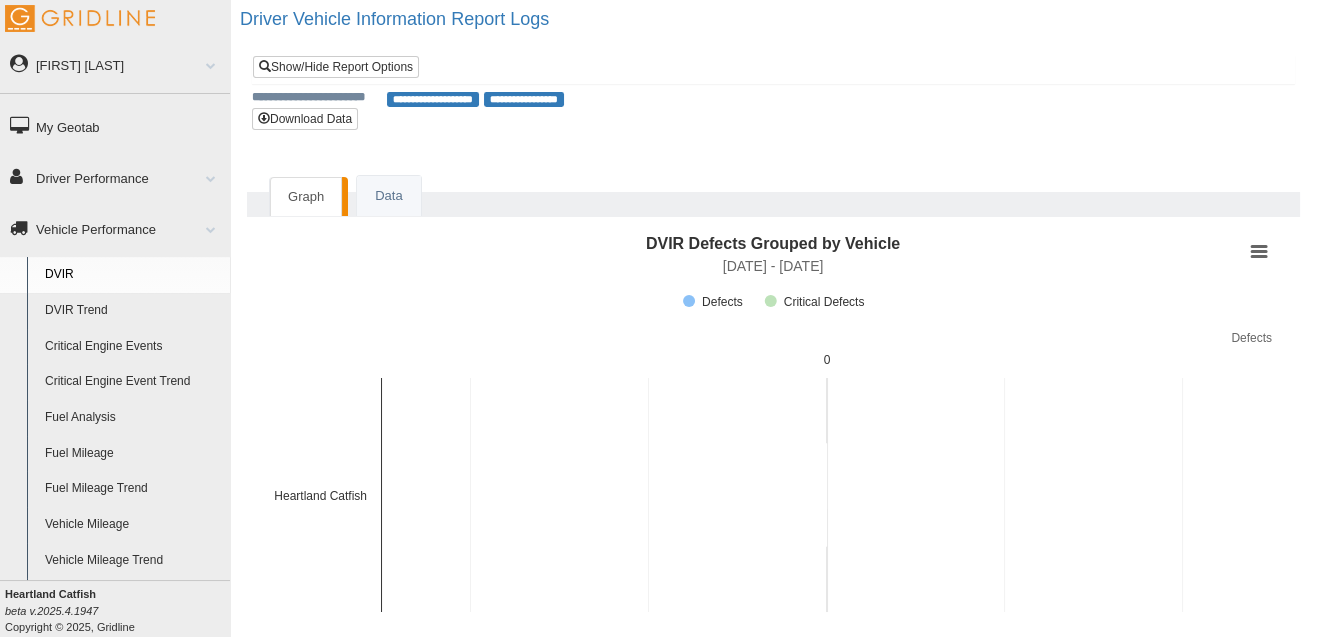 click on "Critical Engine Events" at bounding box center [133, 347] 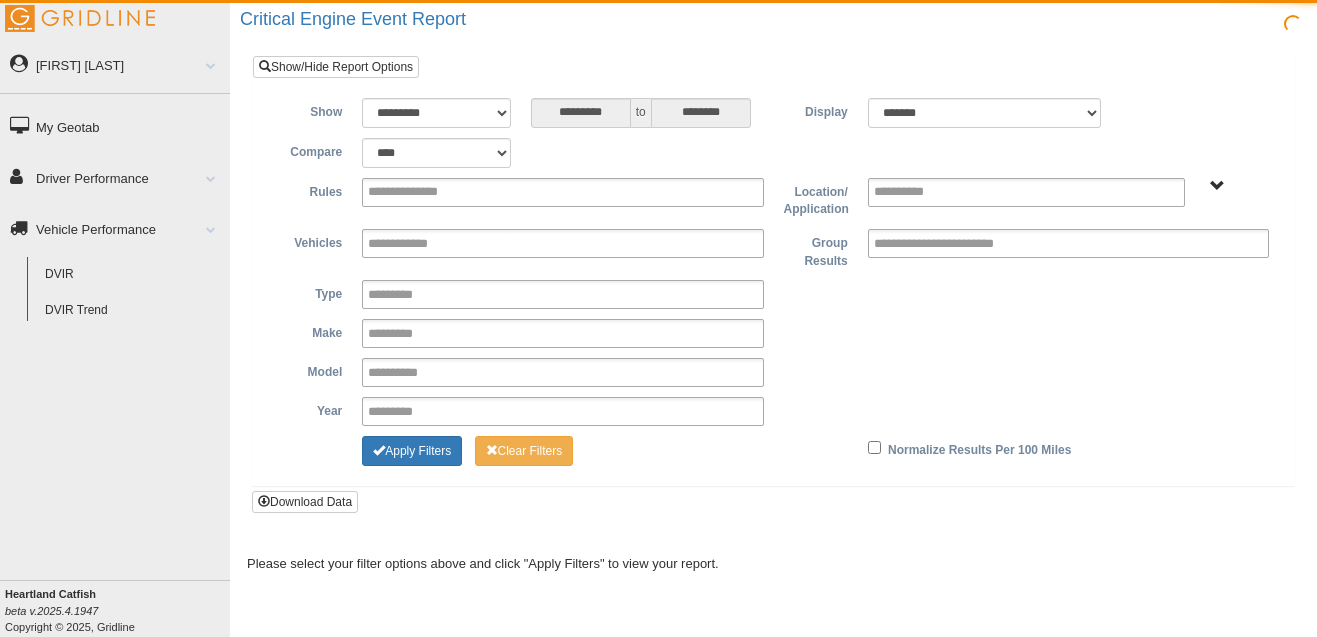 scroll, scrollTop: 0, scrollLeft: 0, axis: both 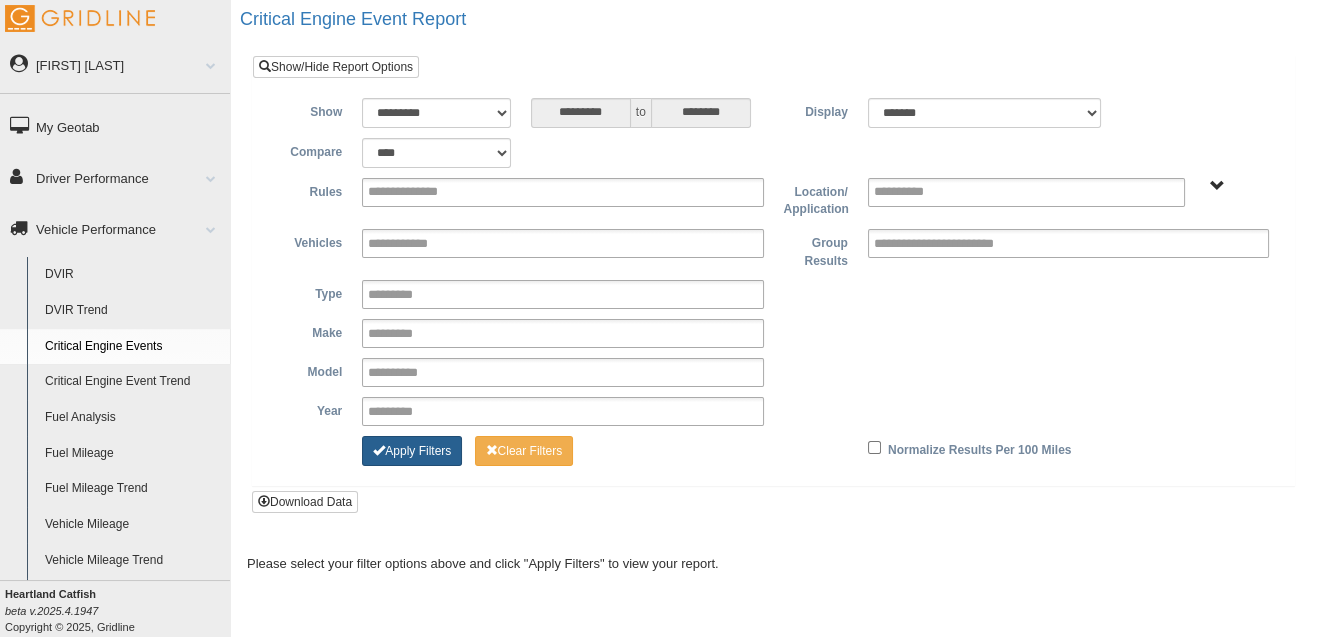 click on "Apply Filters" at bounding box center [412, 451] 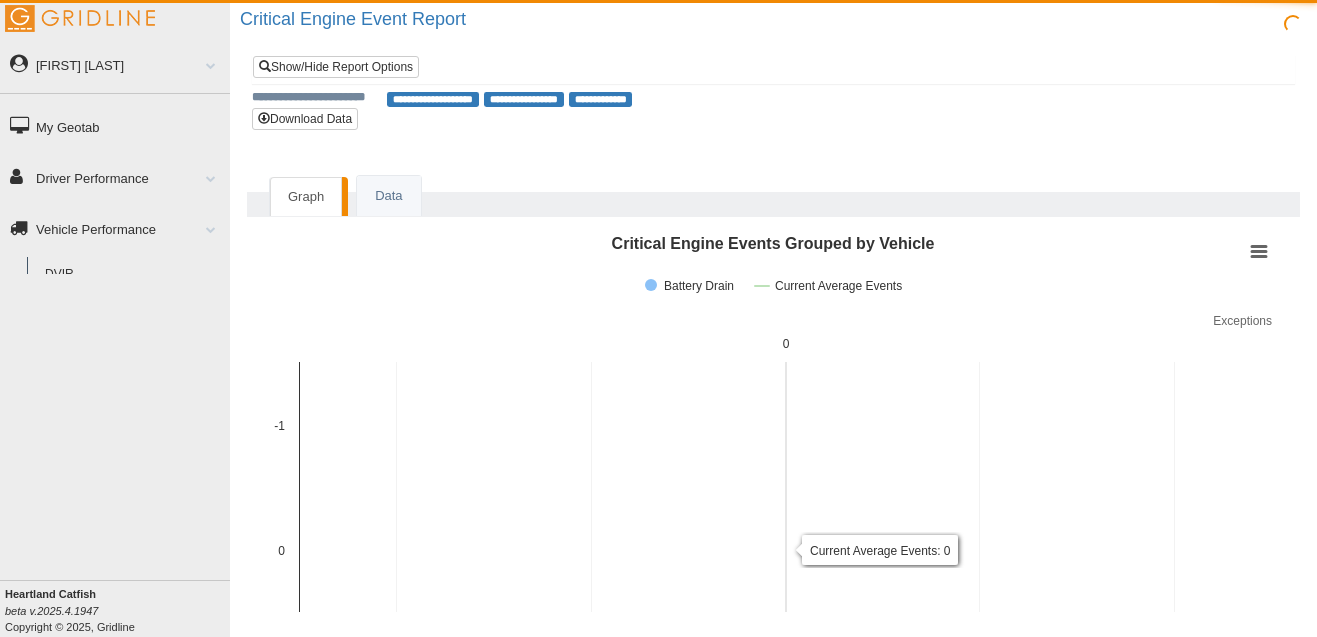 scroll, scrollTop: 0, scrollLeft: 0, axis: both 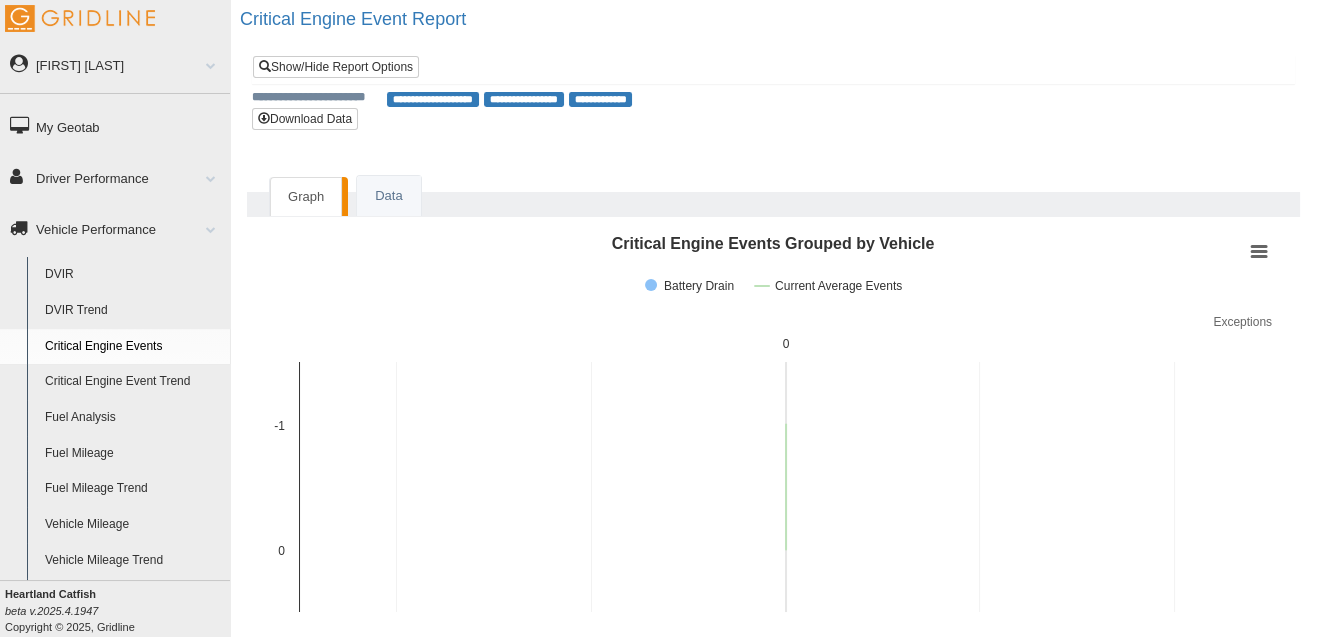 click on "[FIRST] [LAST]" at bounding box center [115, 64] 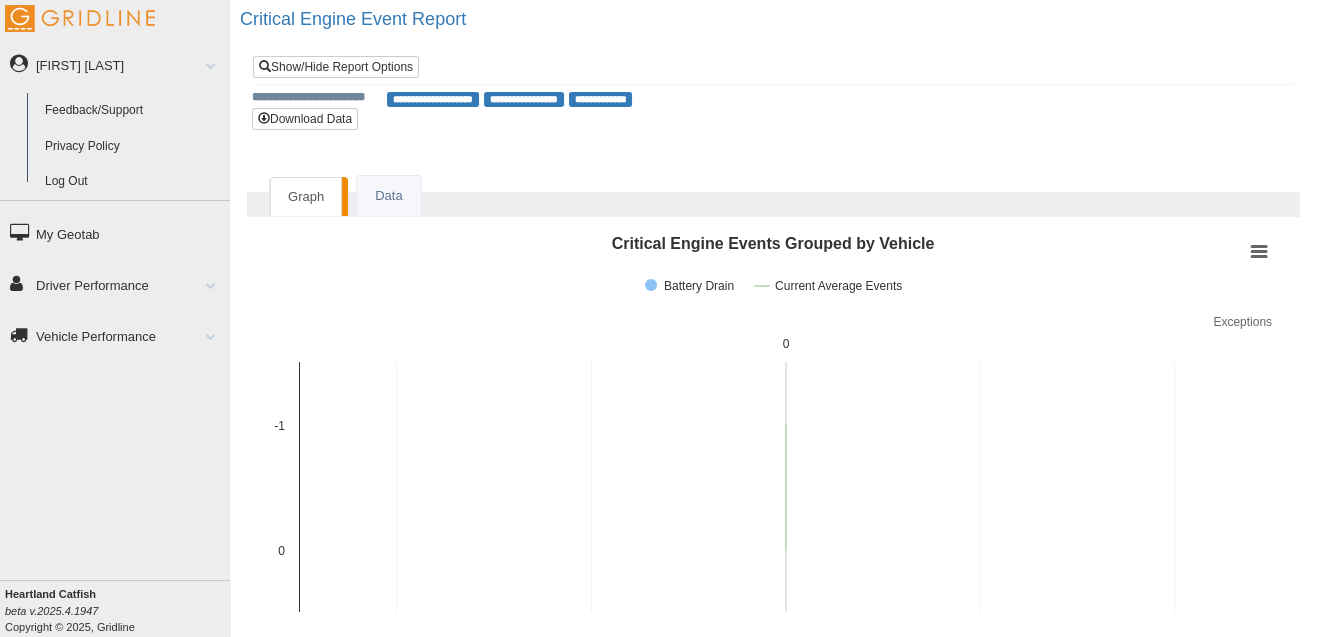 click on "My Geotab" at bounding box center (115, 233) 